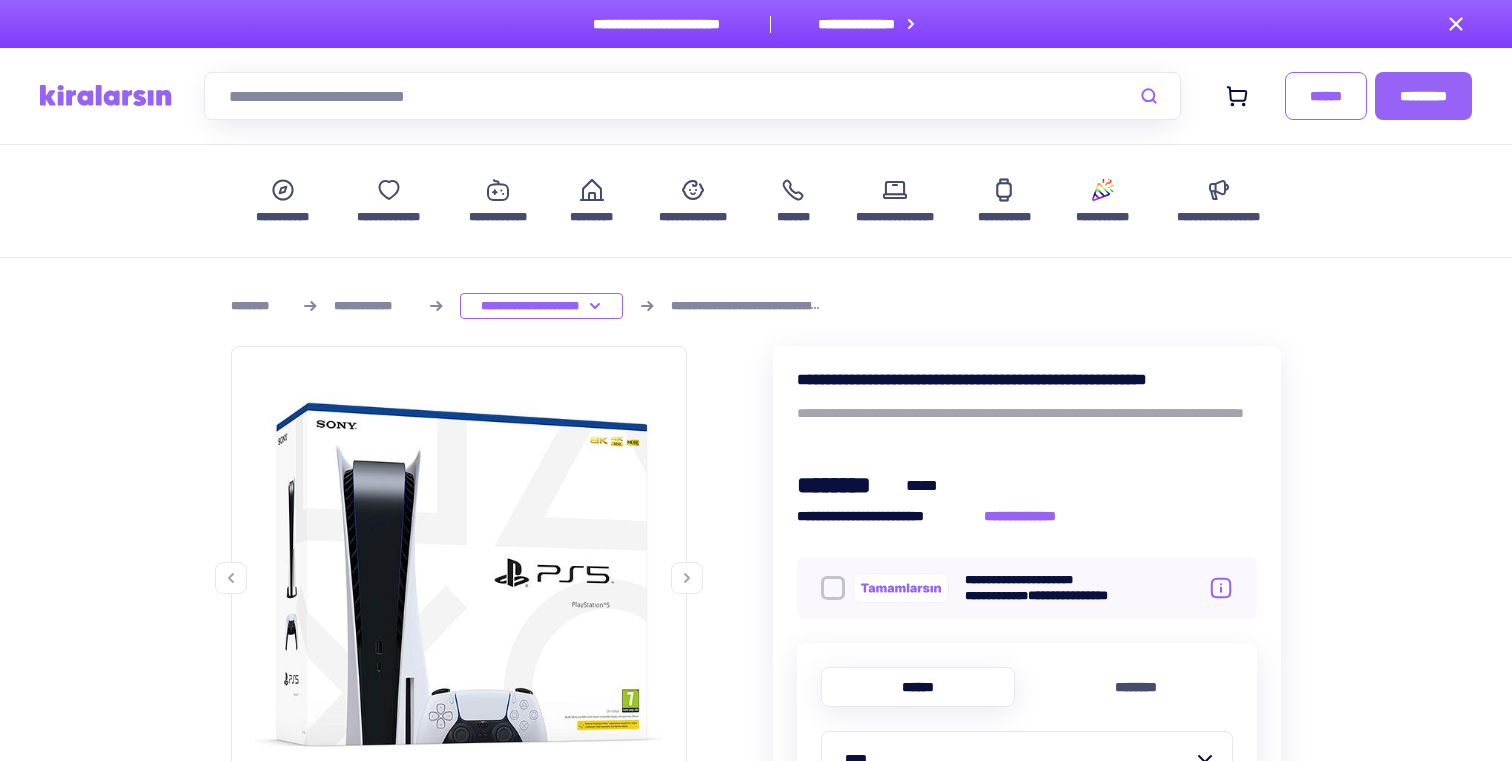 scroll, scrollTop: 1958, scrollLeft: 0, axis: vertical 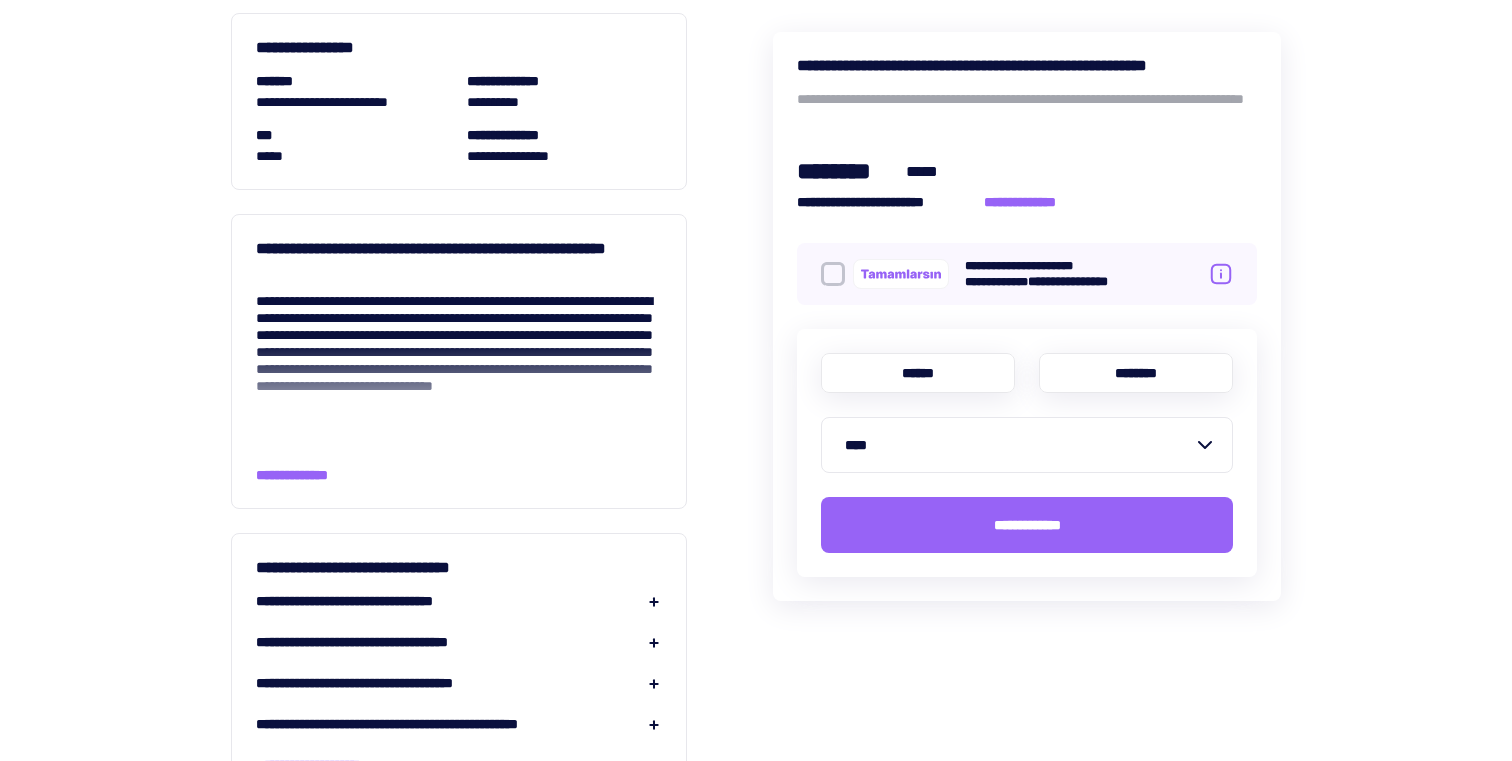 click on "********" at bounding box center [1136, 373] 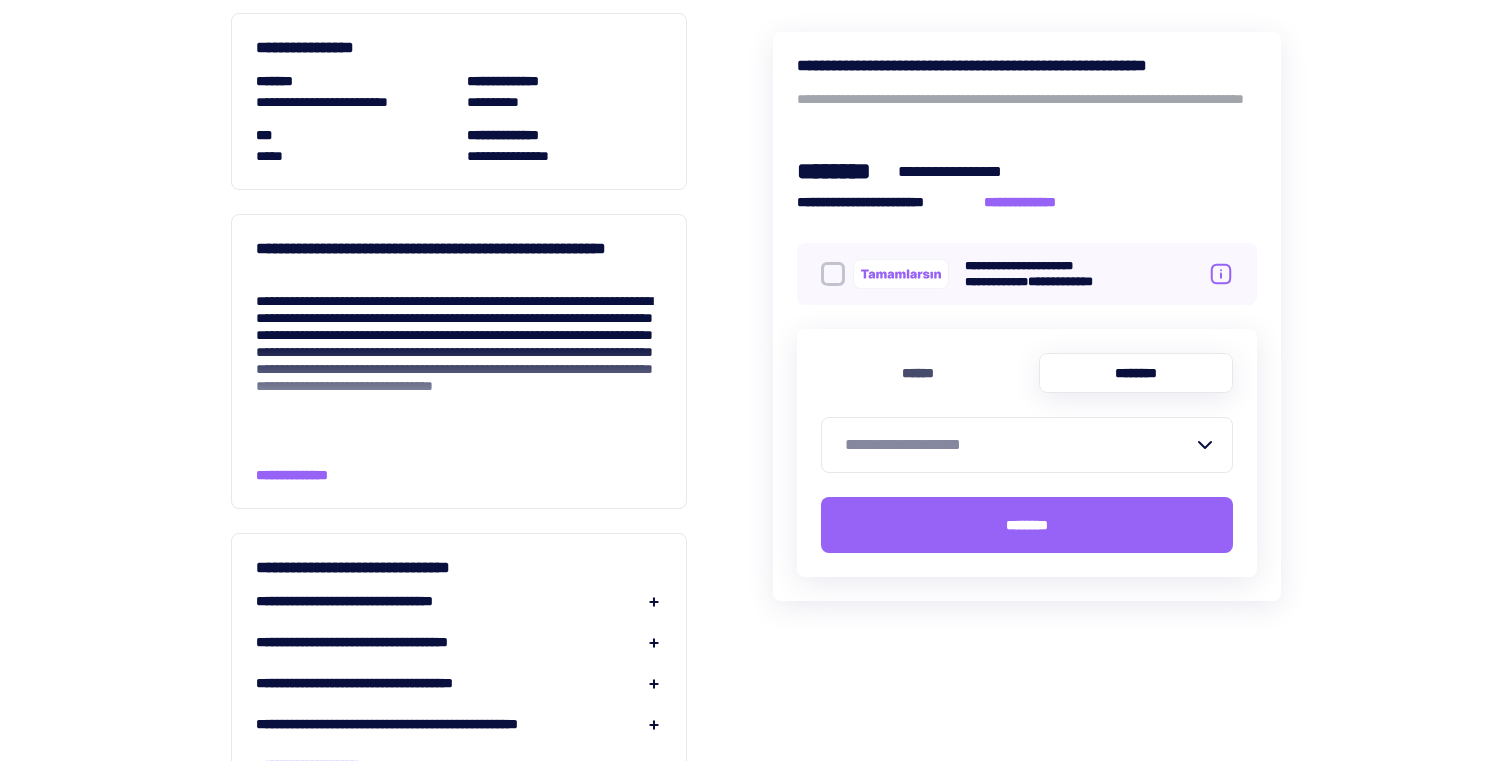 click on "**********" at bounding box center [1019, 445] 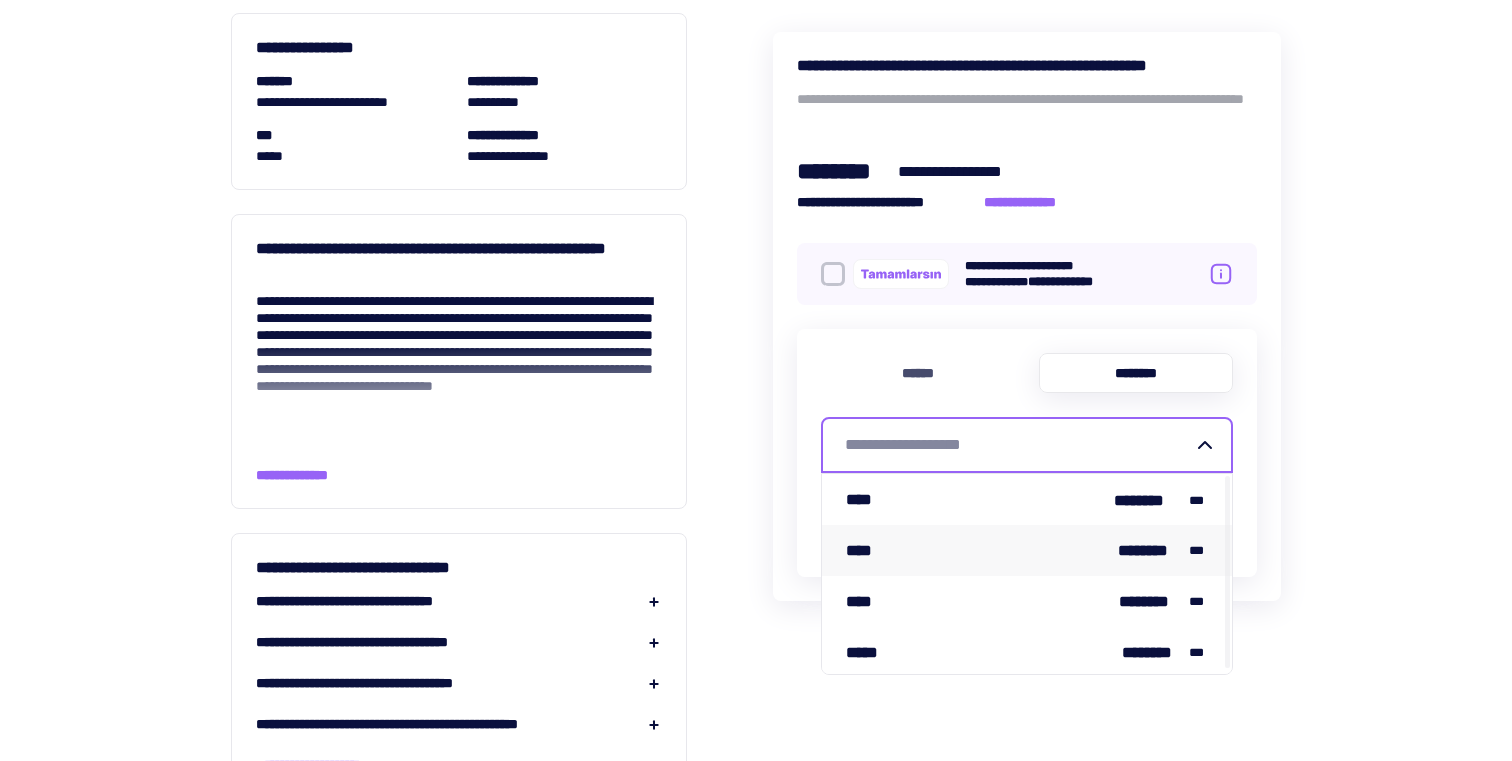 scroll, scrollTop: 4, scrollLeft: 0, axis: vertical 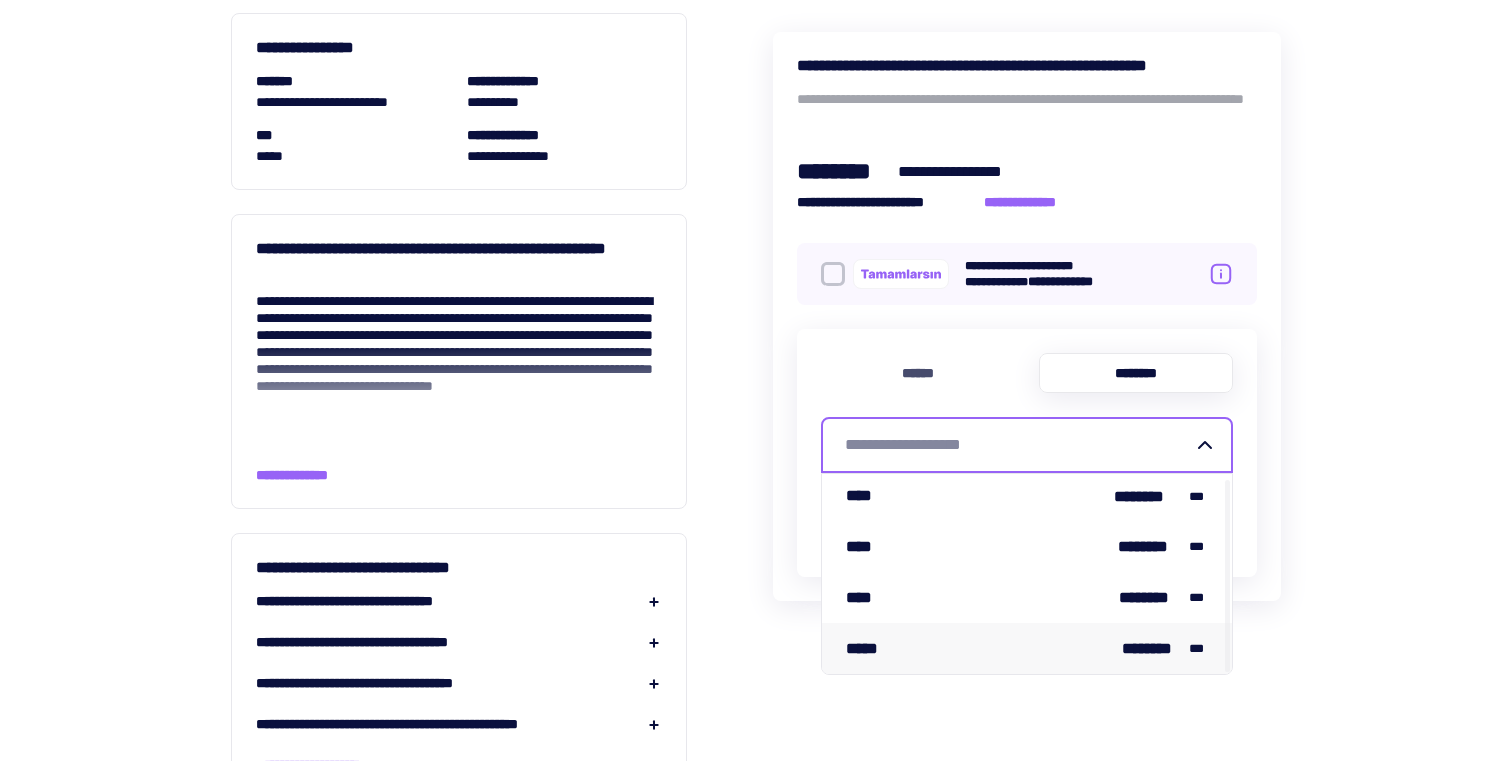 click on "***** ******** ***" at bounding box center [1027, 648] 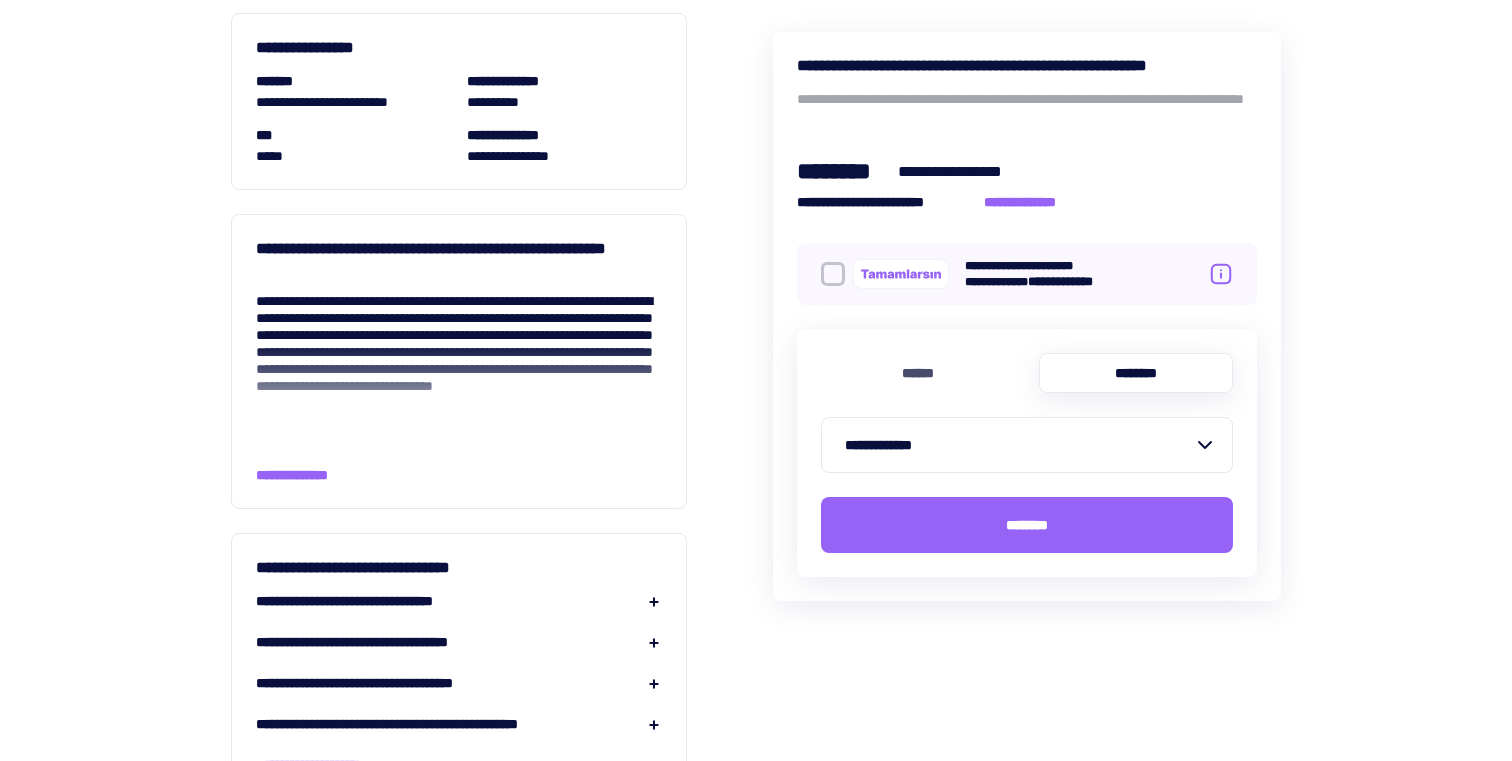 click on "**********" at bounding box center (1019, 445) 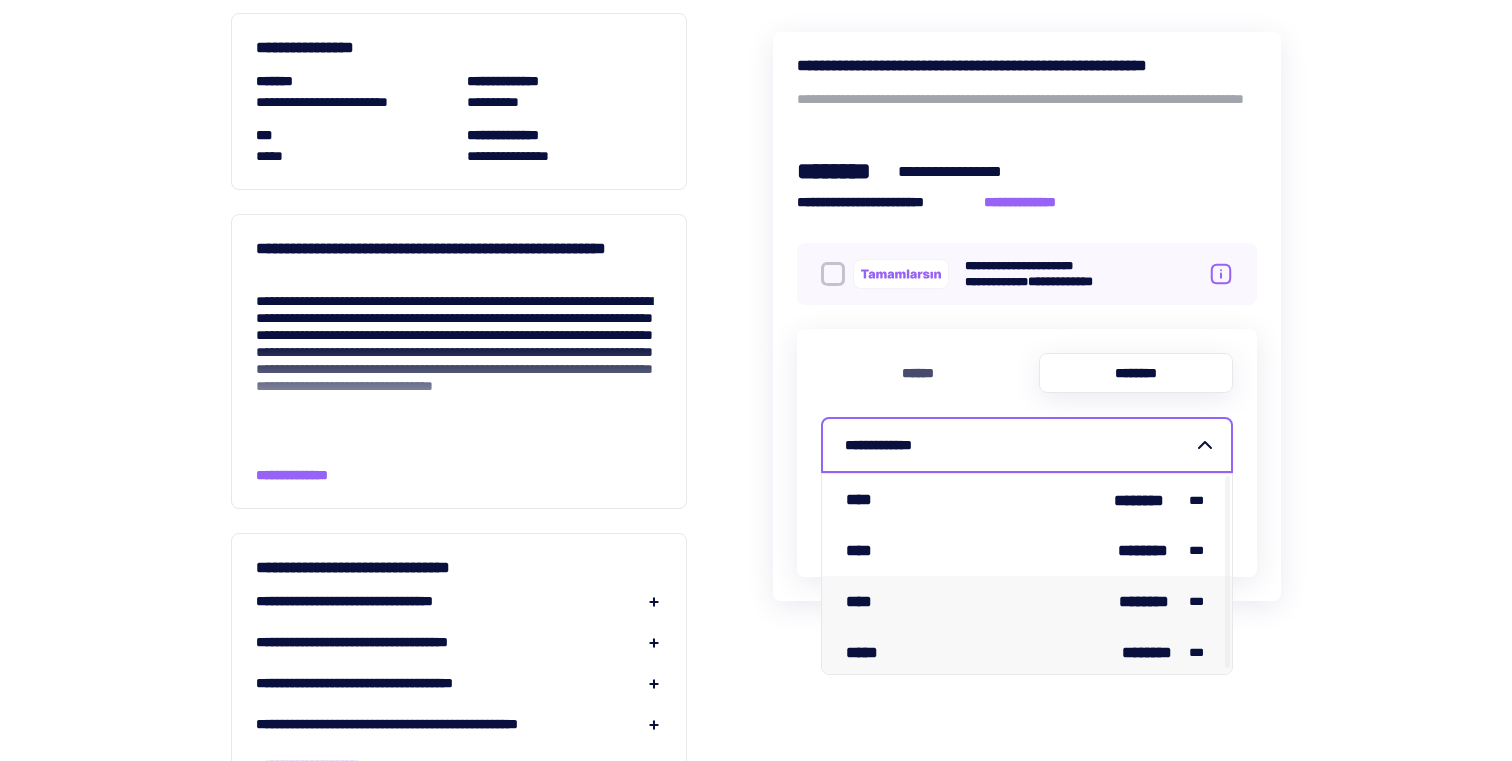 click on "**** ******** ***" at bounding box center (1027, 601) 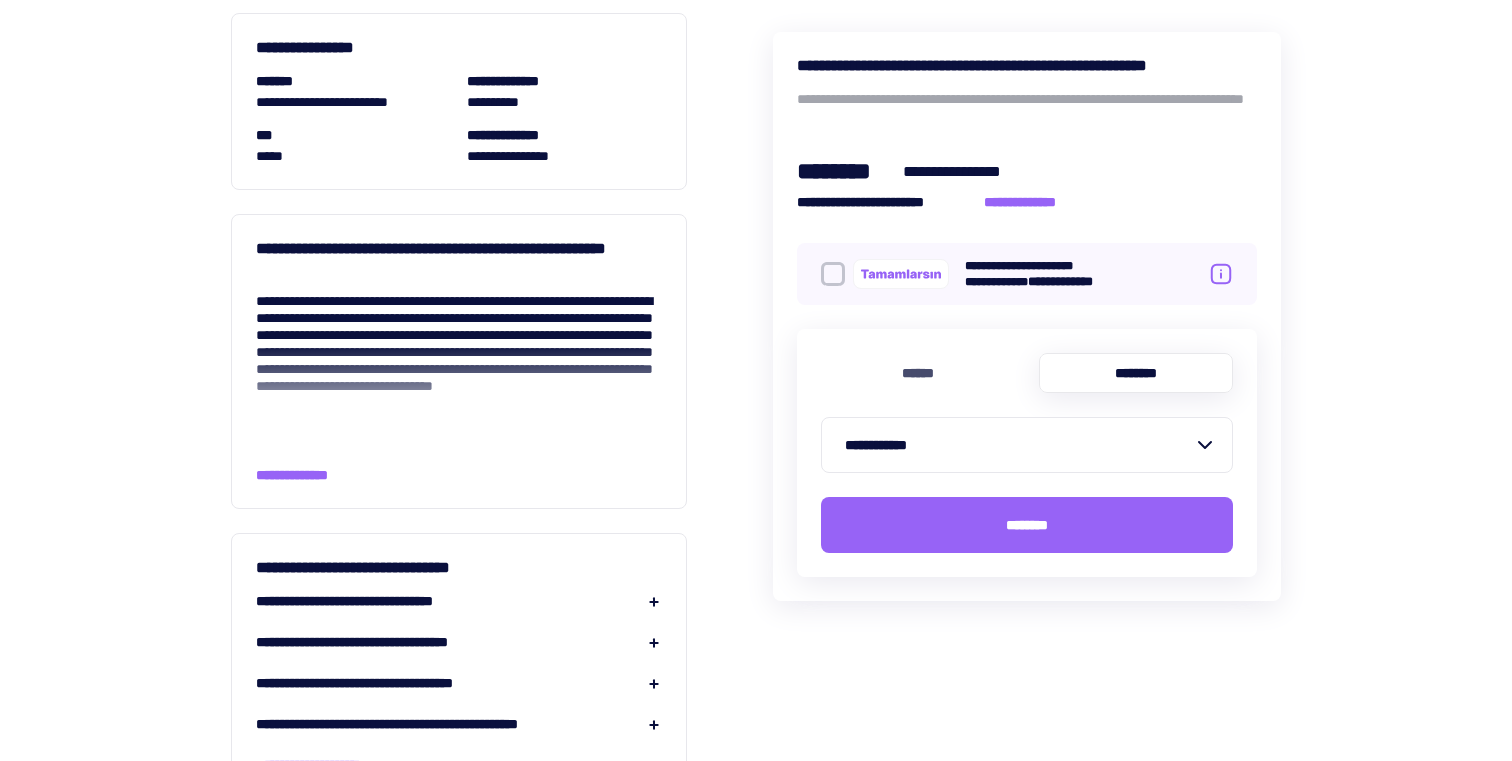 click on "**********" at bounding box center (459, 601) 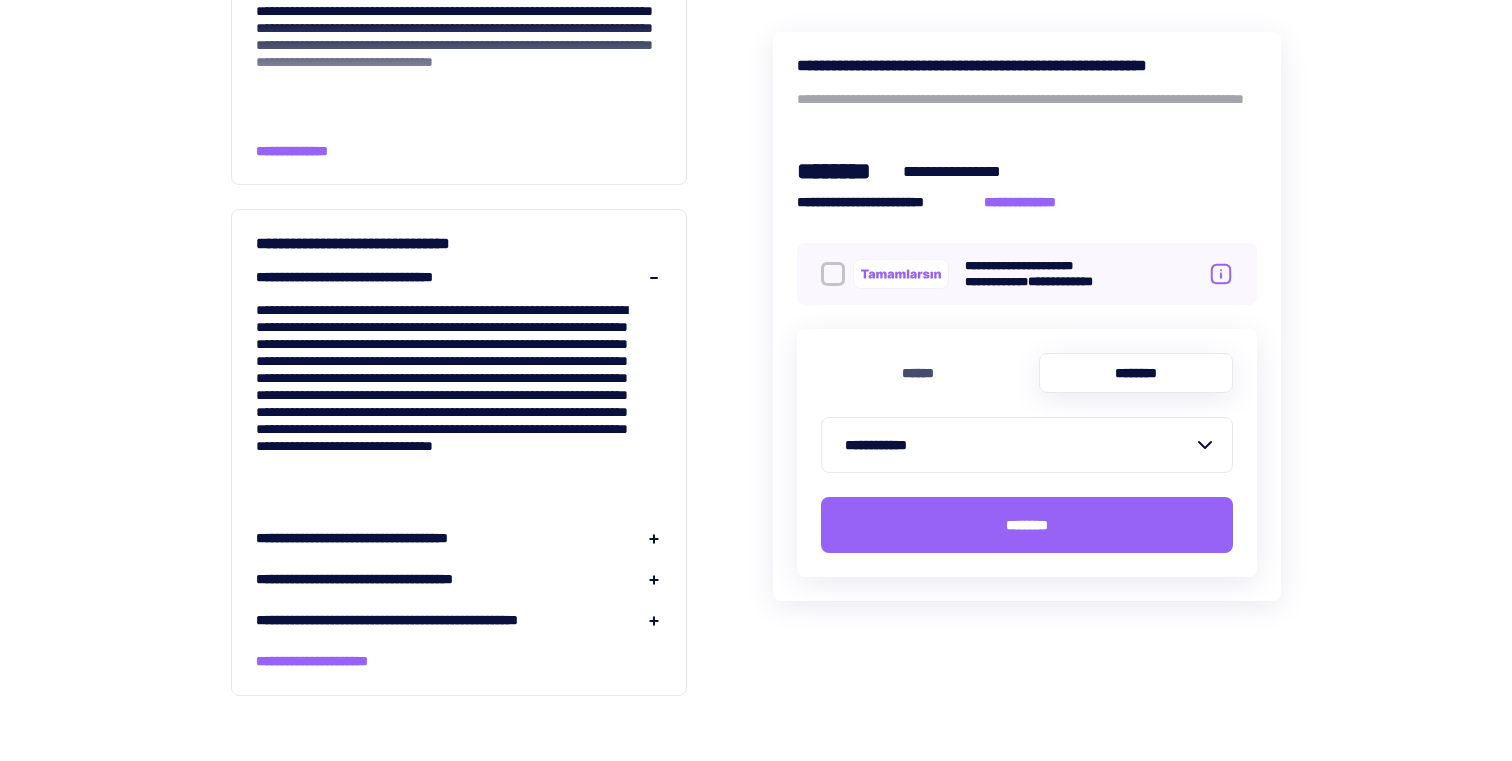 scroll, scrollTop: 2293, scrollLeft: 0, axis: vertical 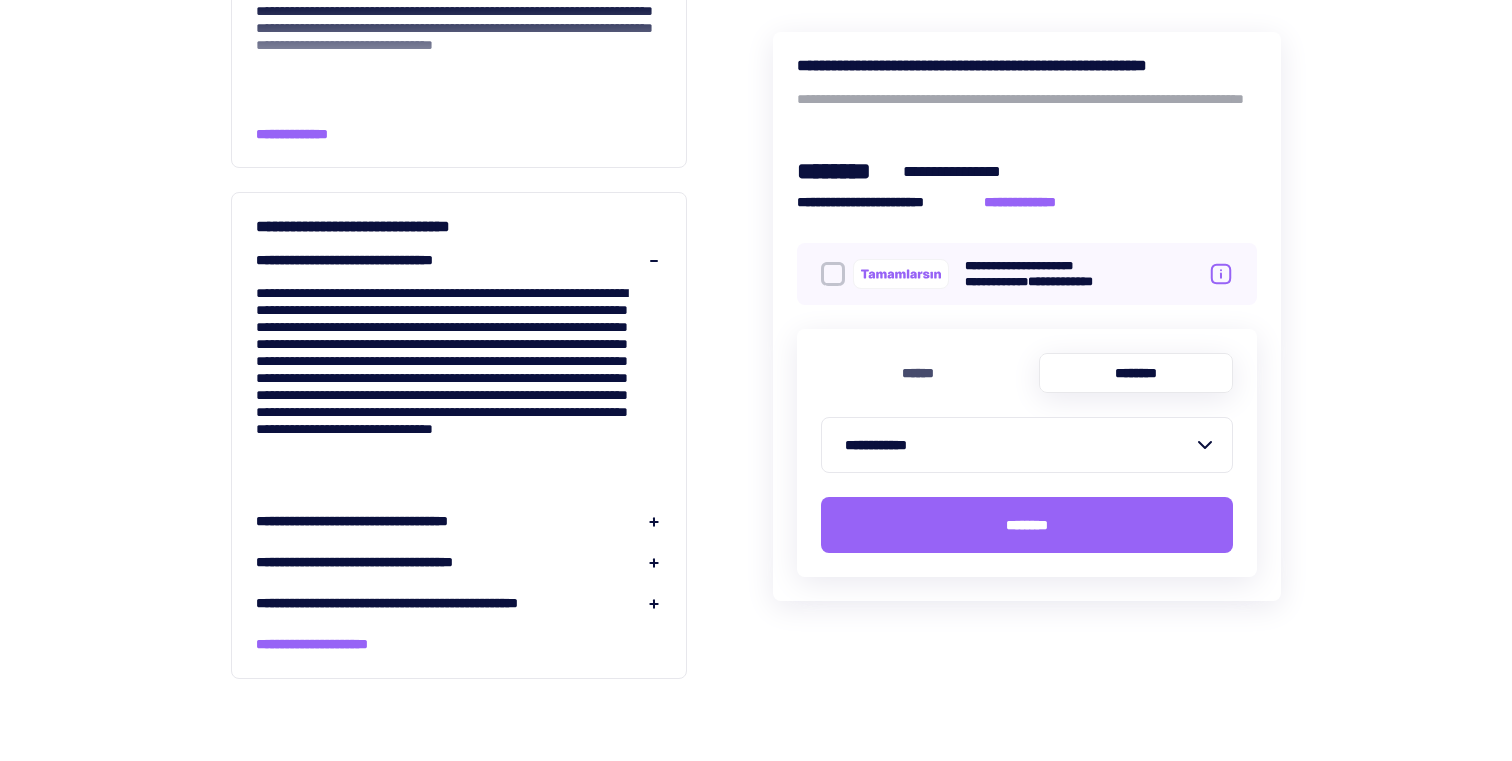 click on "**********" at bounding box center [459, 432] 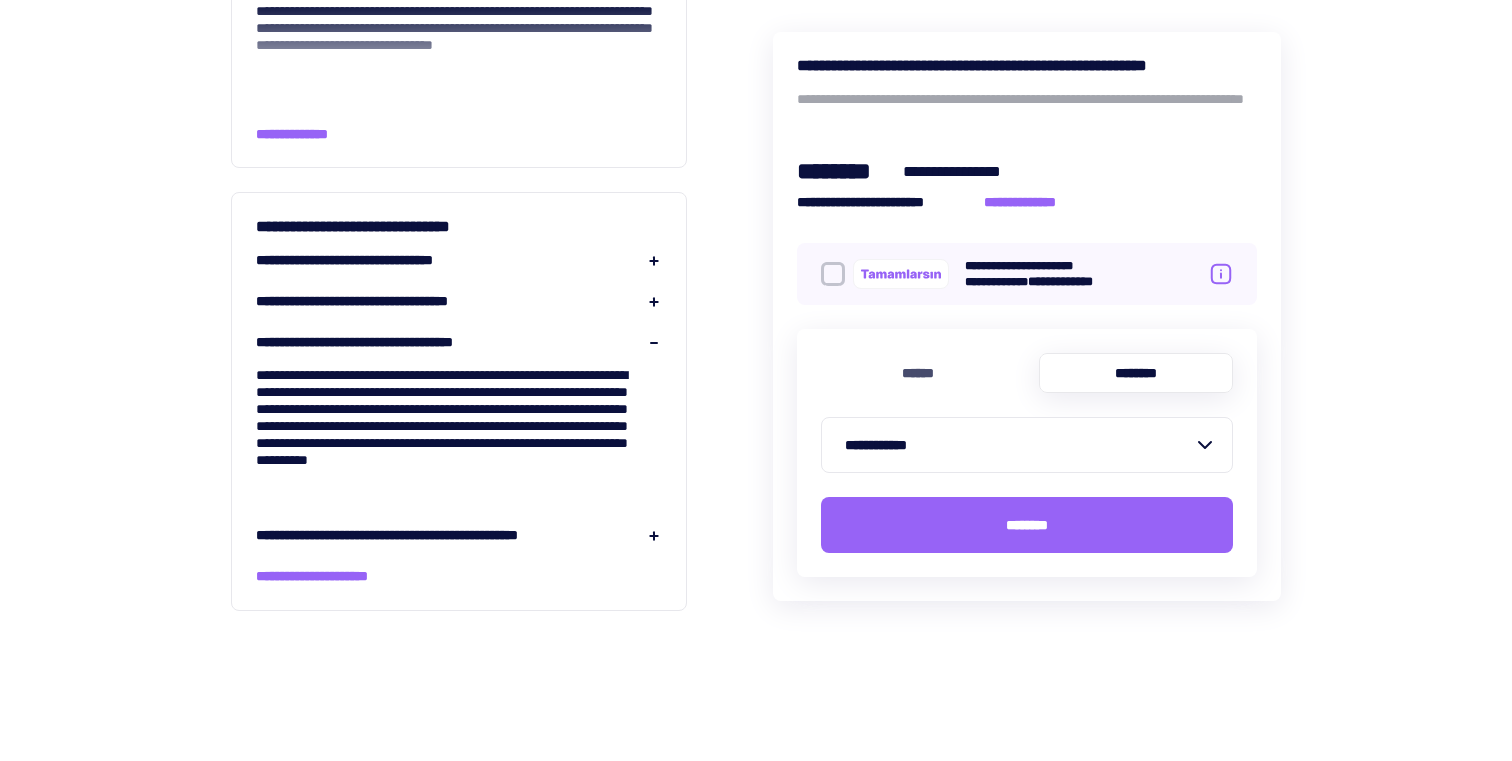 click on "**********" at bounding box center [441, 535] 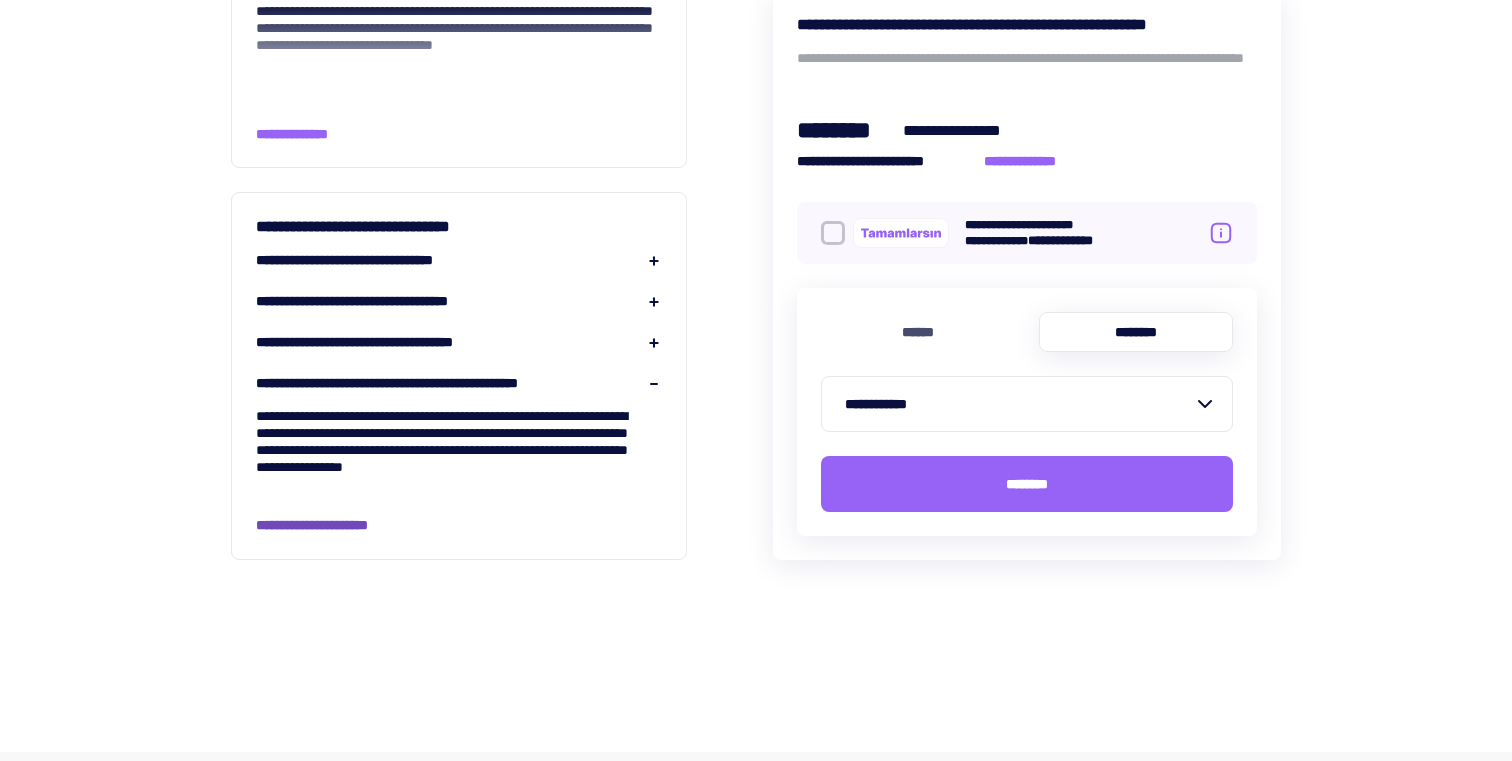 click on "**********" at bounding box center [336, 525] 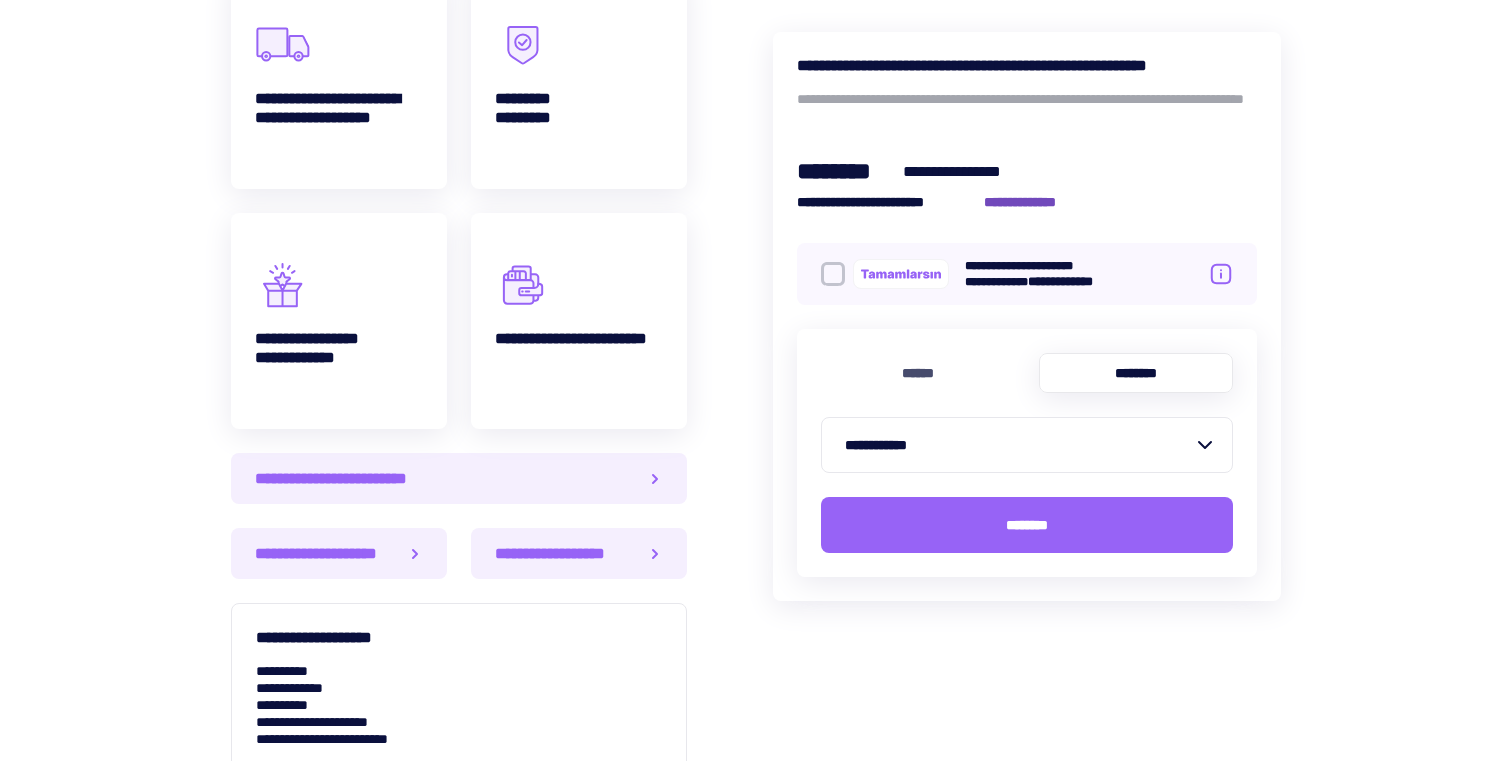 scroll, scrollTop: 1606, scrollLeft: 0, axis: vertical 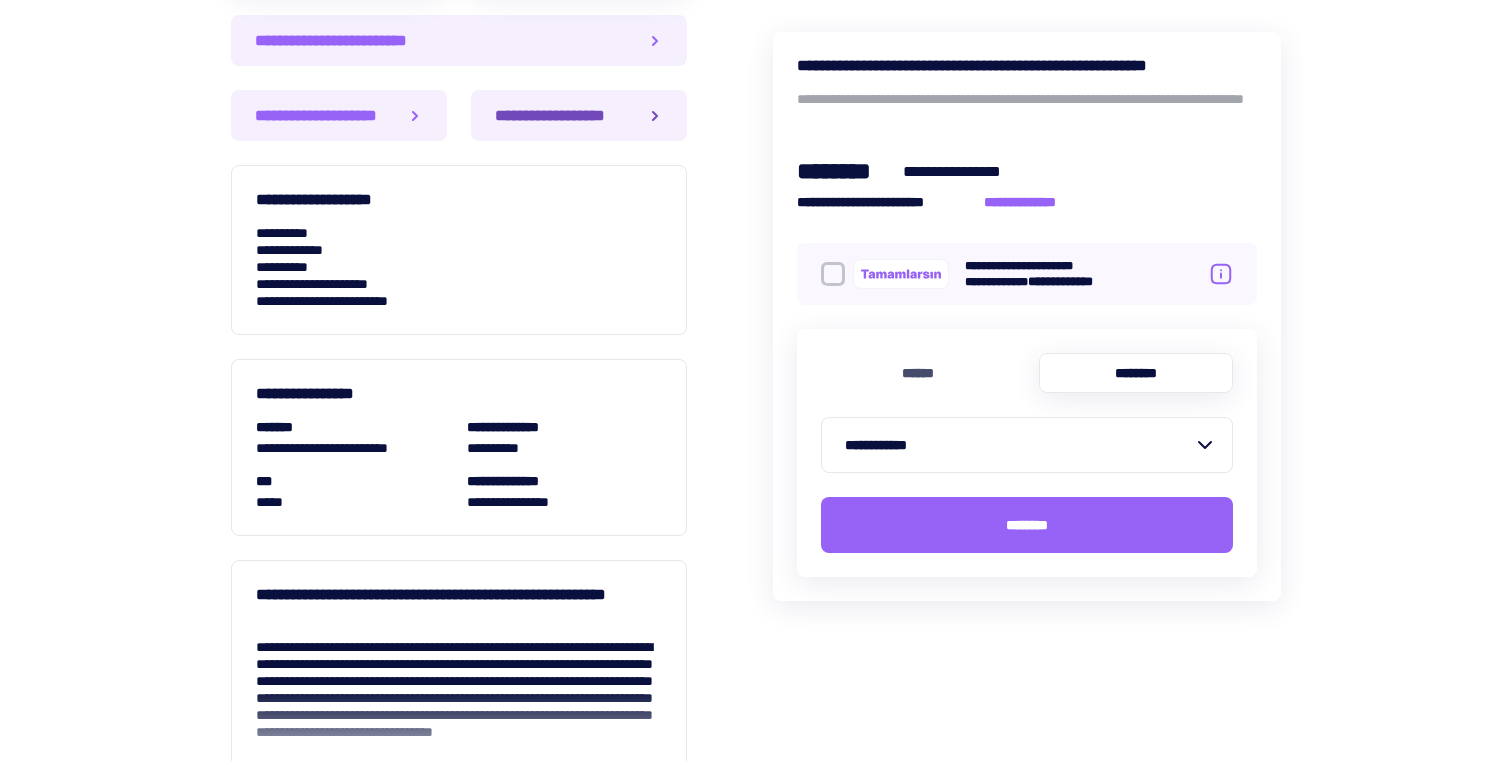click on "**********" at bounding box center (579, 115) 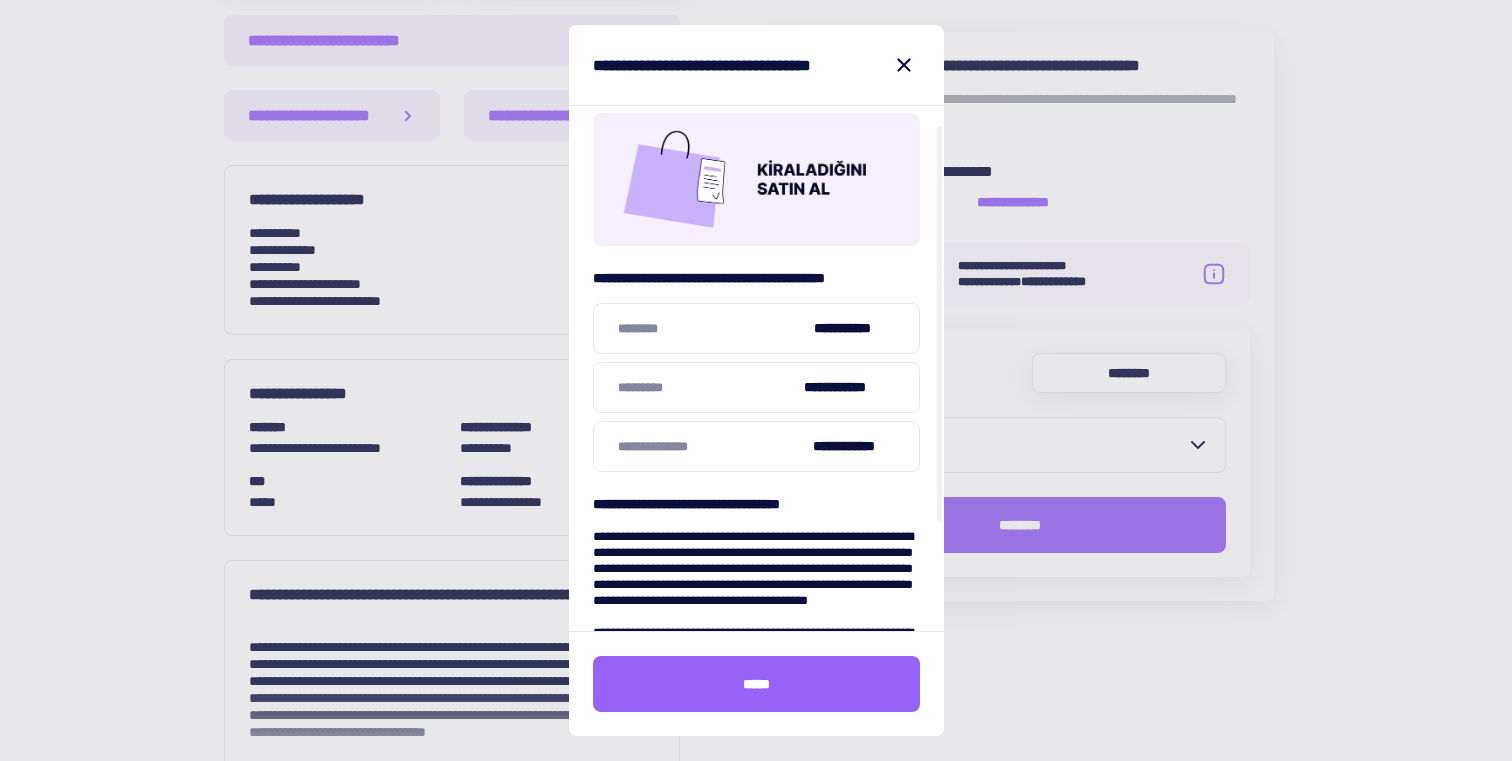 scroll, scrollTop: 42, scrollLeft: 0, axis: vertical 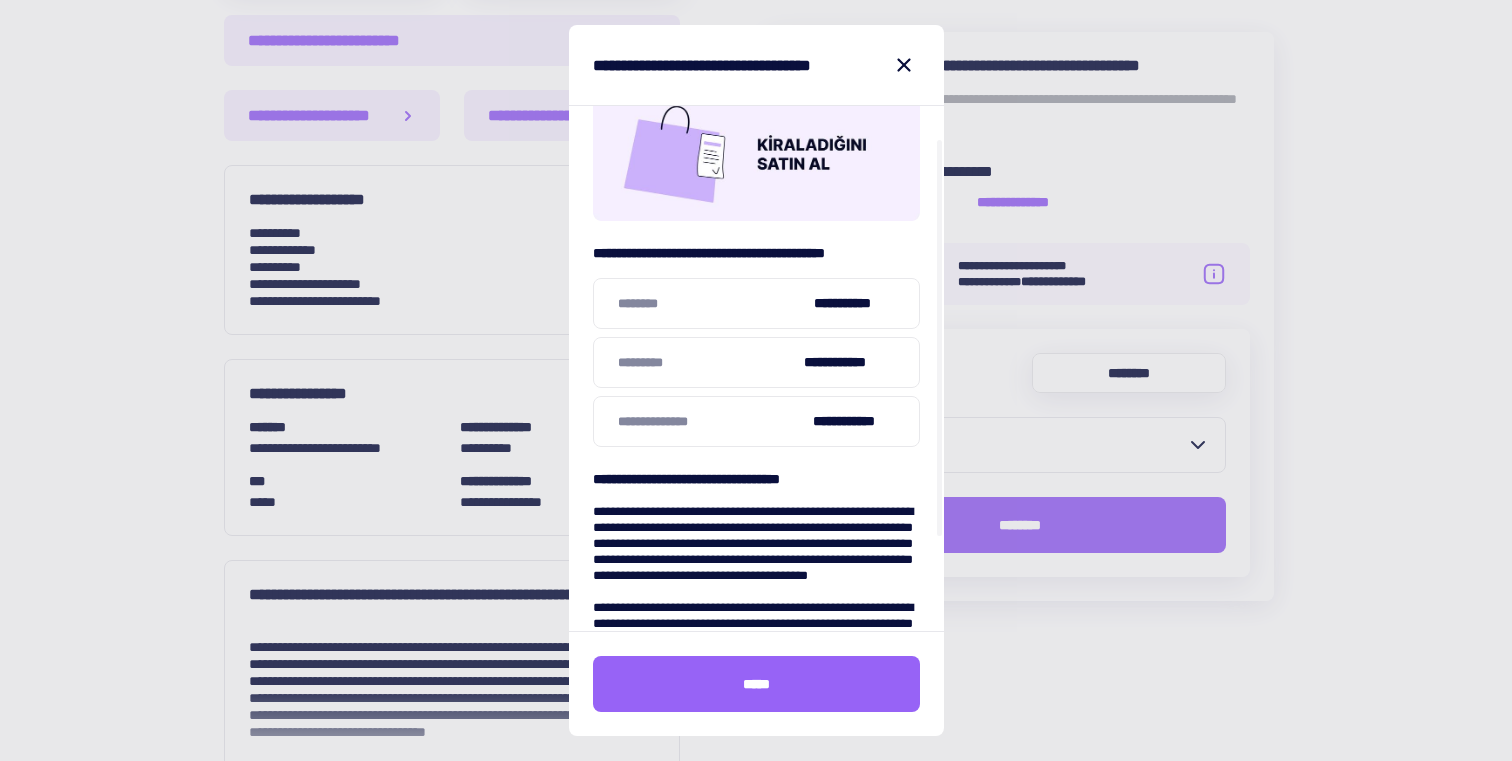 click on "**********" at bounding box center [756, 65] 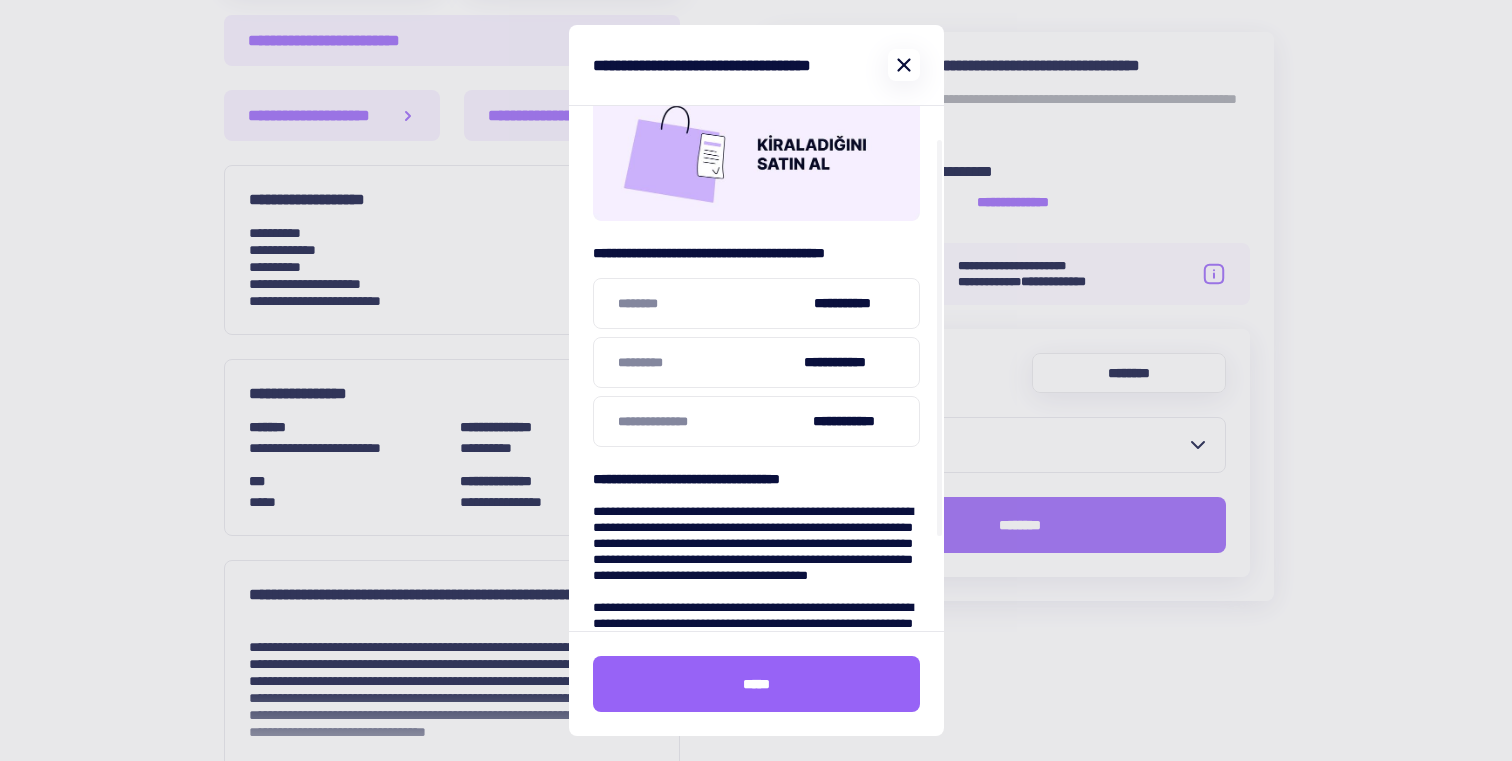 click 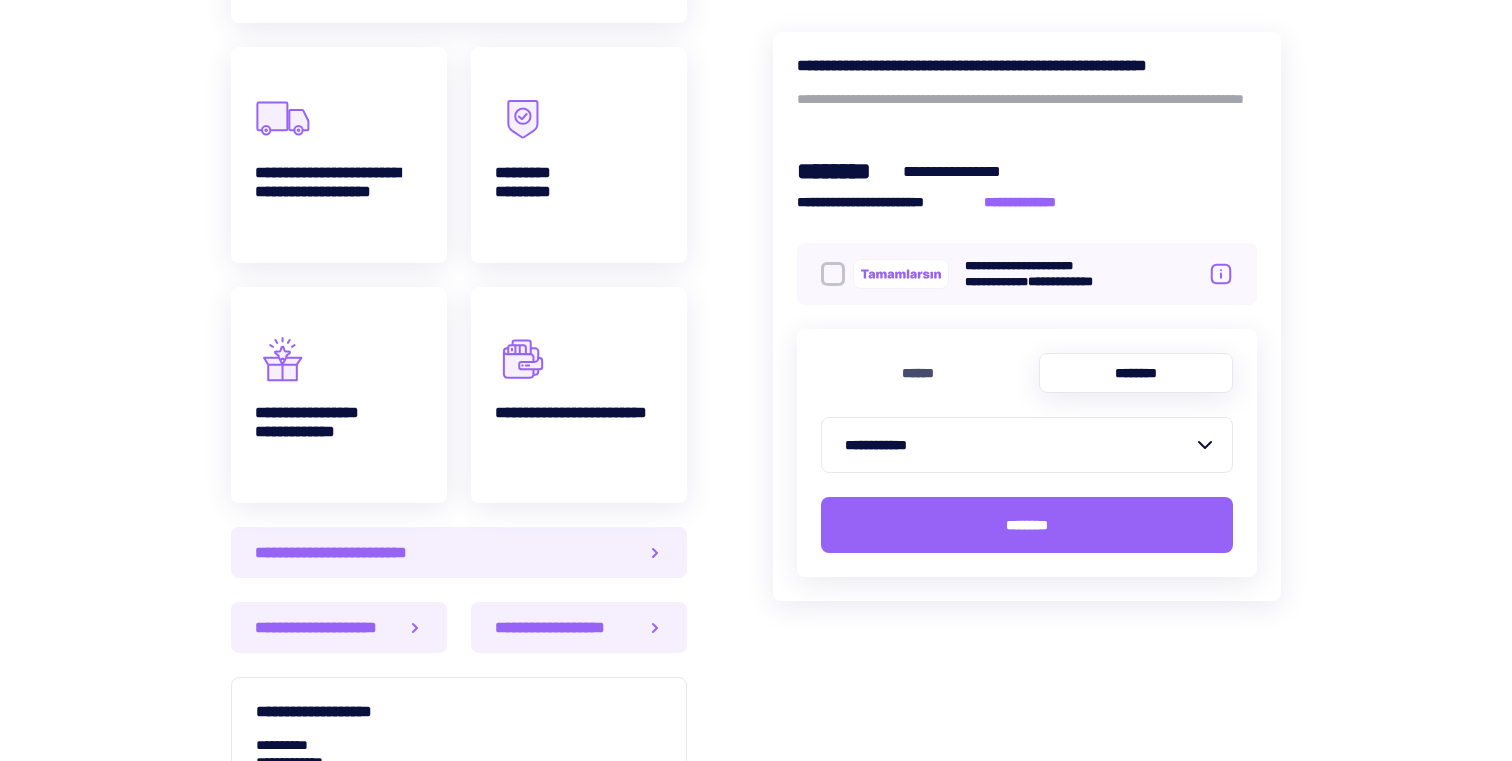 scroll, scrollTop: 1126, scrollLeft: 0, axis: vertical 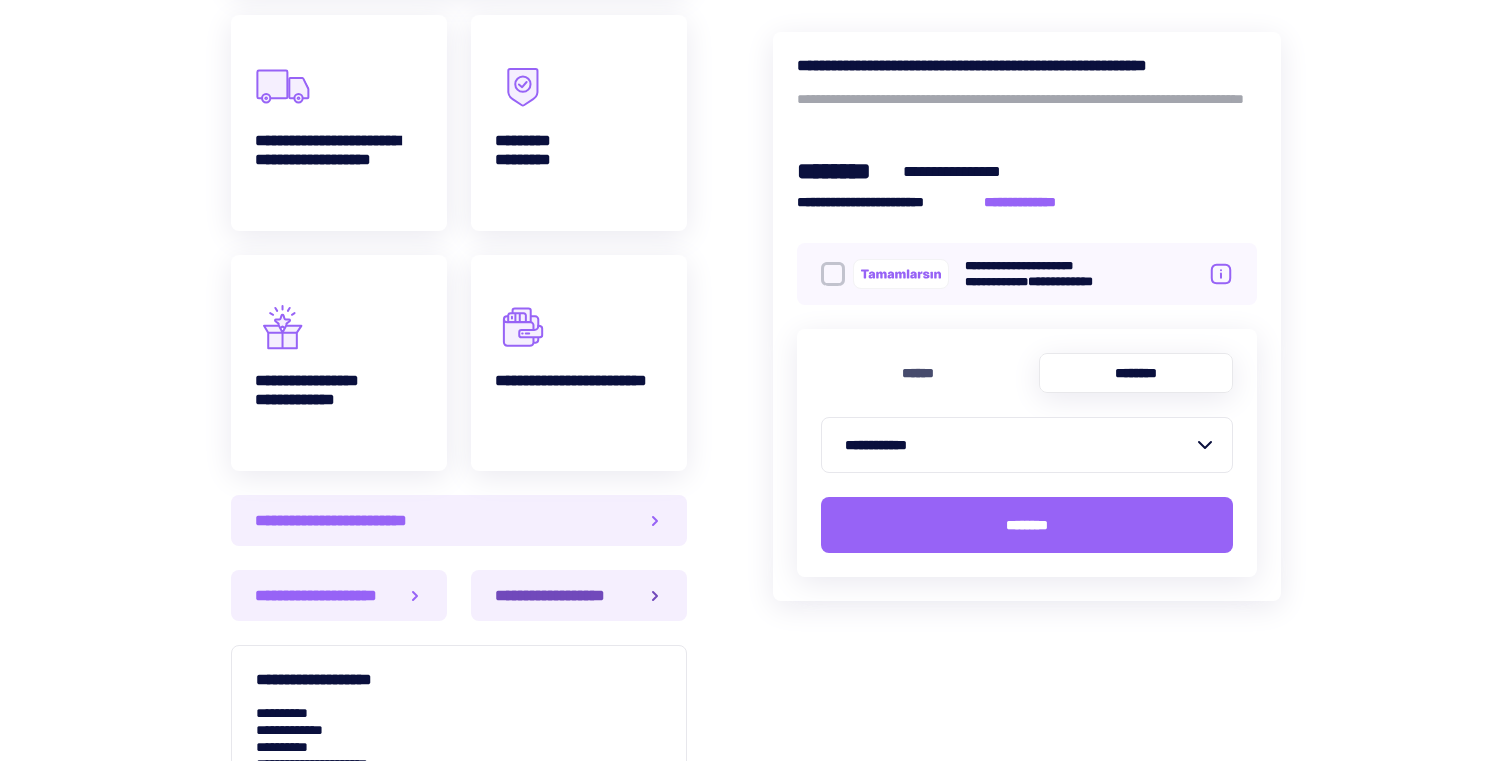 click on "**********" at bounding box center (558, 595) 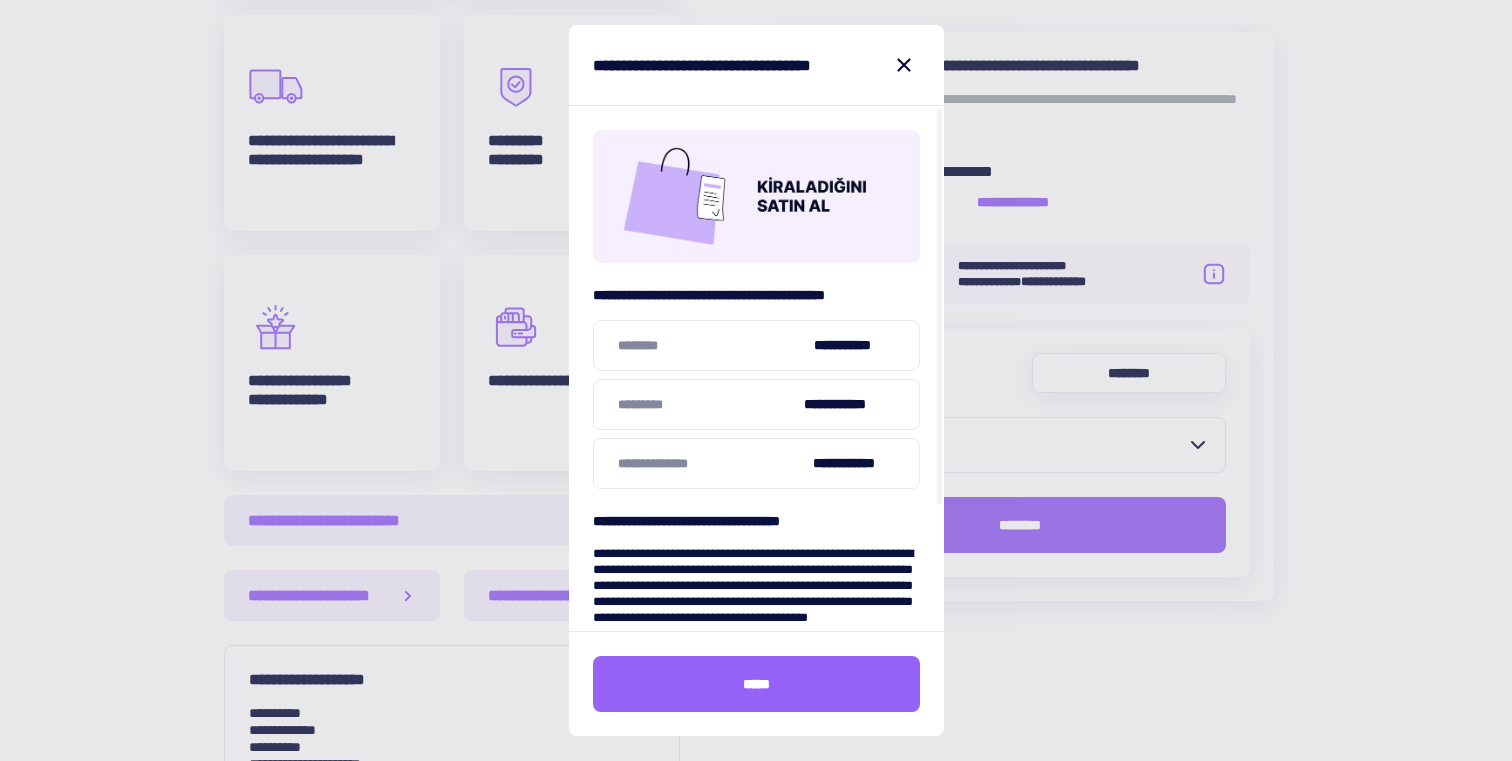 click on "**********" at bounding box center [756, 463] 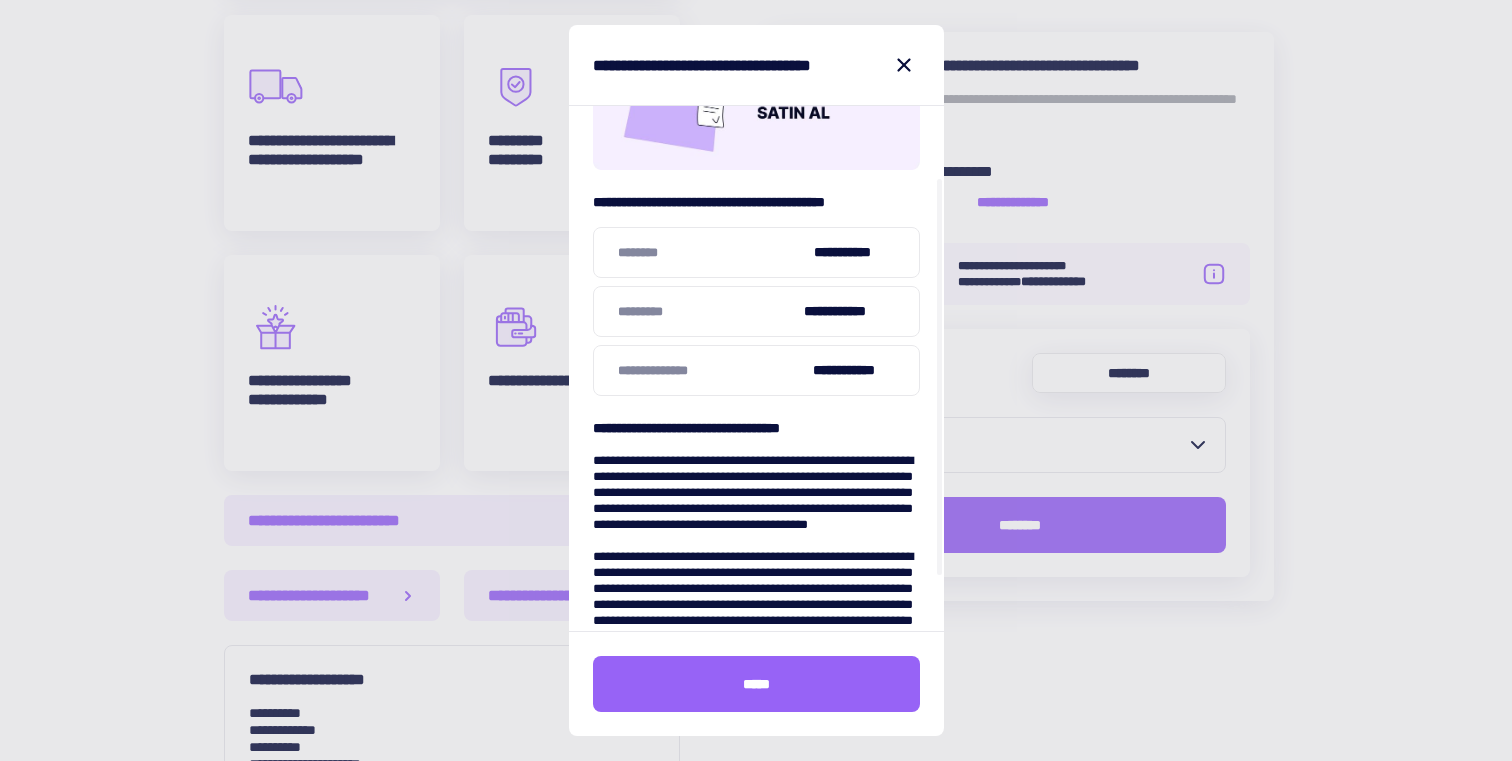 scroll, scrollTop: 163, scrollLeft: 0, axis: vertical 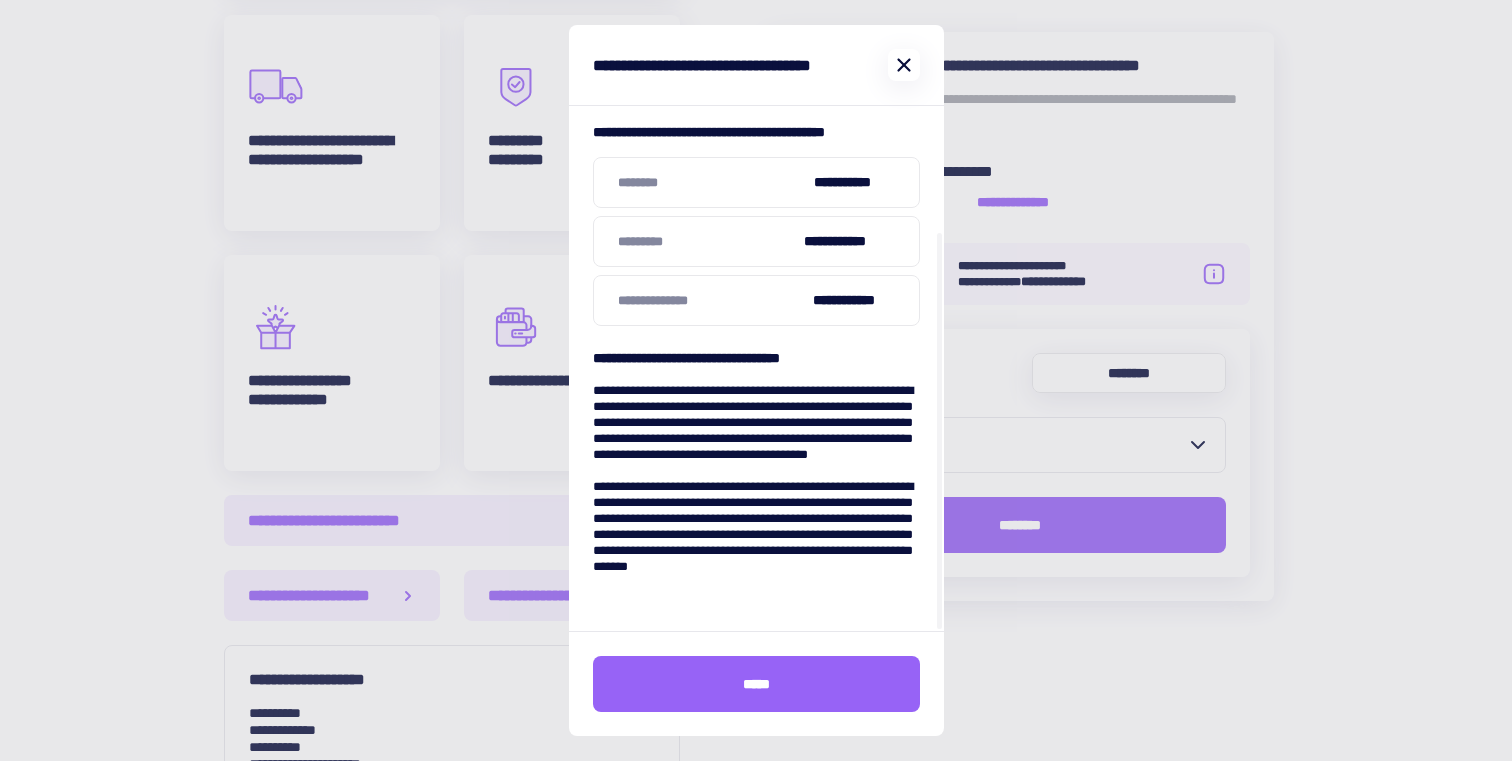 click on "**********" at bounding box center [756, 65] 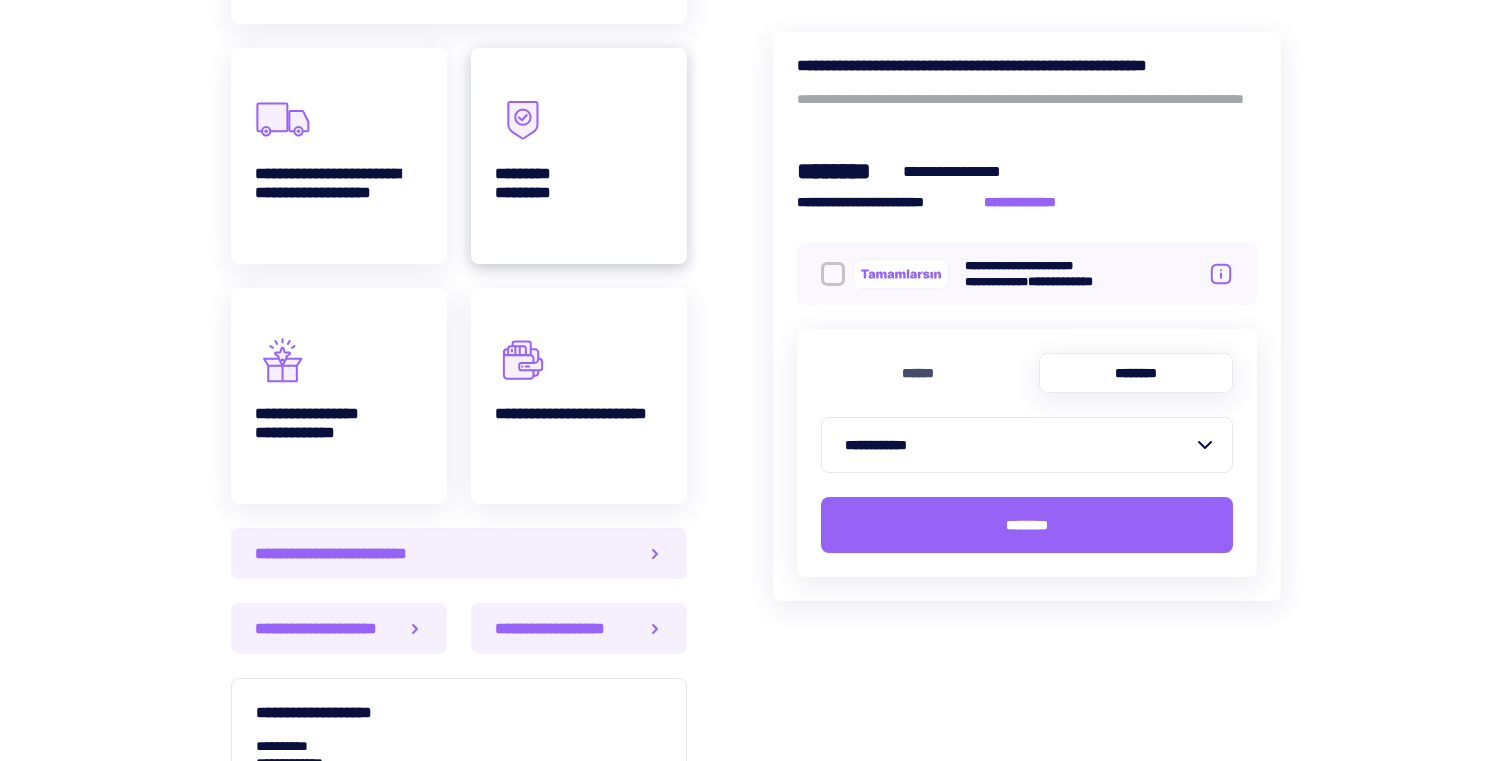 scroll, scrollTop: 1102, scrollLeft: 0, axis: vertical 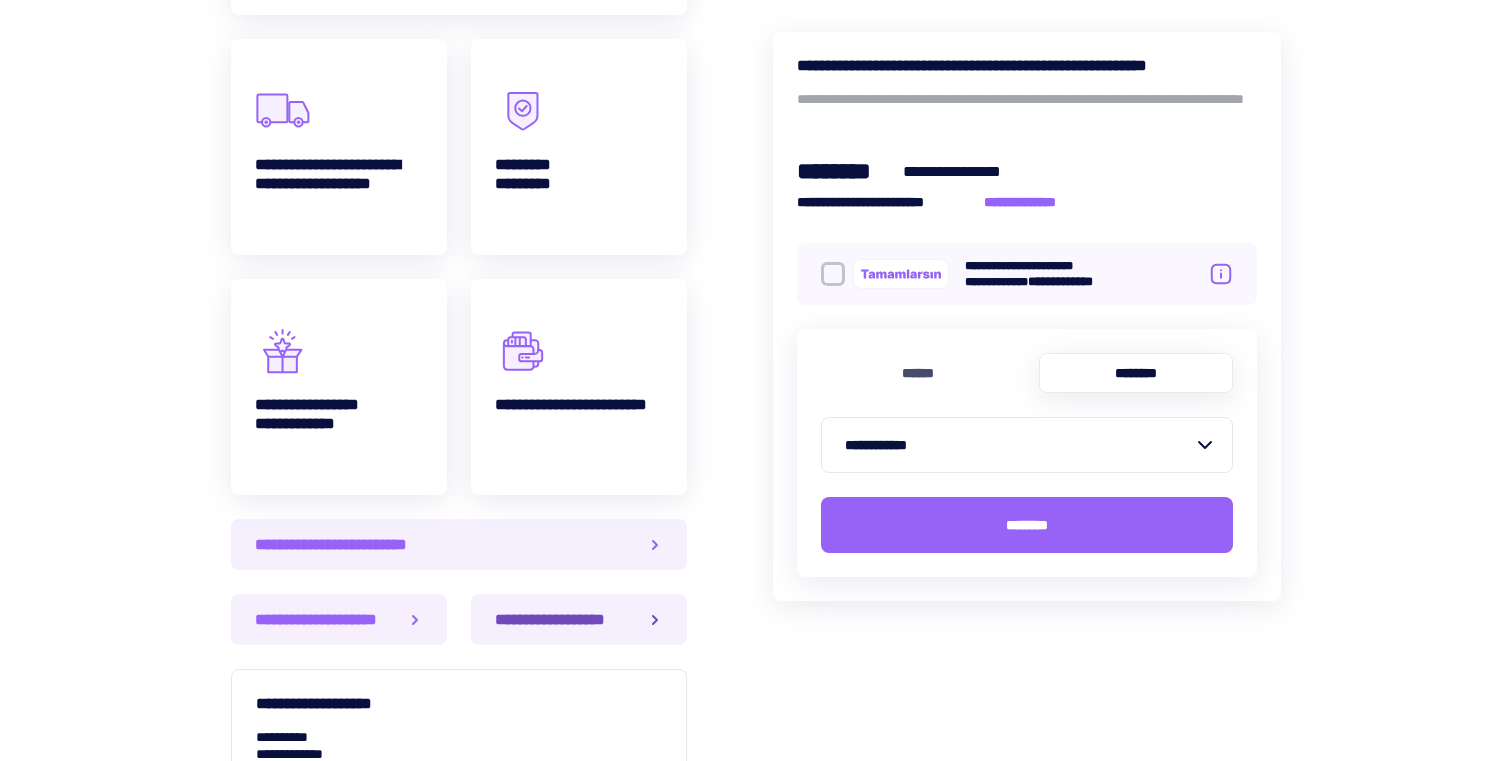 click on "**********" at bounding box center (579, 619) 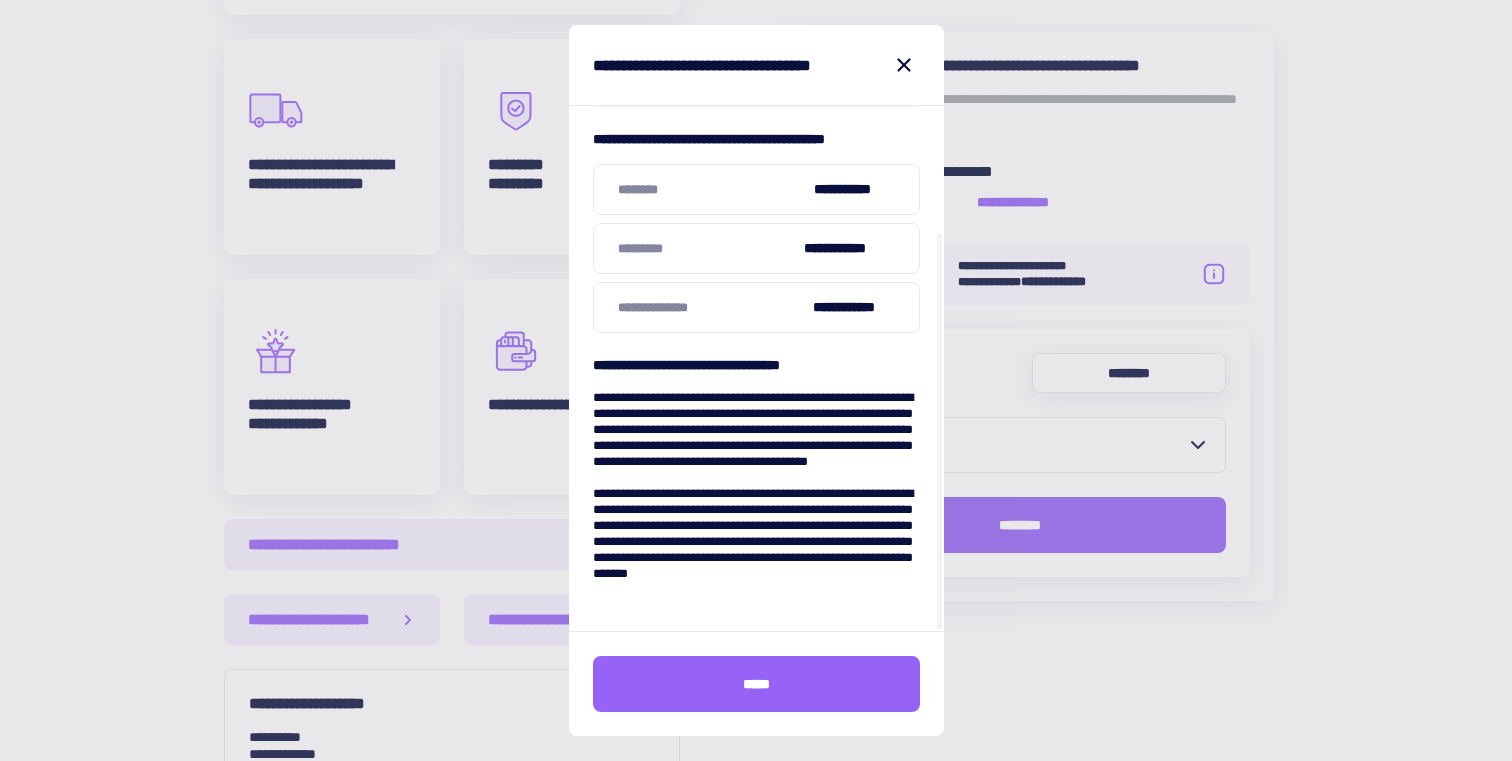 scroll, scrollTop: 163, scrollLeft: 0, axis: vertical 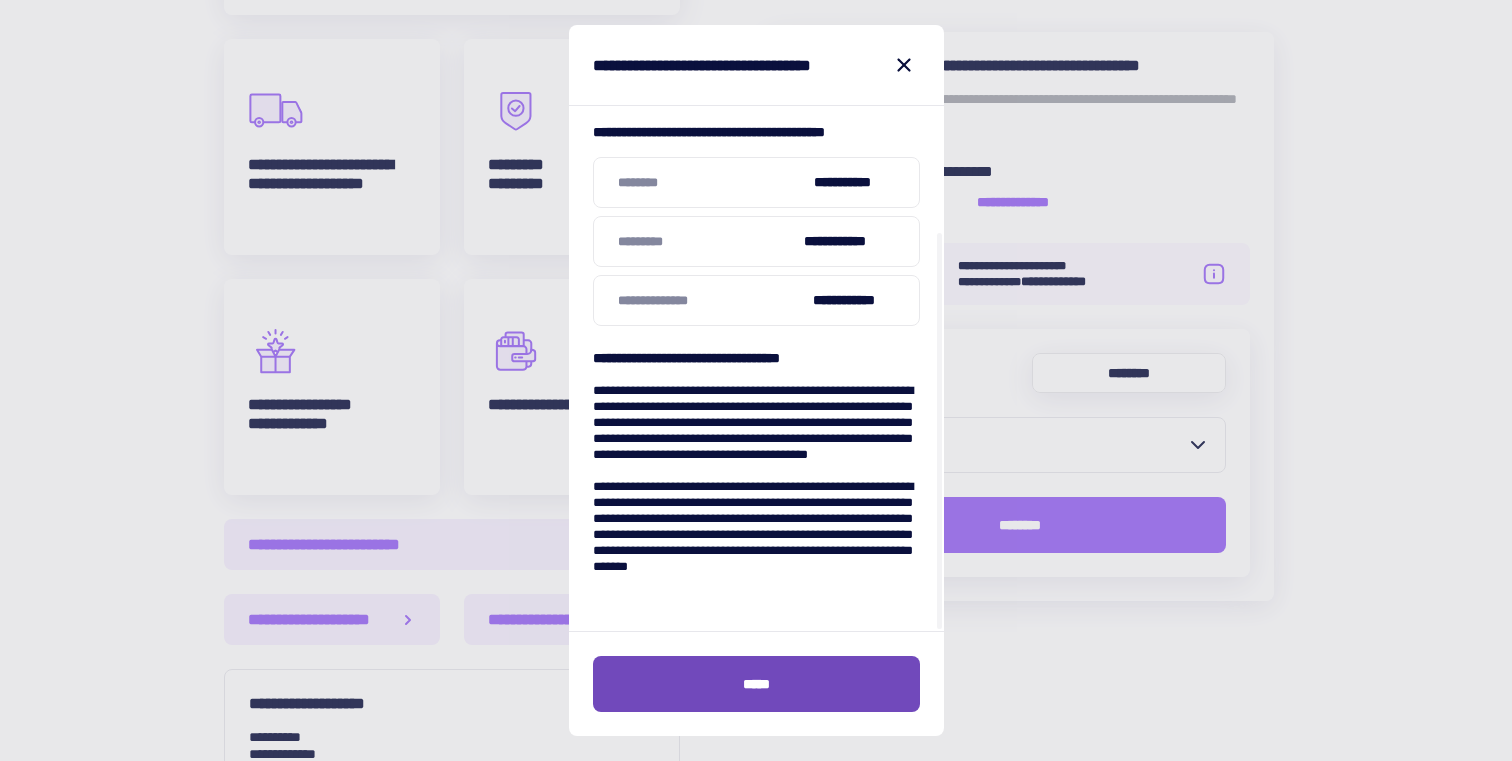 click on "*****" at bounding box center [756, 684] 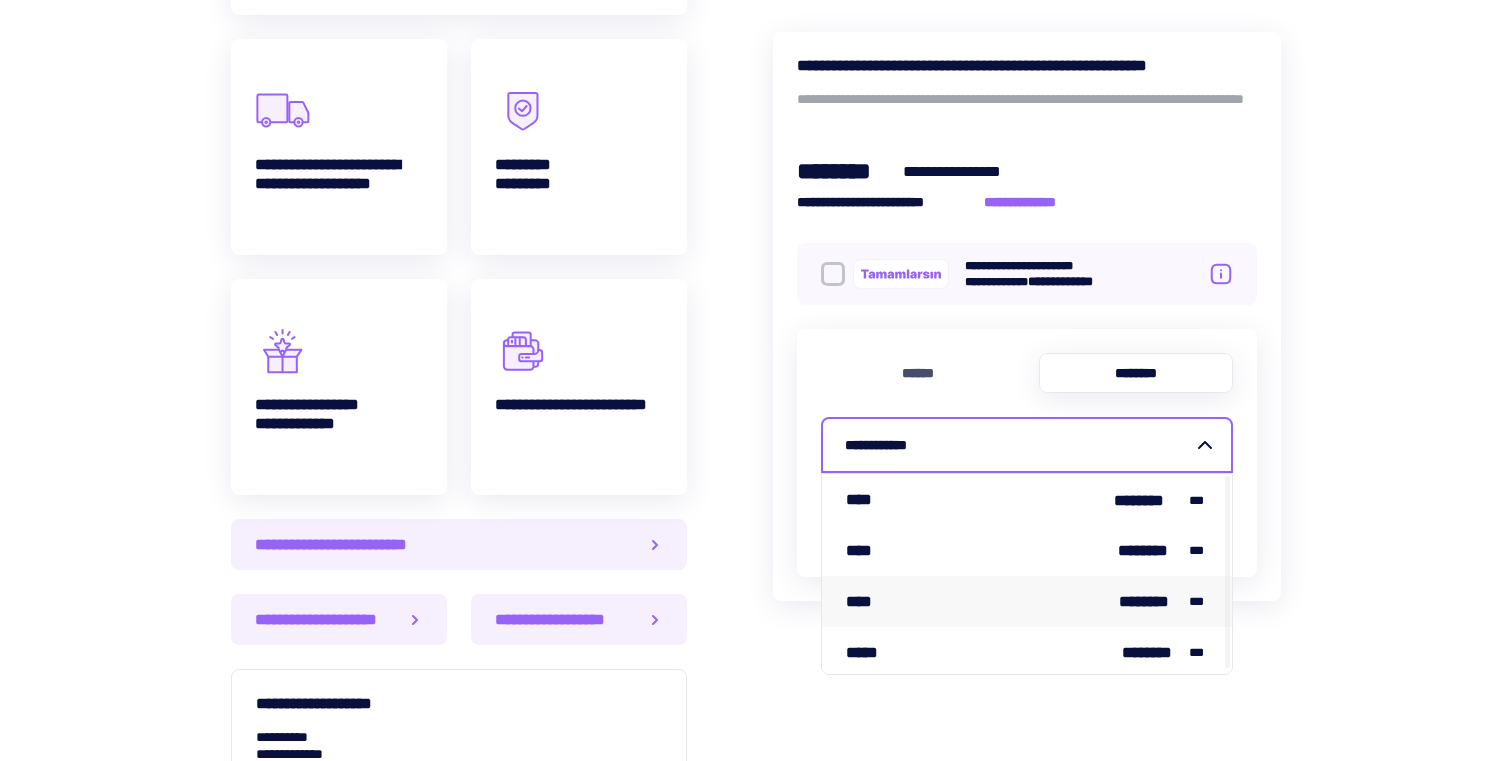 click on "**********" at bounding box center [1019, 445] 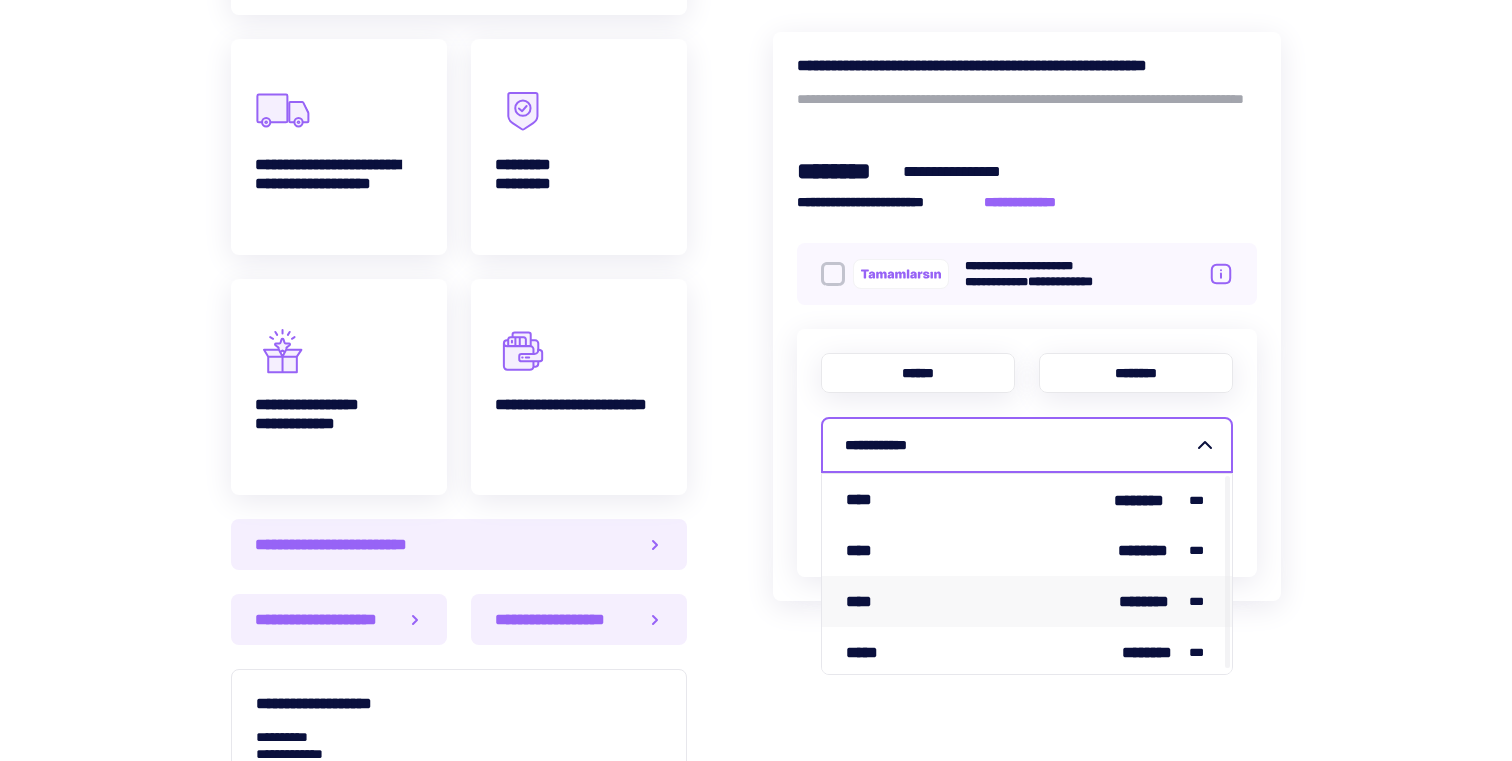 click on "******" at bounding box center (918, 373) 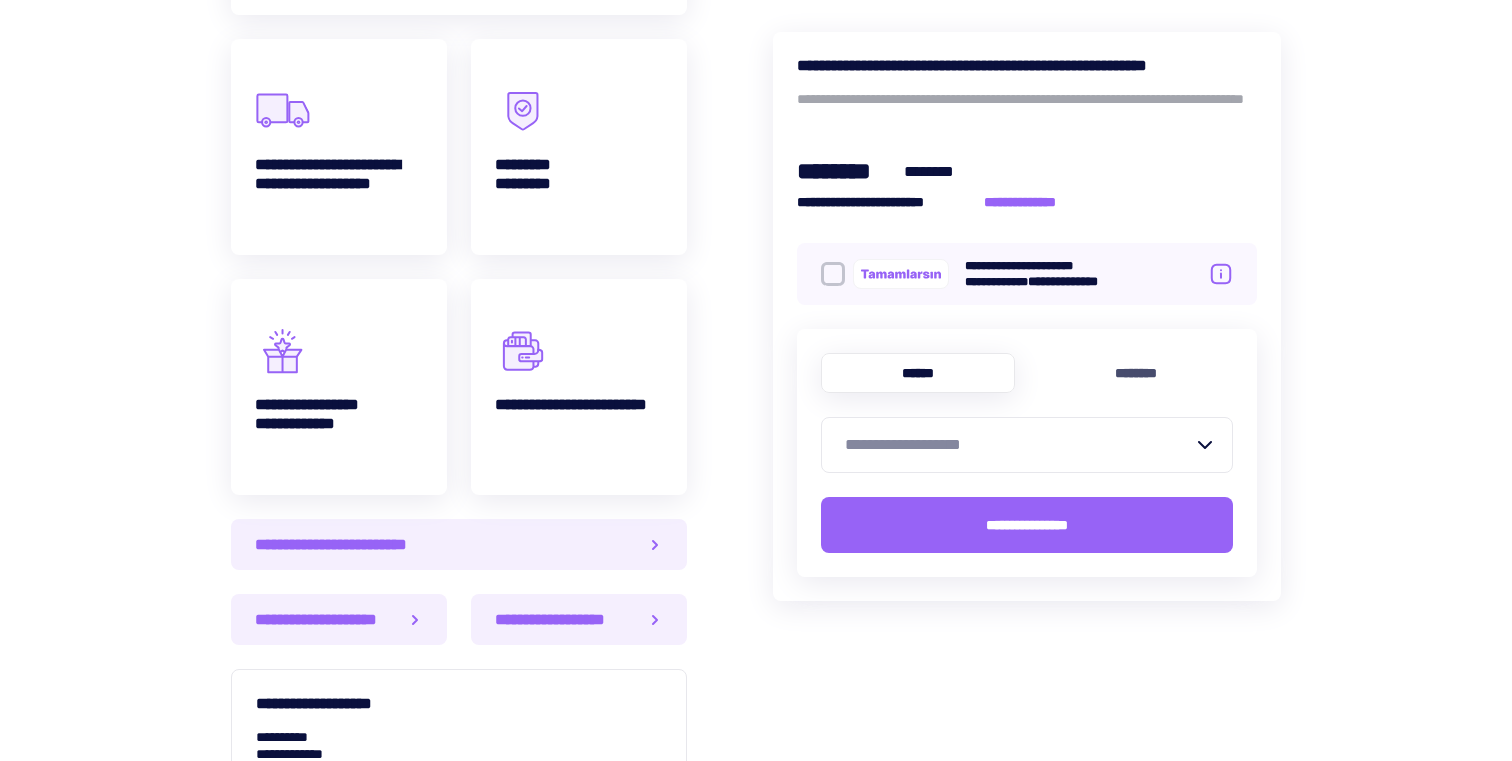 click on "**********" at bounding box center (1019, 445) 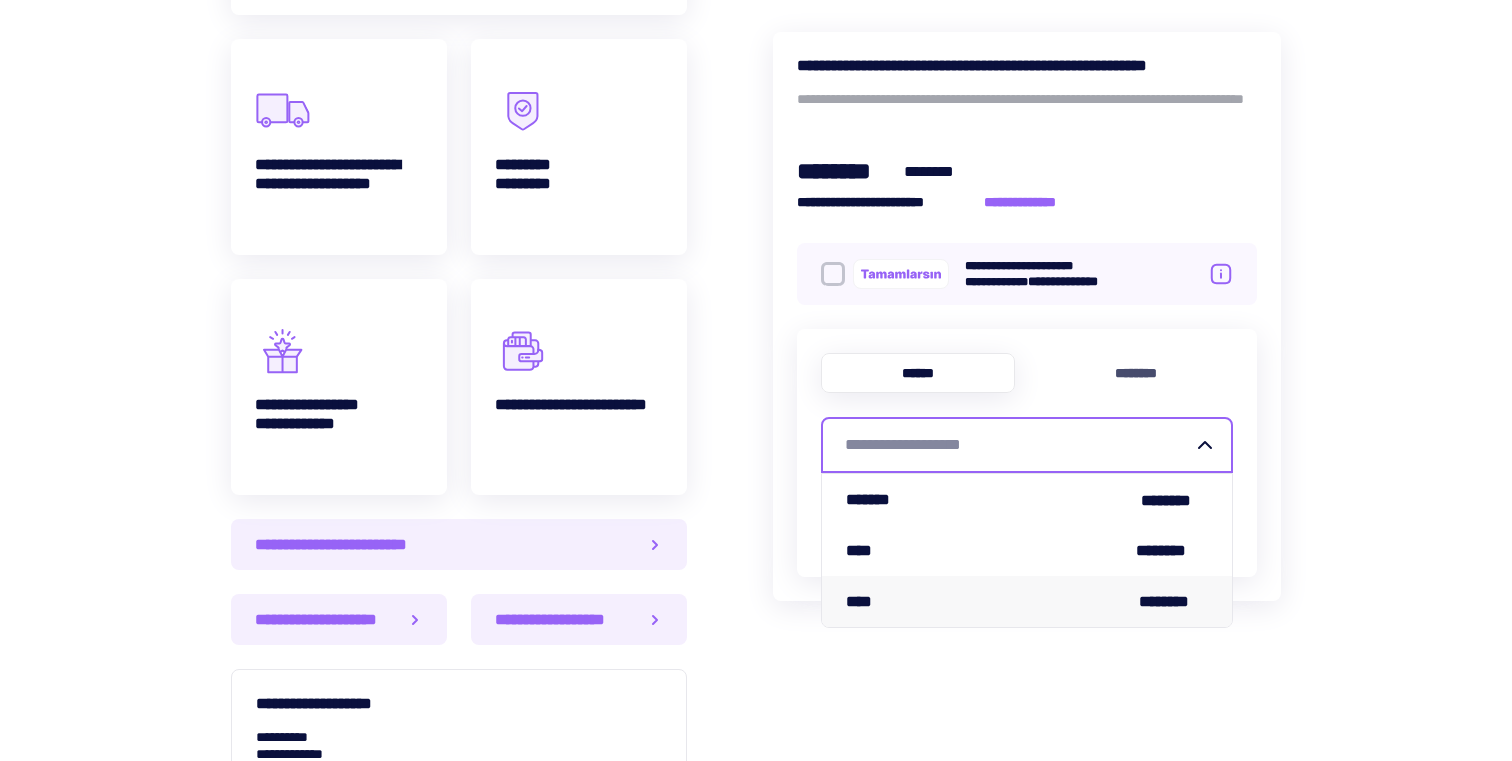 click on "**** ********" at bounding box center (1027, 601) 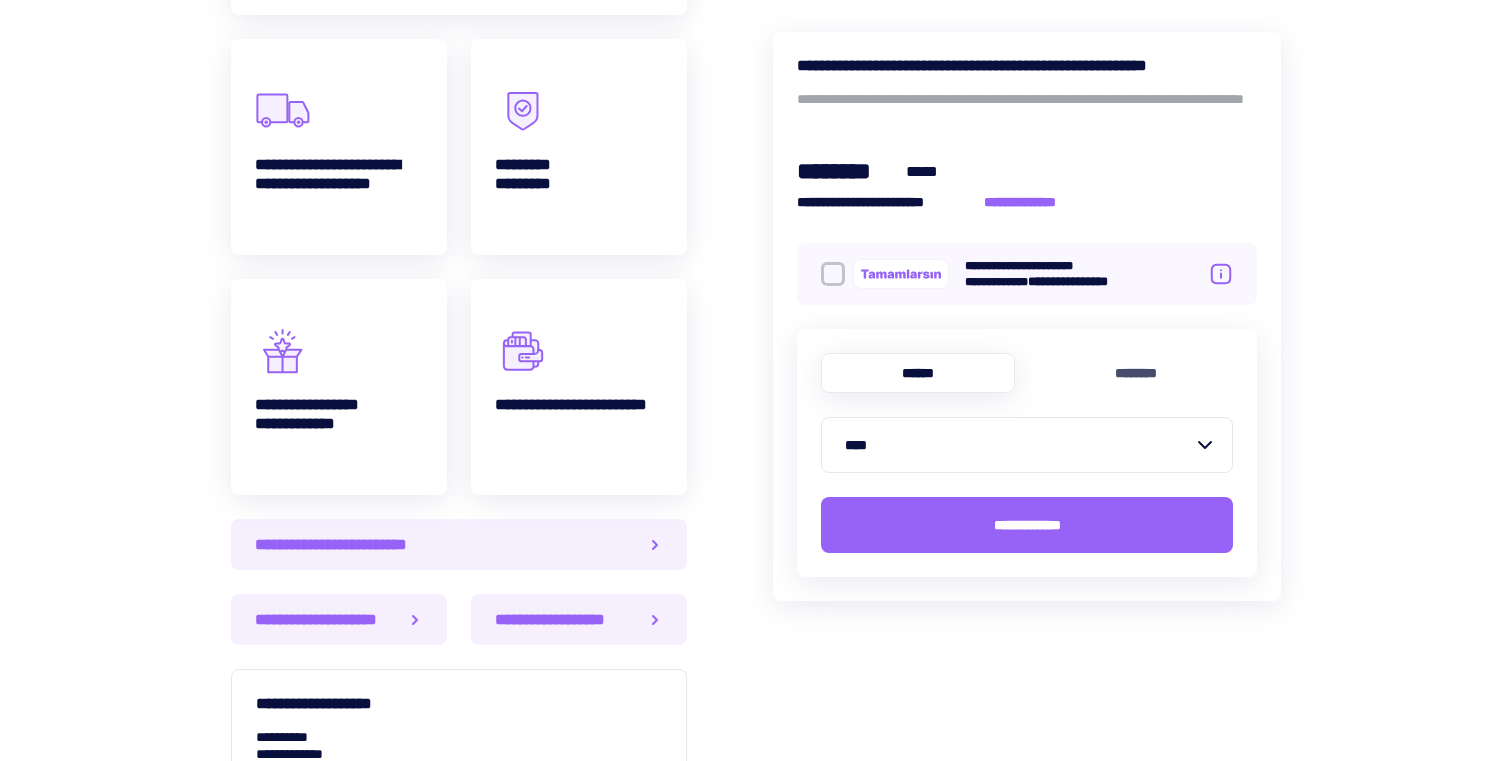 click on "****" at bounding box center [1019, 445] 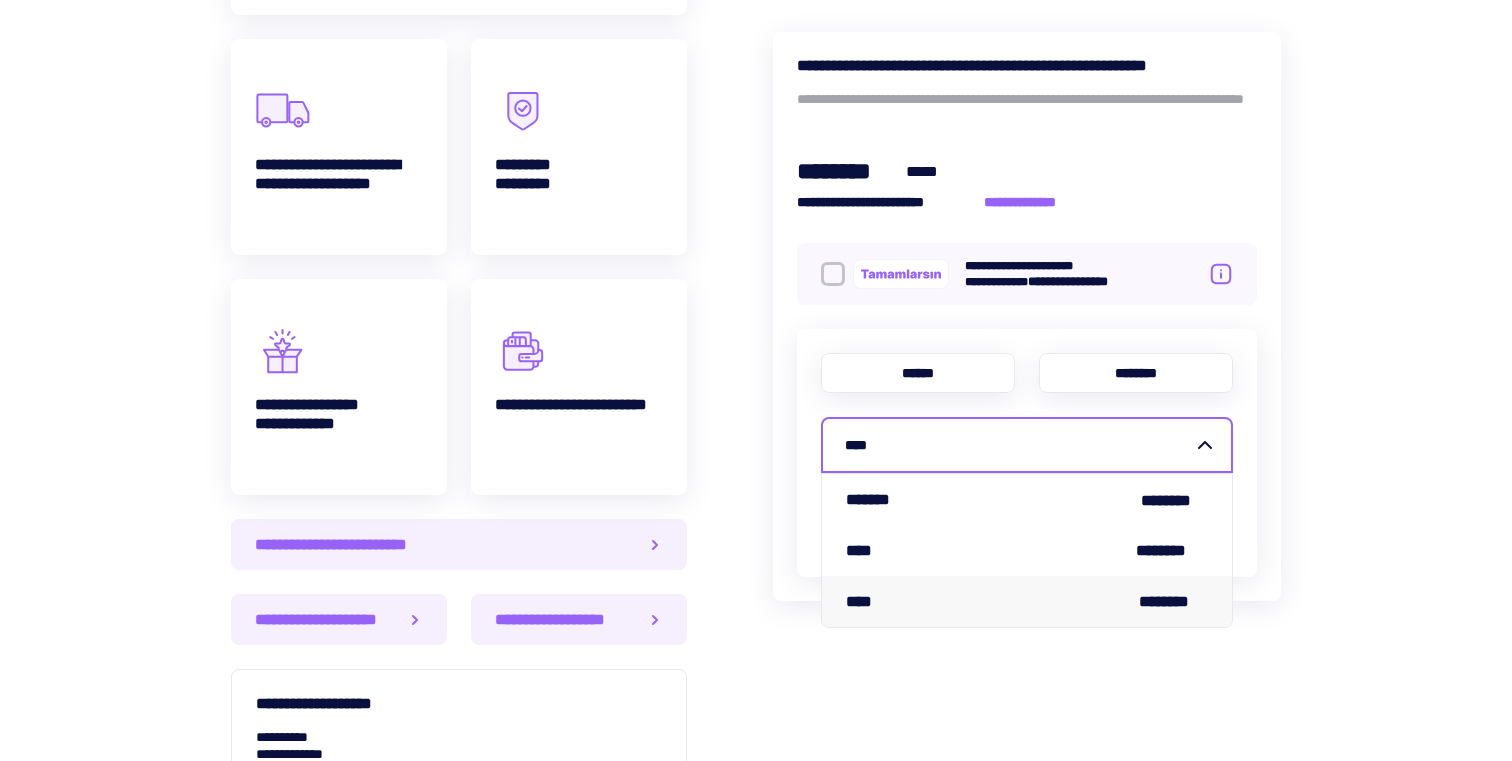 click on "********" at bounding box center [1136, 373] 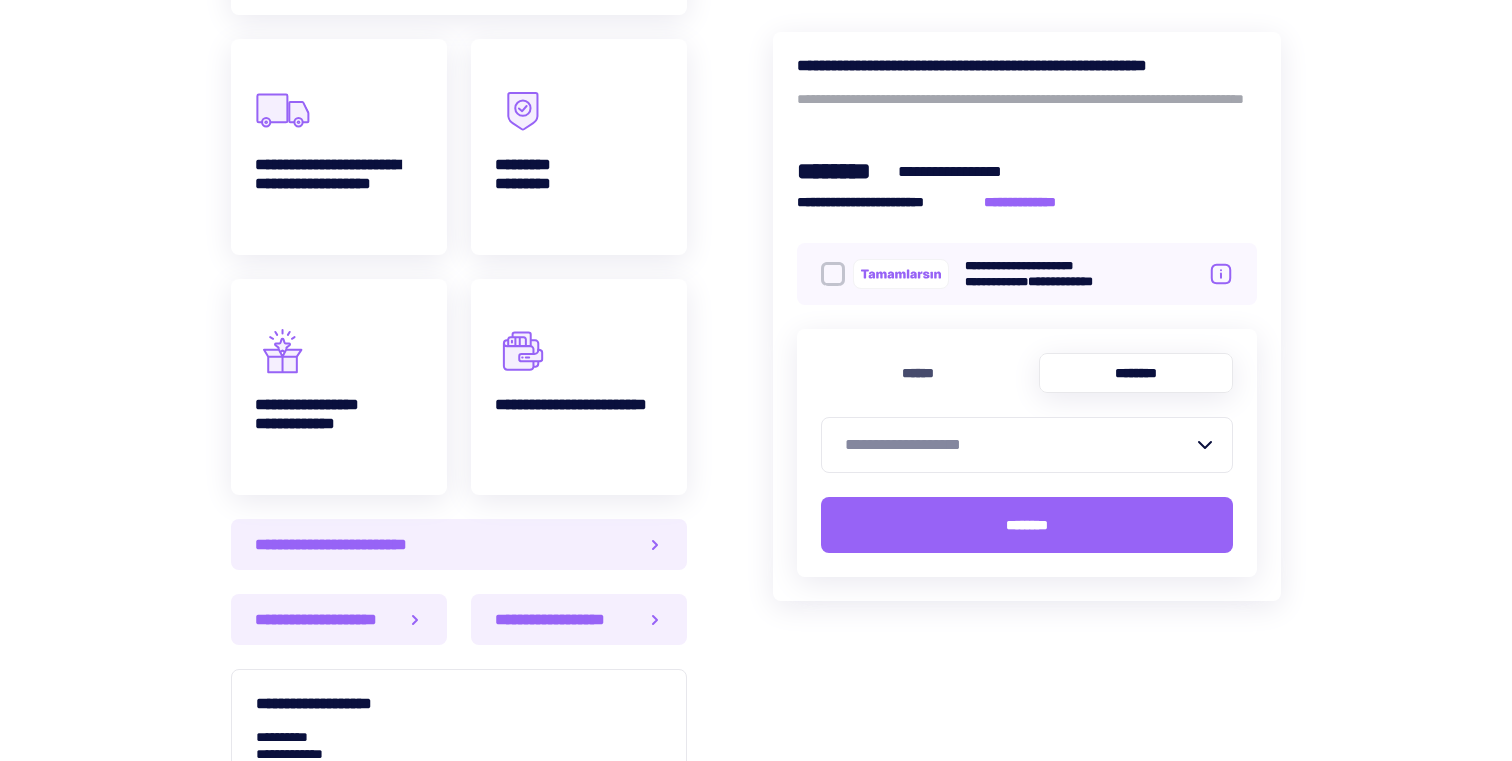 click on "**********" at bounding box center [1019, 445] 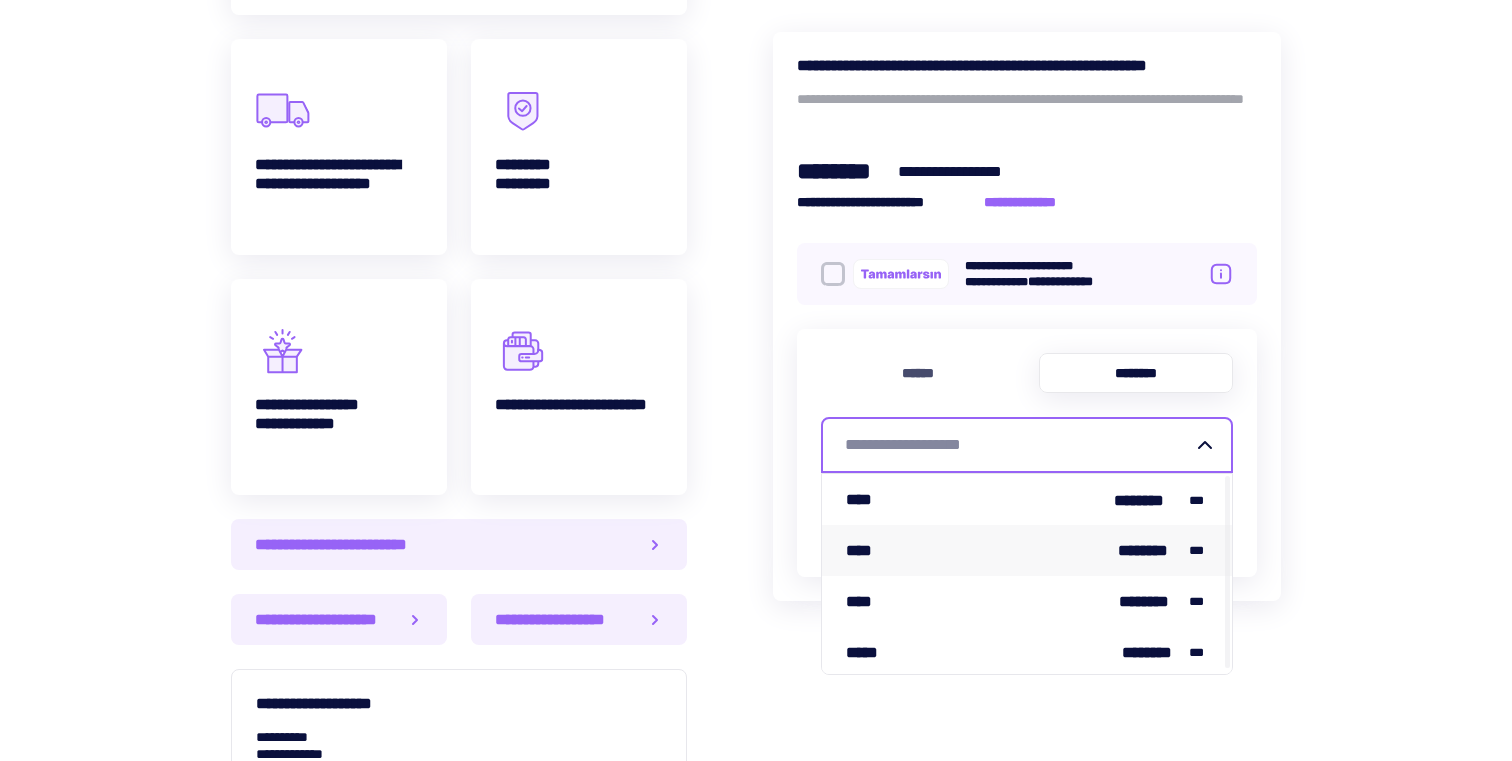 click on "**** ******** ***" at bounding box center [1027, 550] 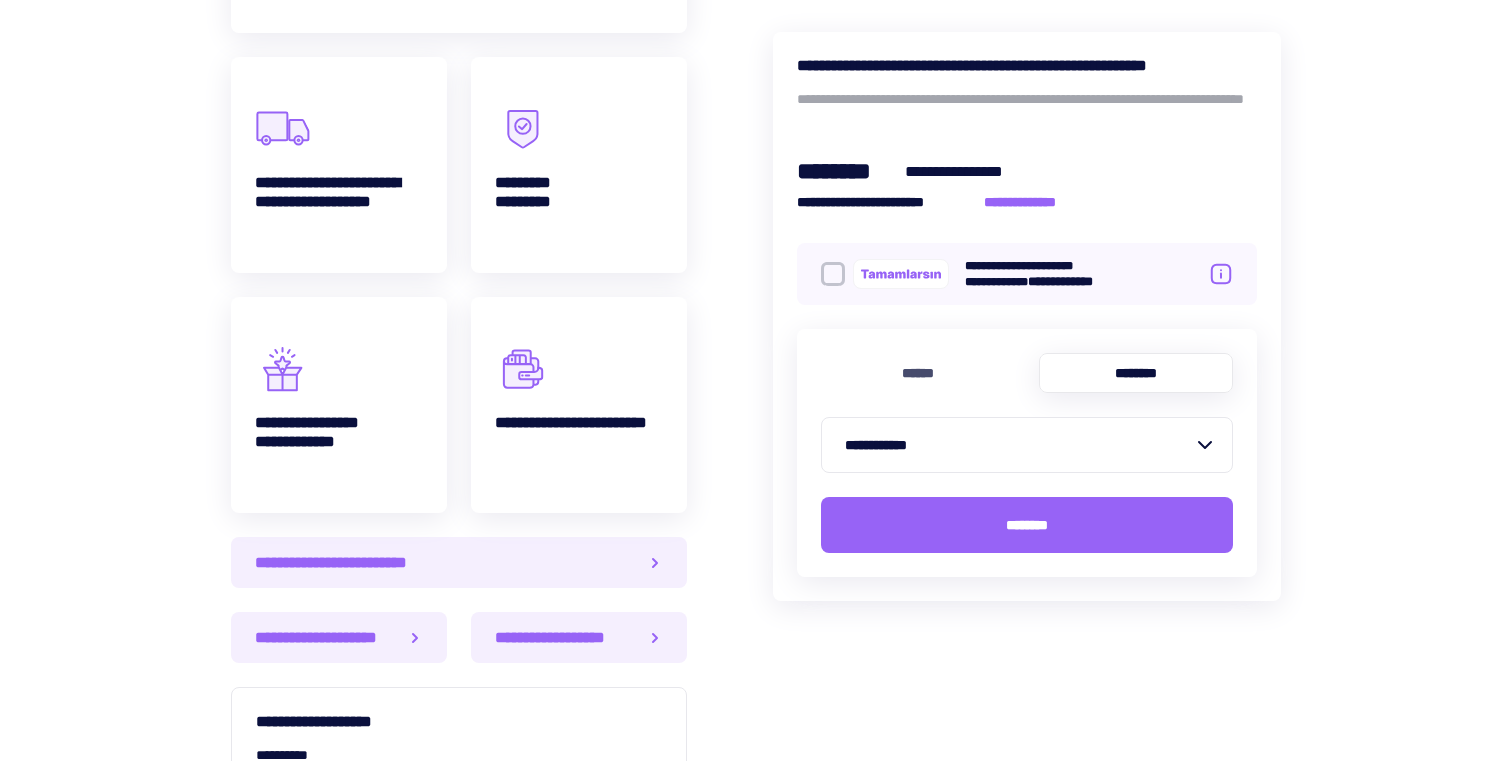 scroll, scrollTop: 1074, scrollLeft: 0, axis: vertical 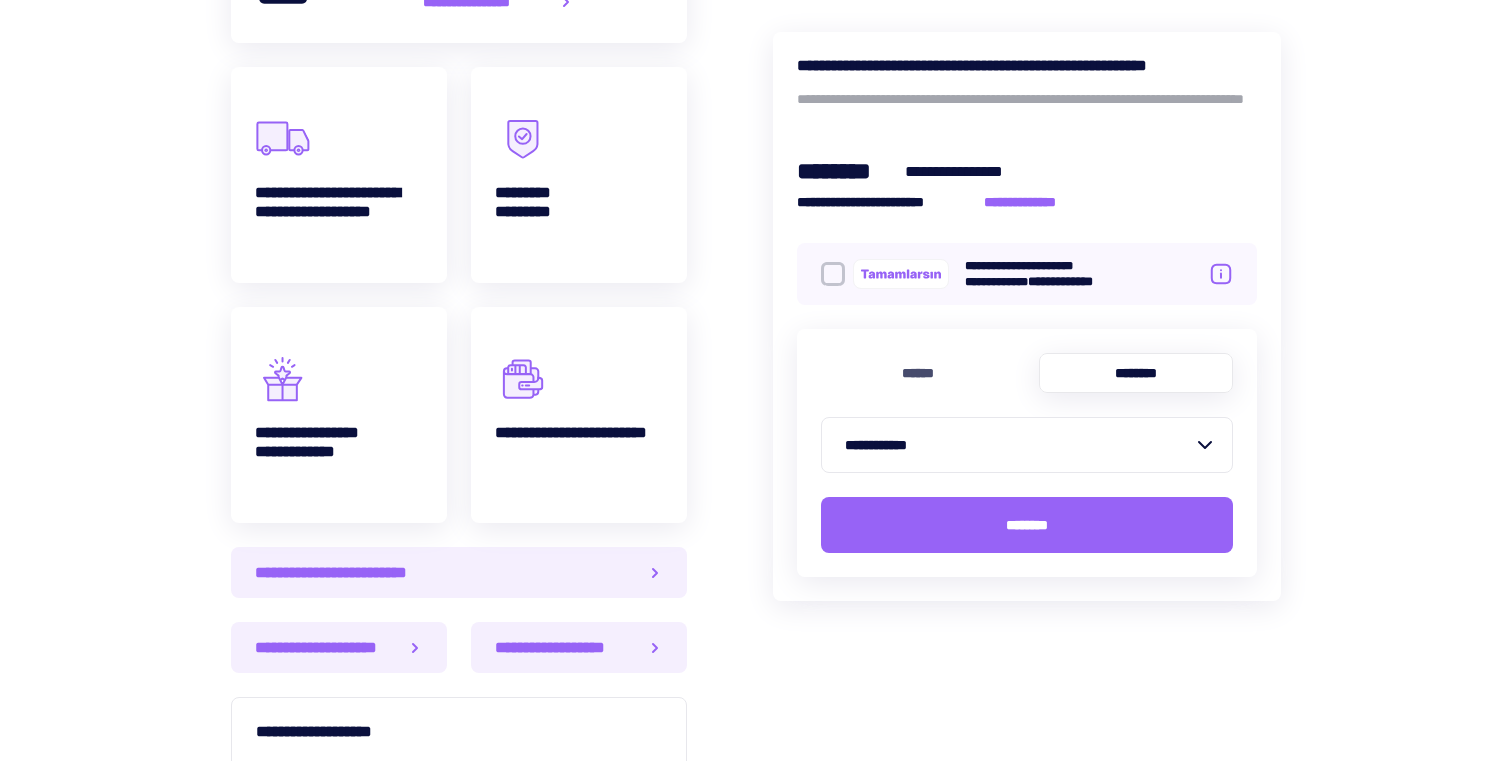 click on "**********" at bounding box center [1019, 445] 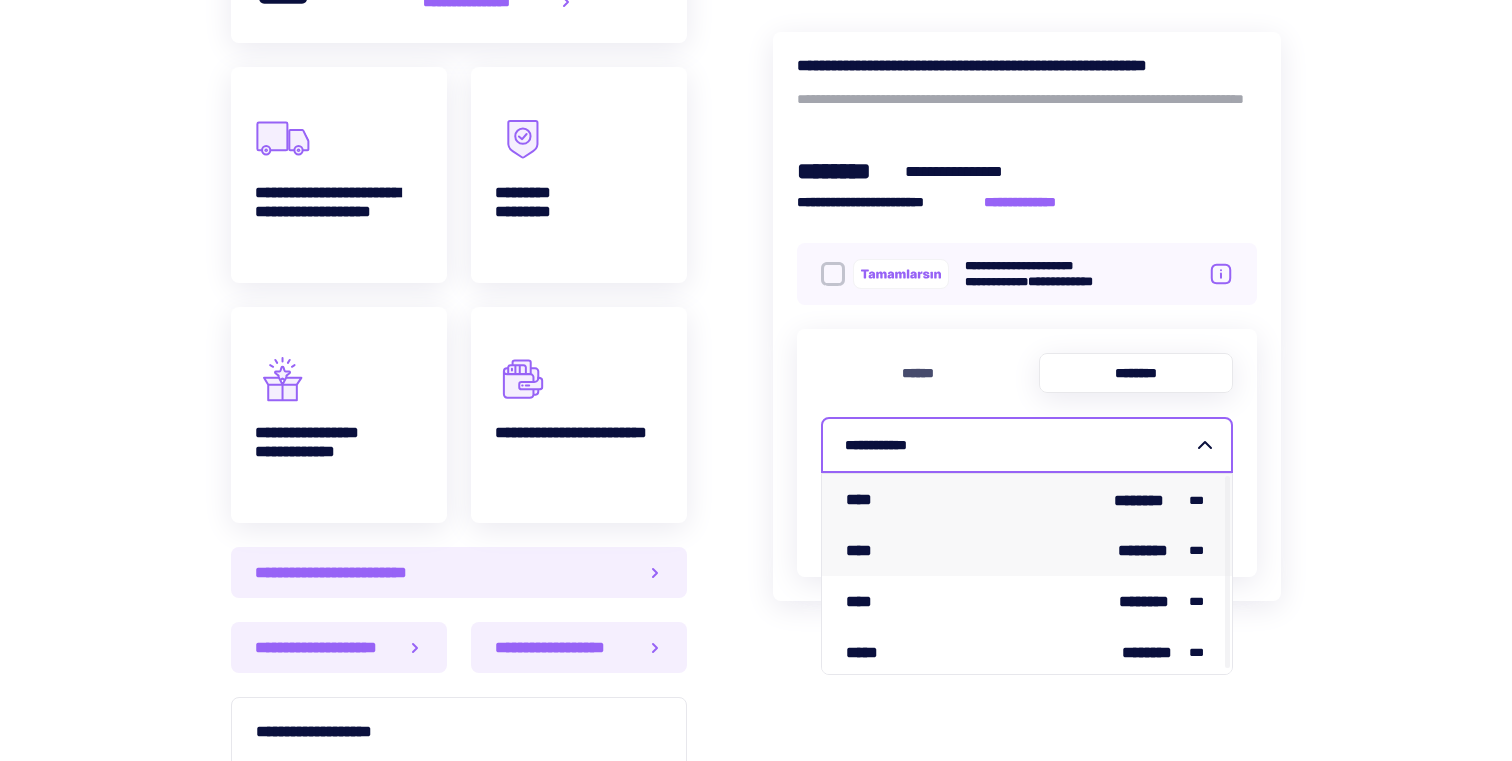 scroll, scrollTop: 1060, scrollLeft: 0, axis: vertical 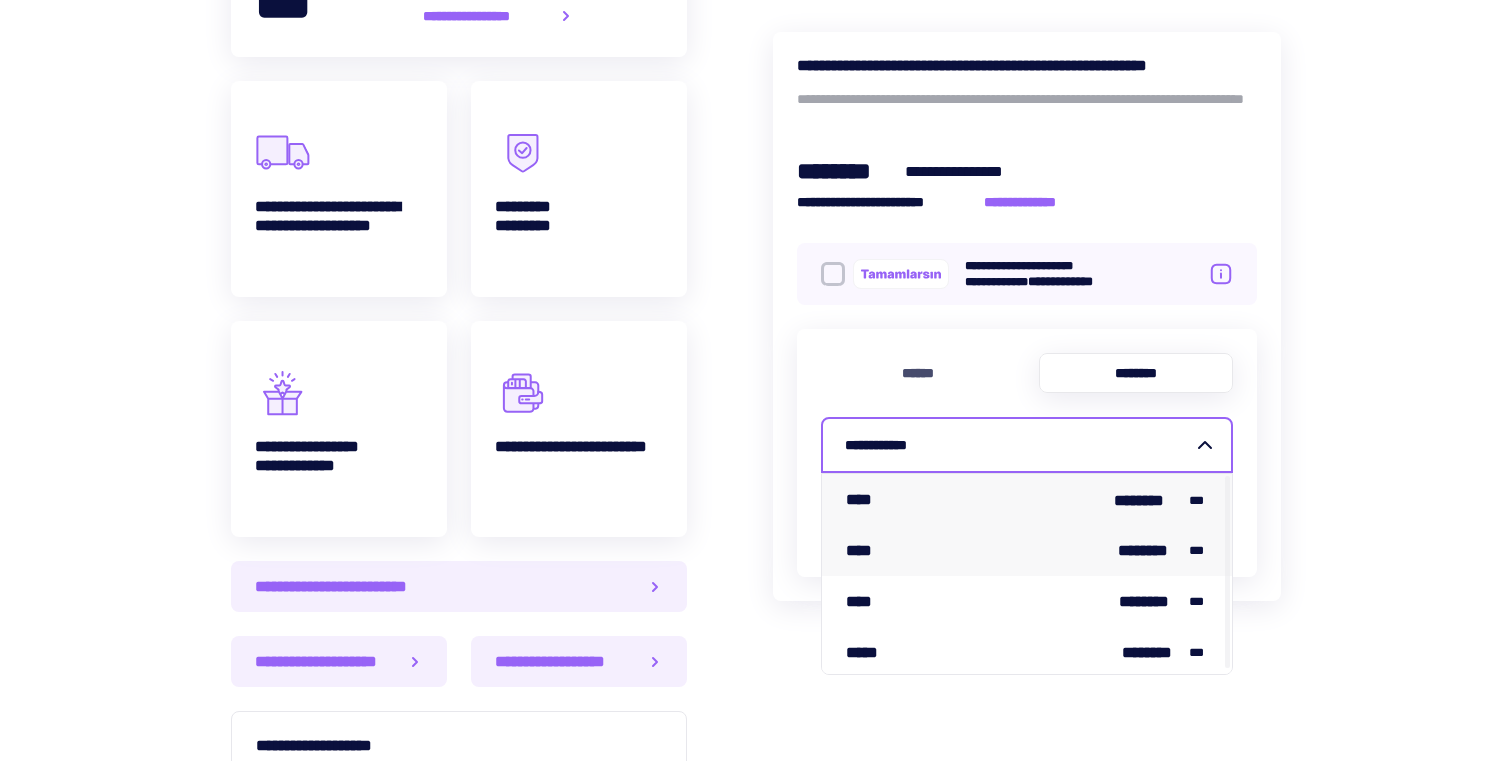 click on "**** ******** ***" at bounding box center (1027, 499) 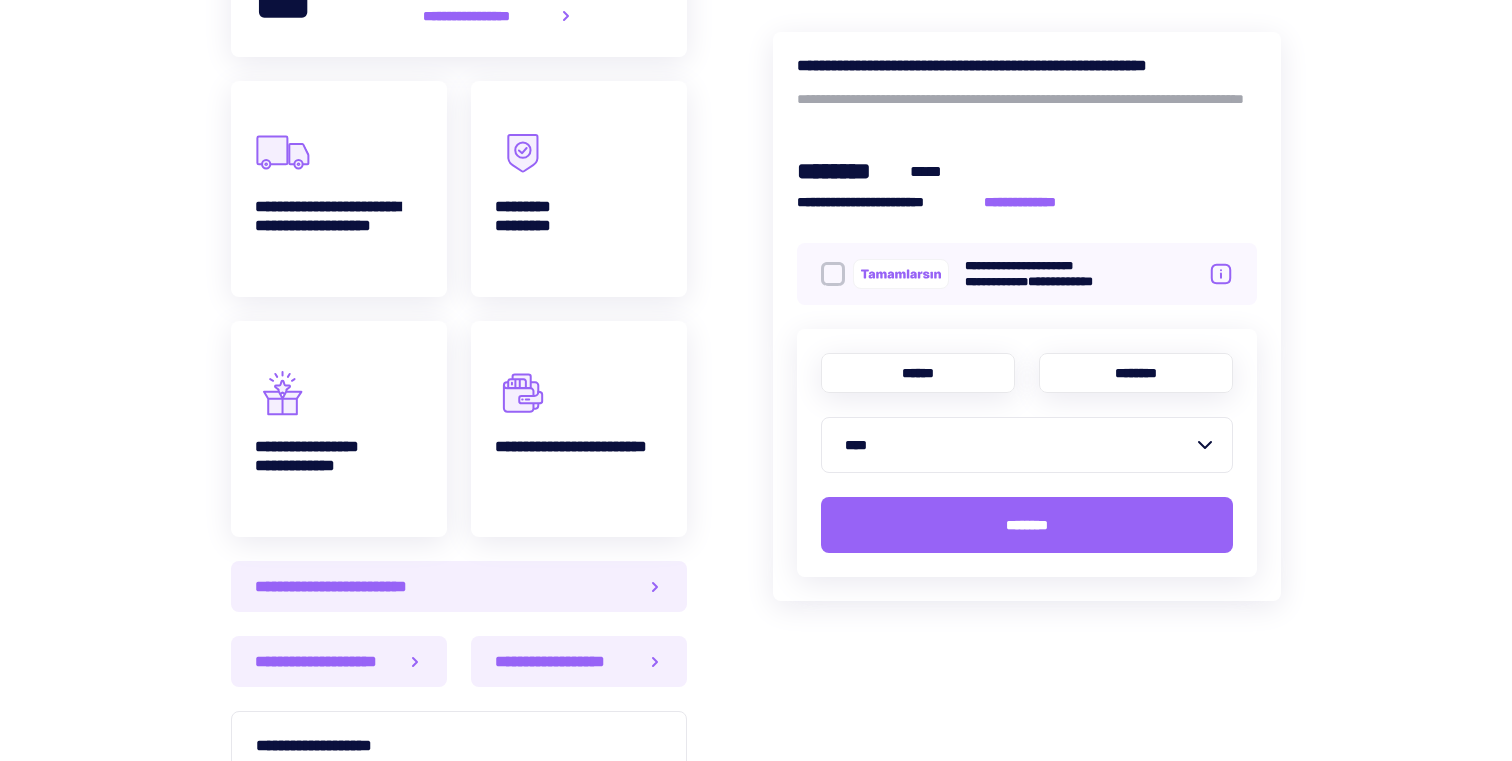 click on "******" at bounding box center [918, 373] 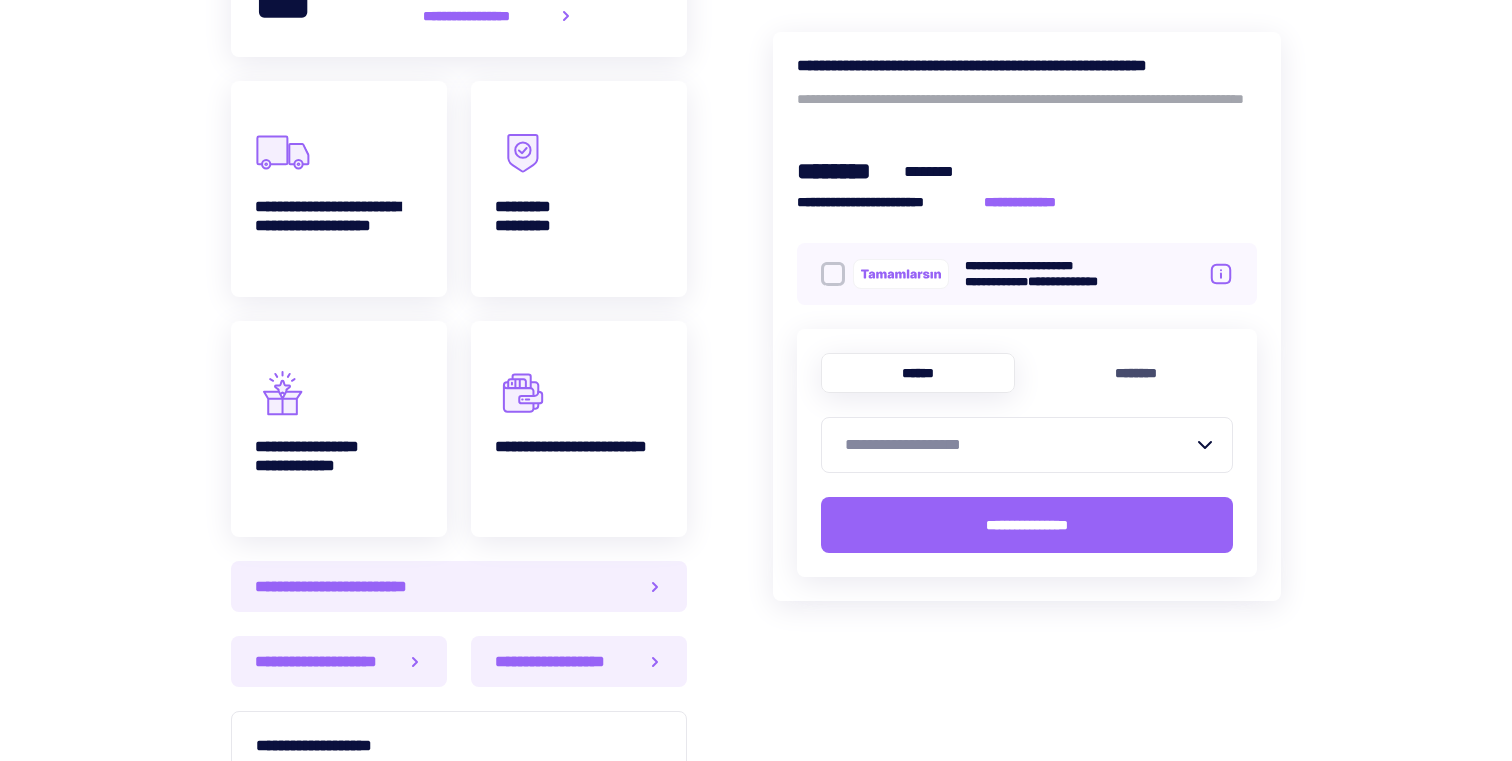 click on "**********" at bounding box center [1019, 445] 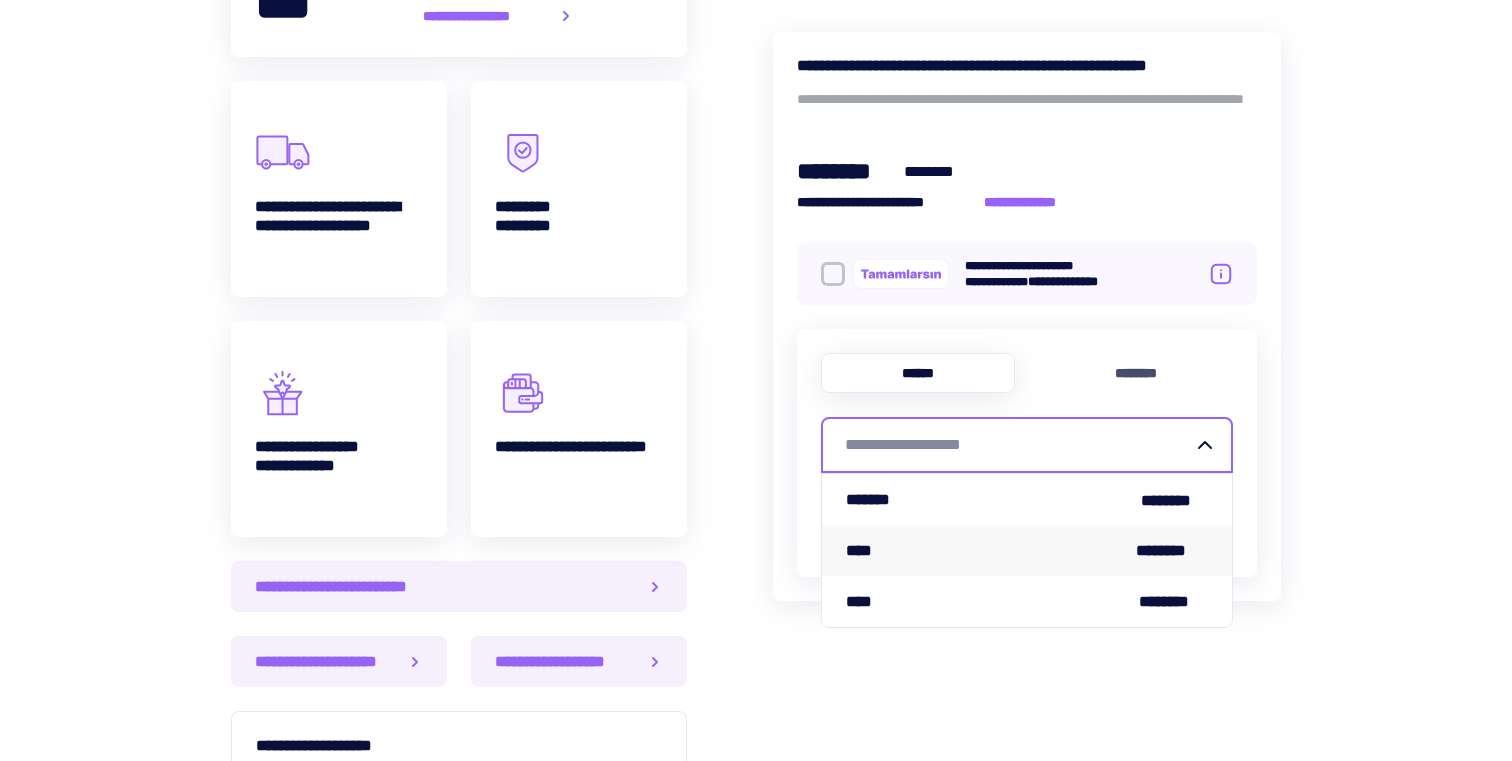 click on "**** ********" at bounding box center [1027, 550] 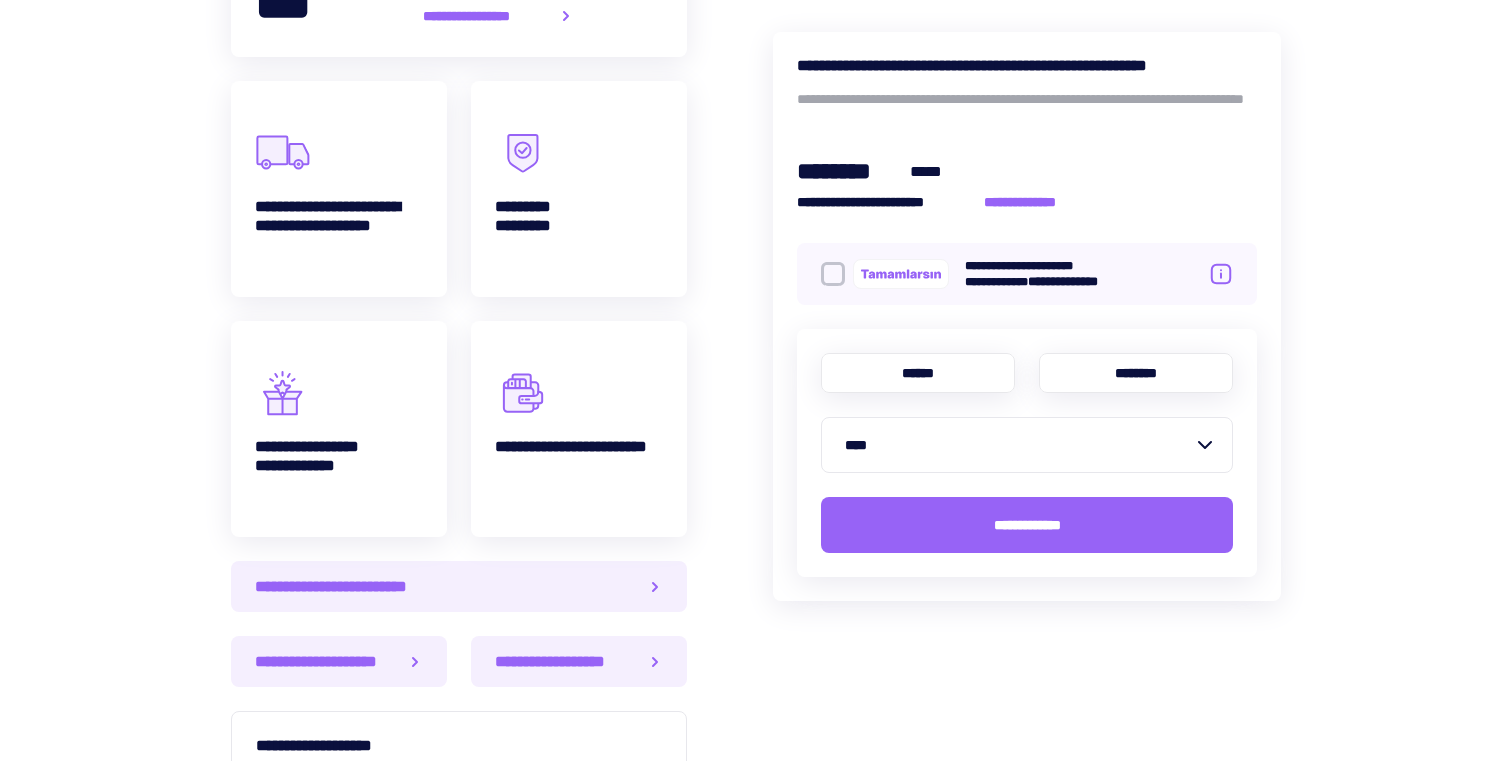 click on "********" at bounding box center (1136, 373) 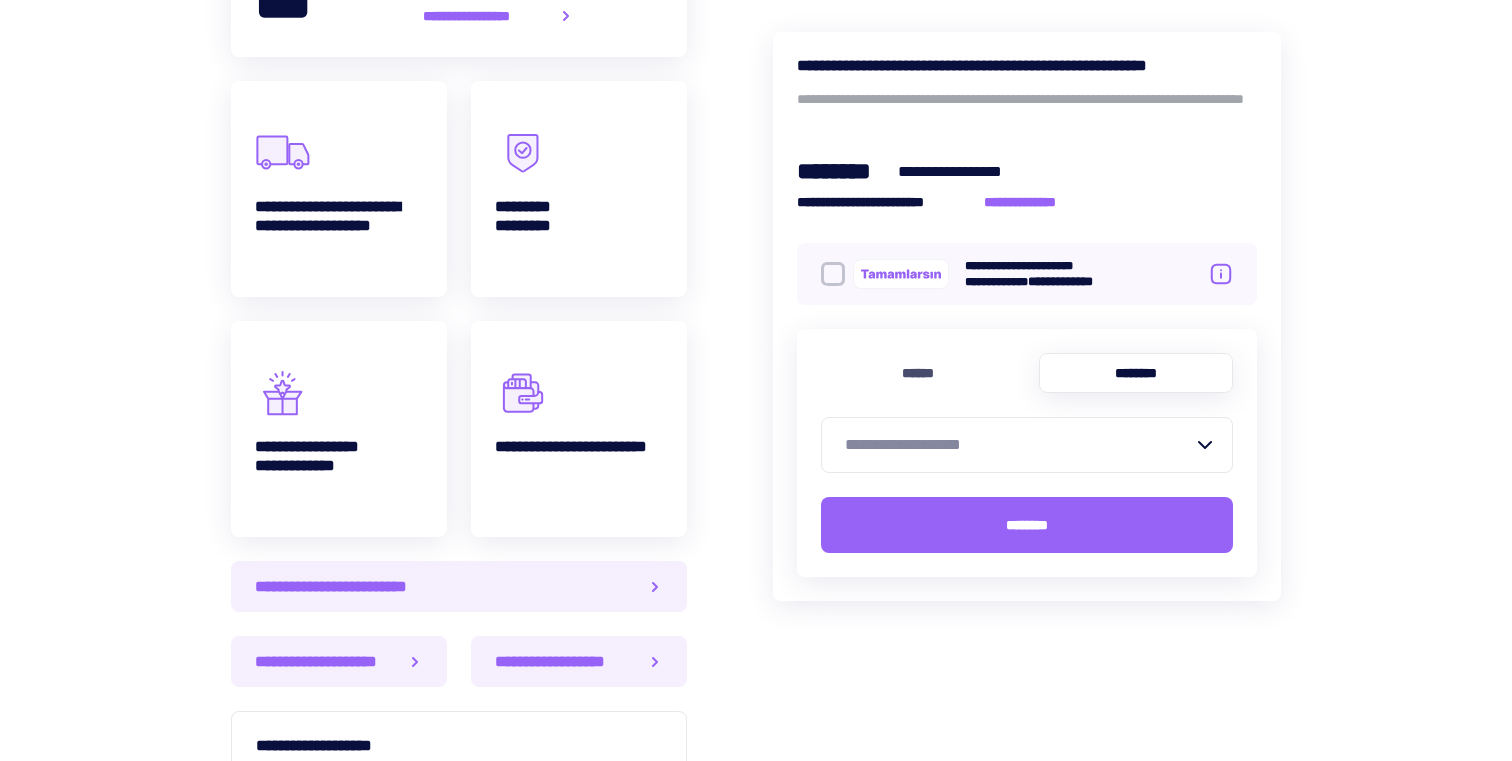 click on "**********" at bounding box center [1019, 445] 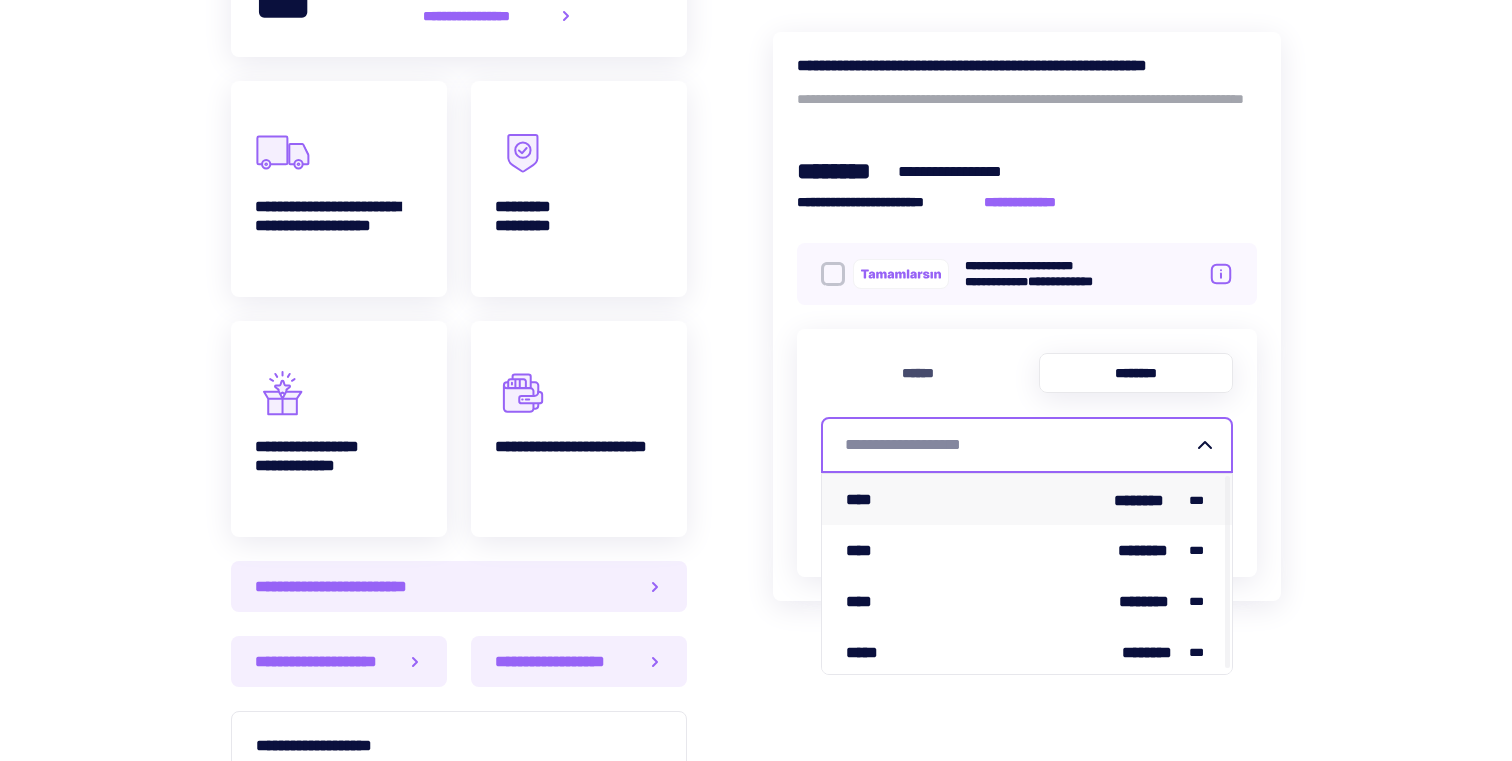 click on "**** ******** ***" at bounding box center (1027, 499) 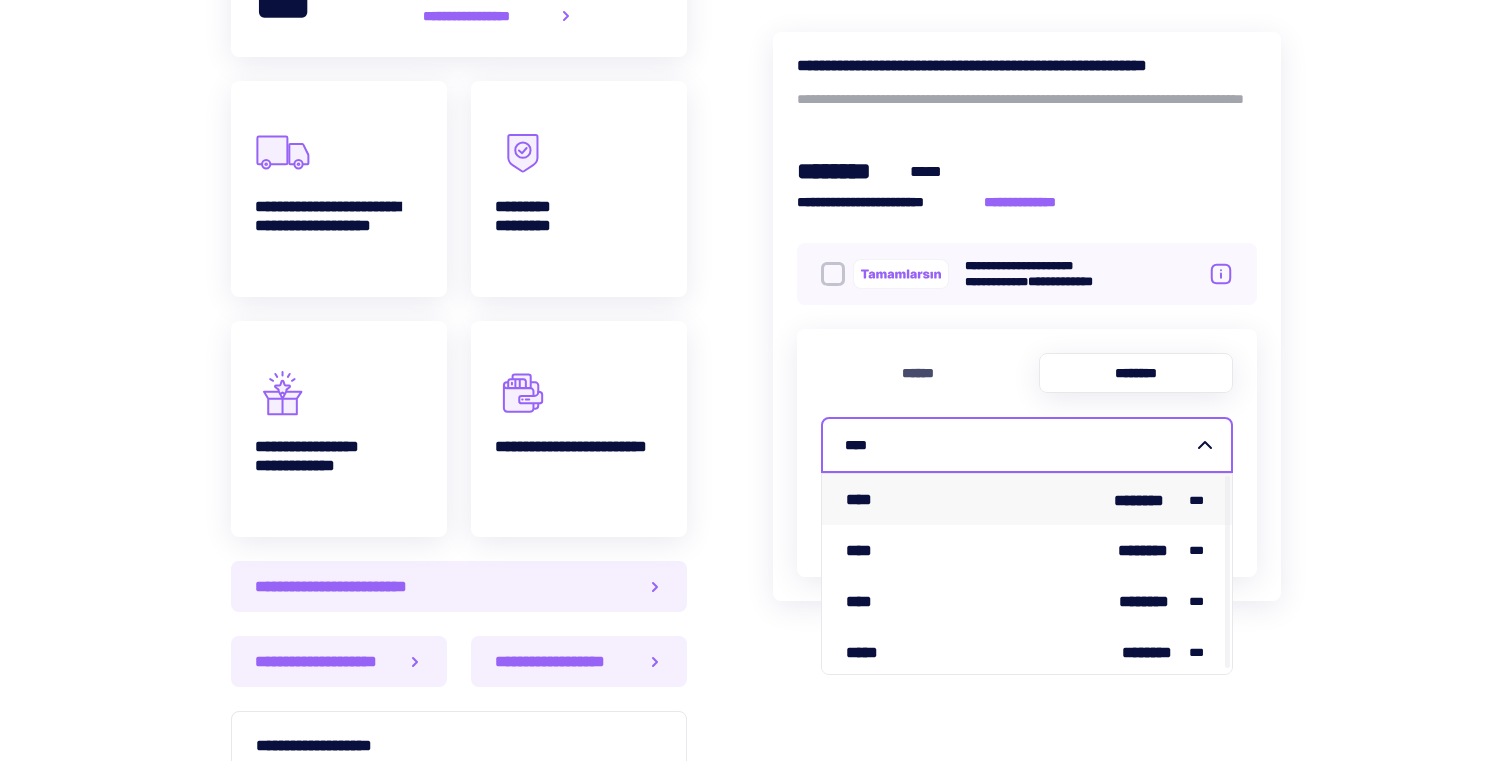 click on "****" at bounding box center (1019, 445) 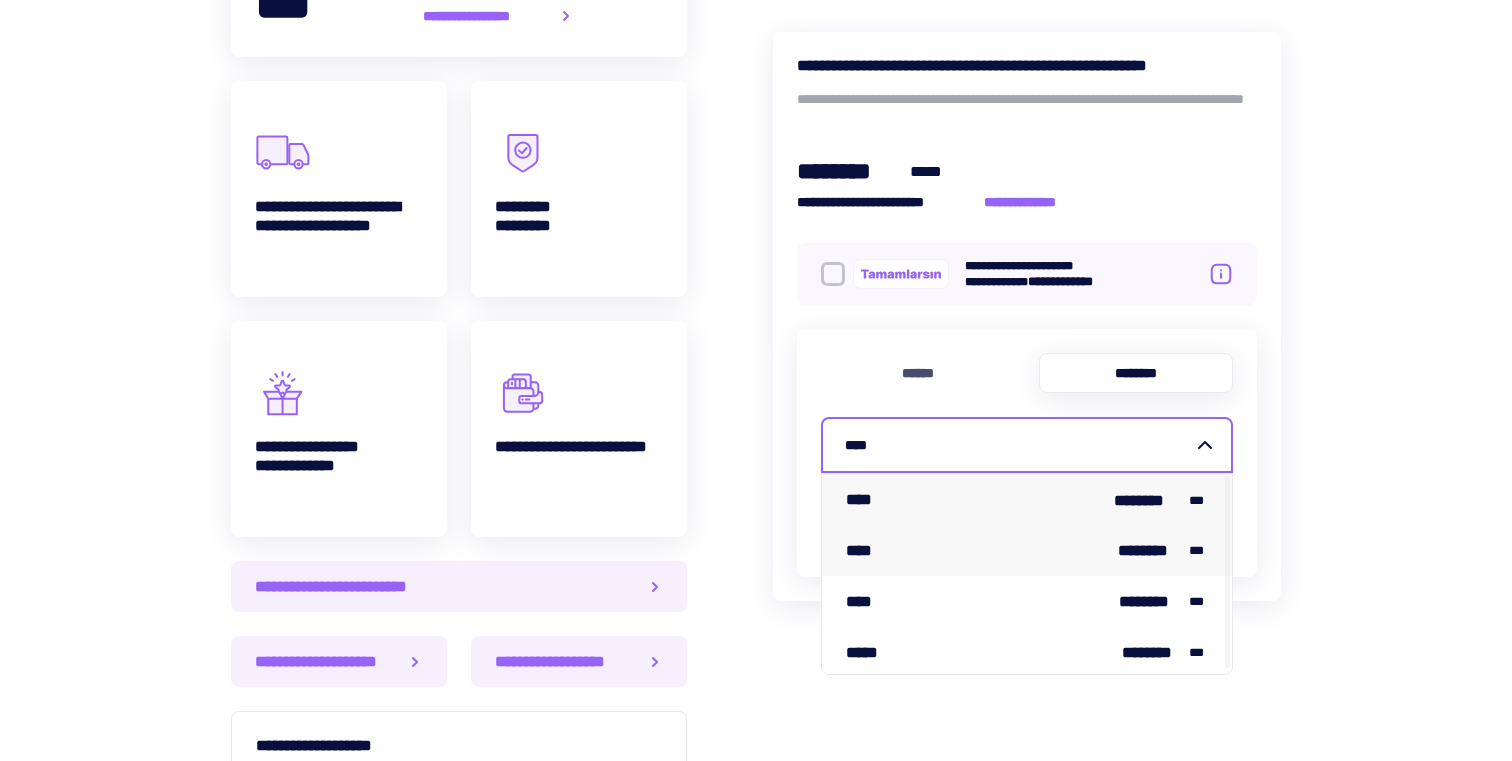 click on "**** ******** ***" at bounding box center (1027, 550) 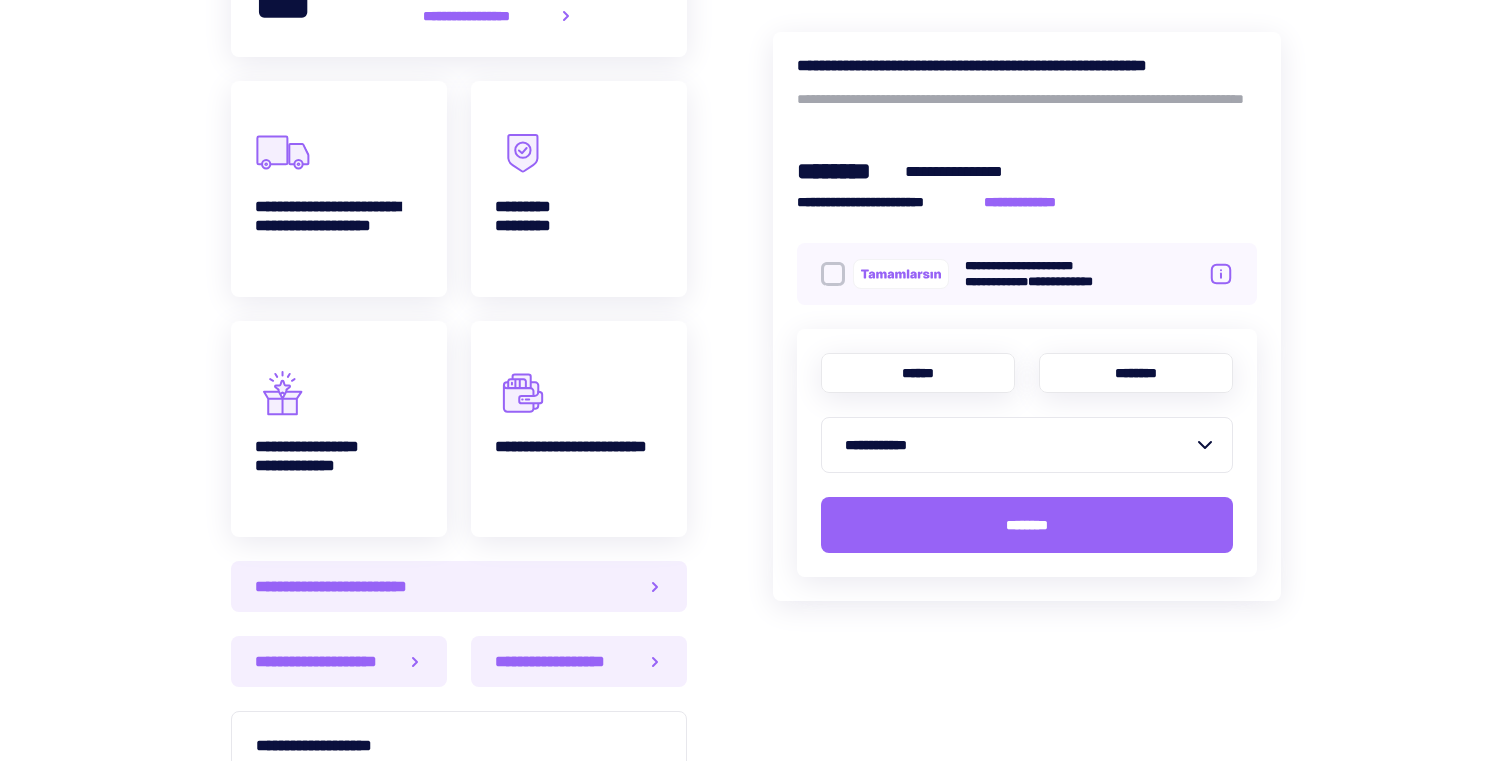 scroll, scrollTop: 1057, scrollLeft: 0, axis: vertical 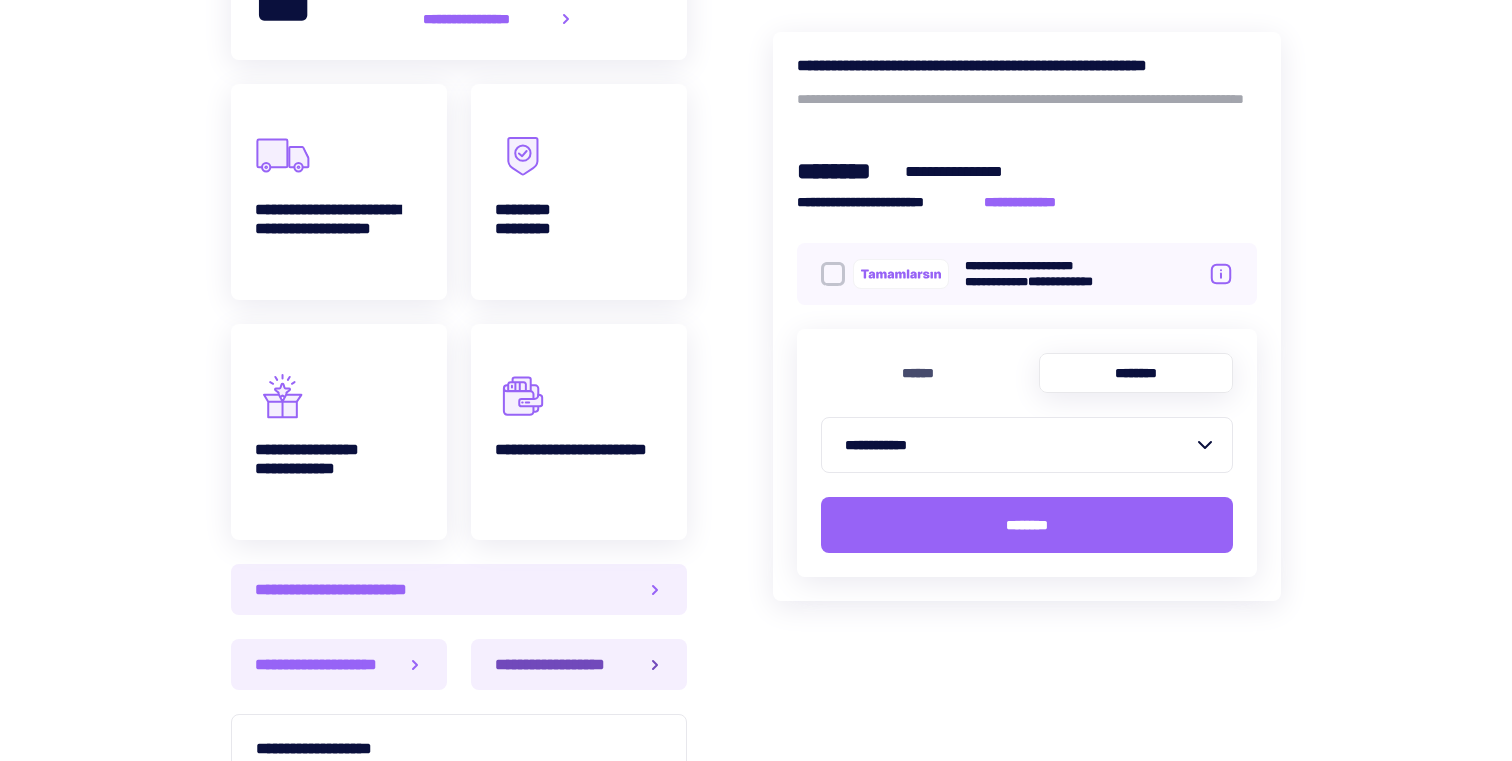 click on "**********" at bounding box center [558, 664] 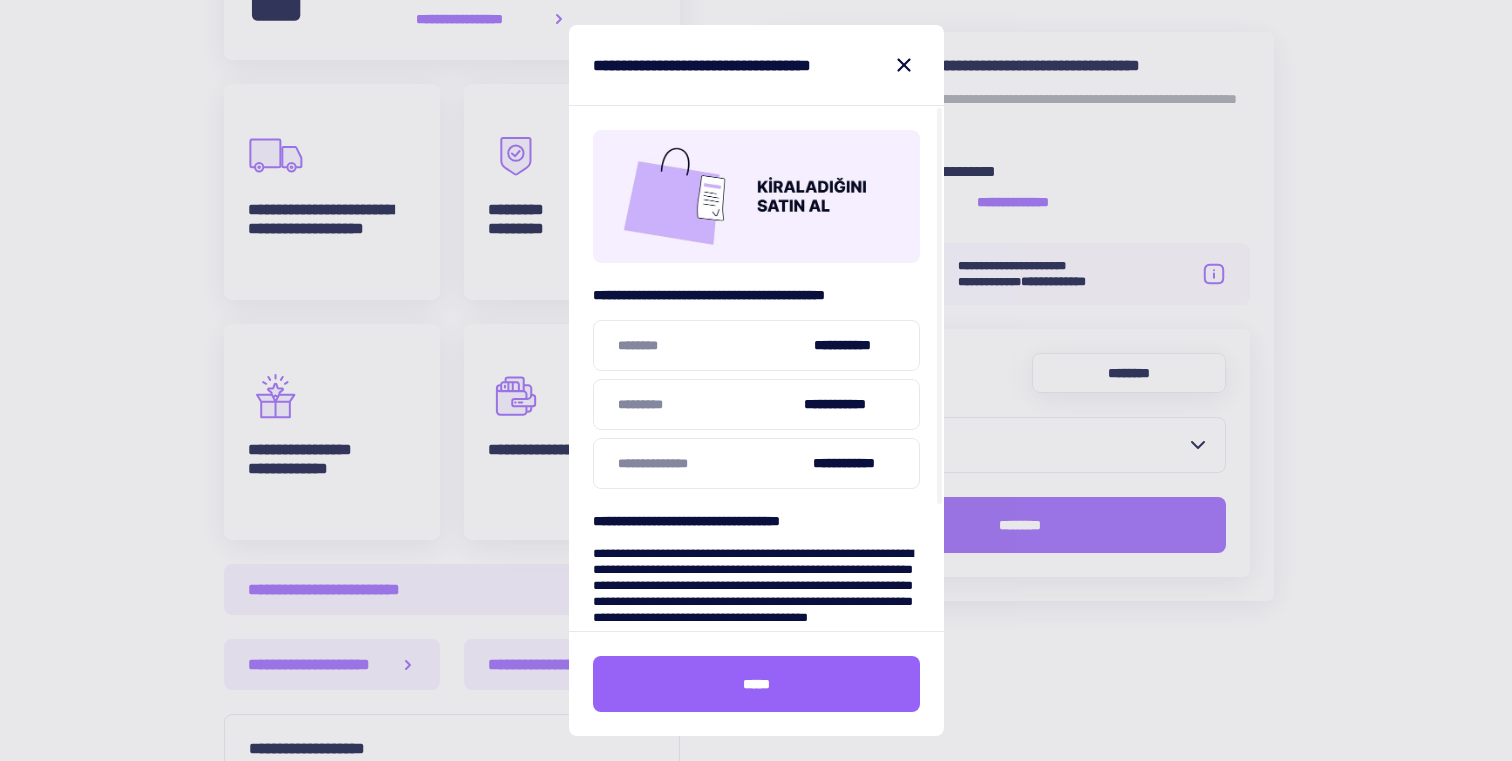 click on "**********" at bounding box center [756, 65] 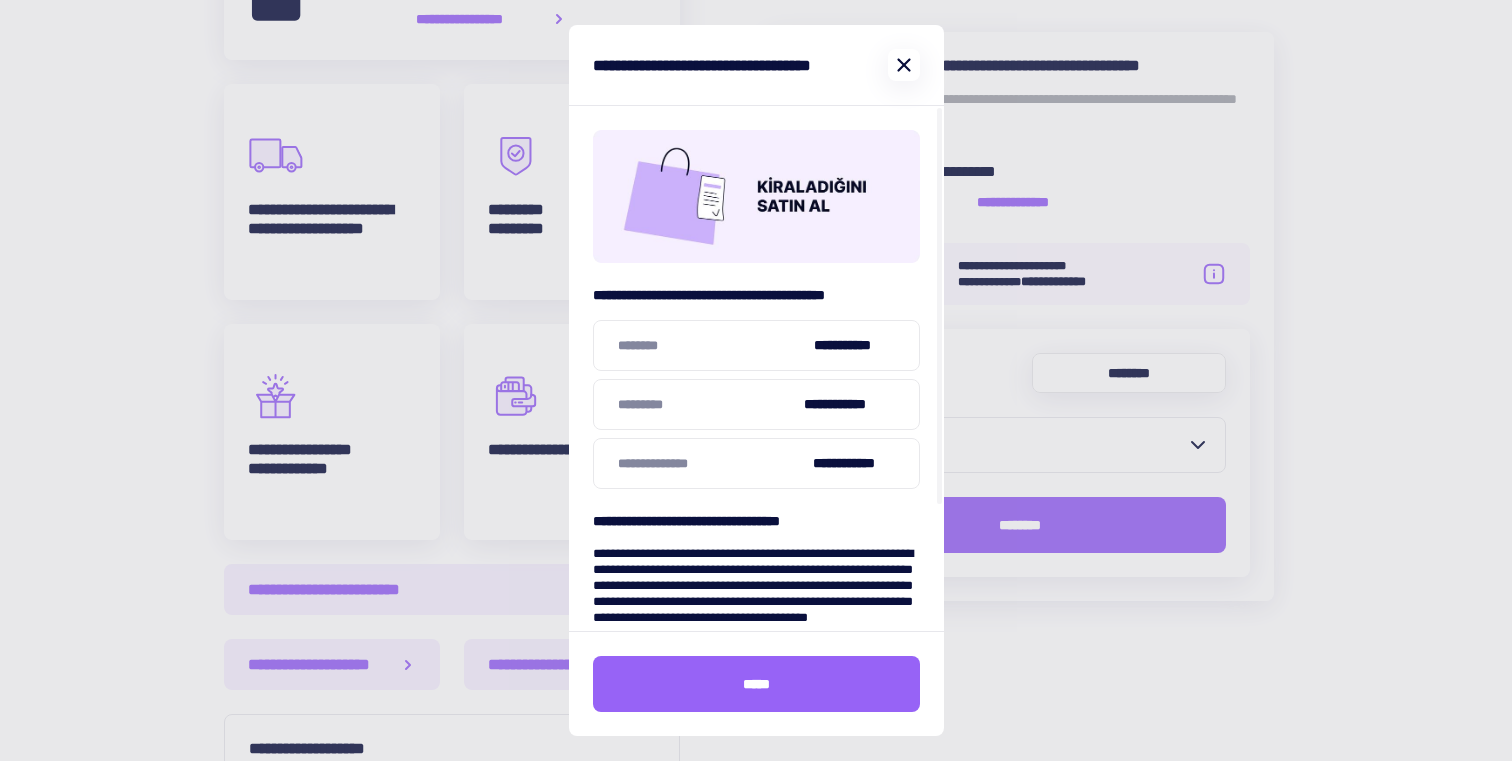 click 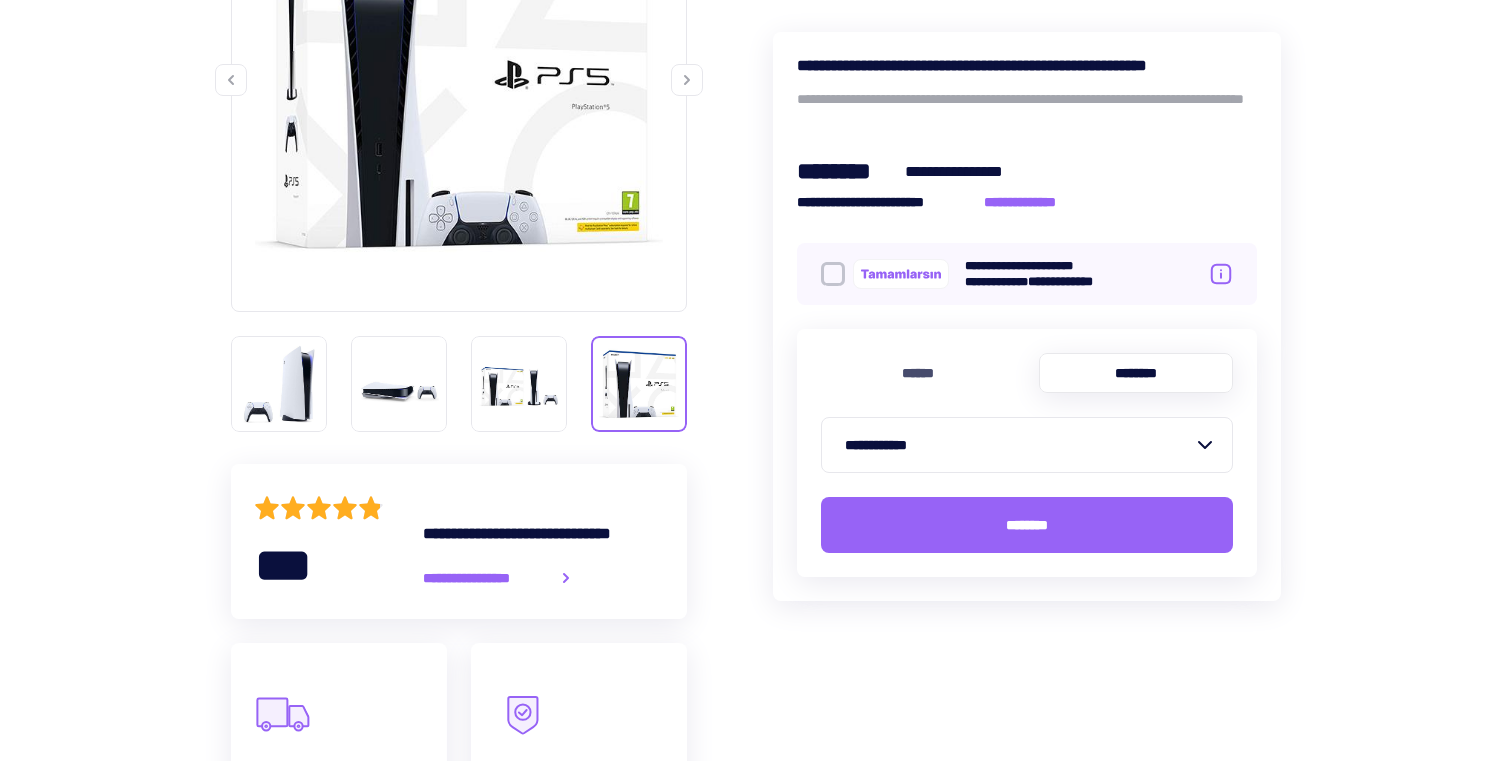 scroll, scrollTop: 451, scrollLeft: 0, axis: vertical 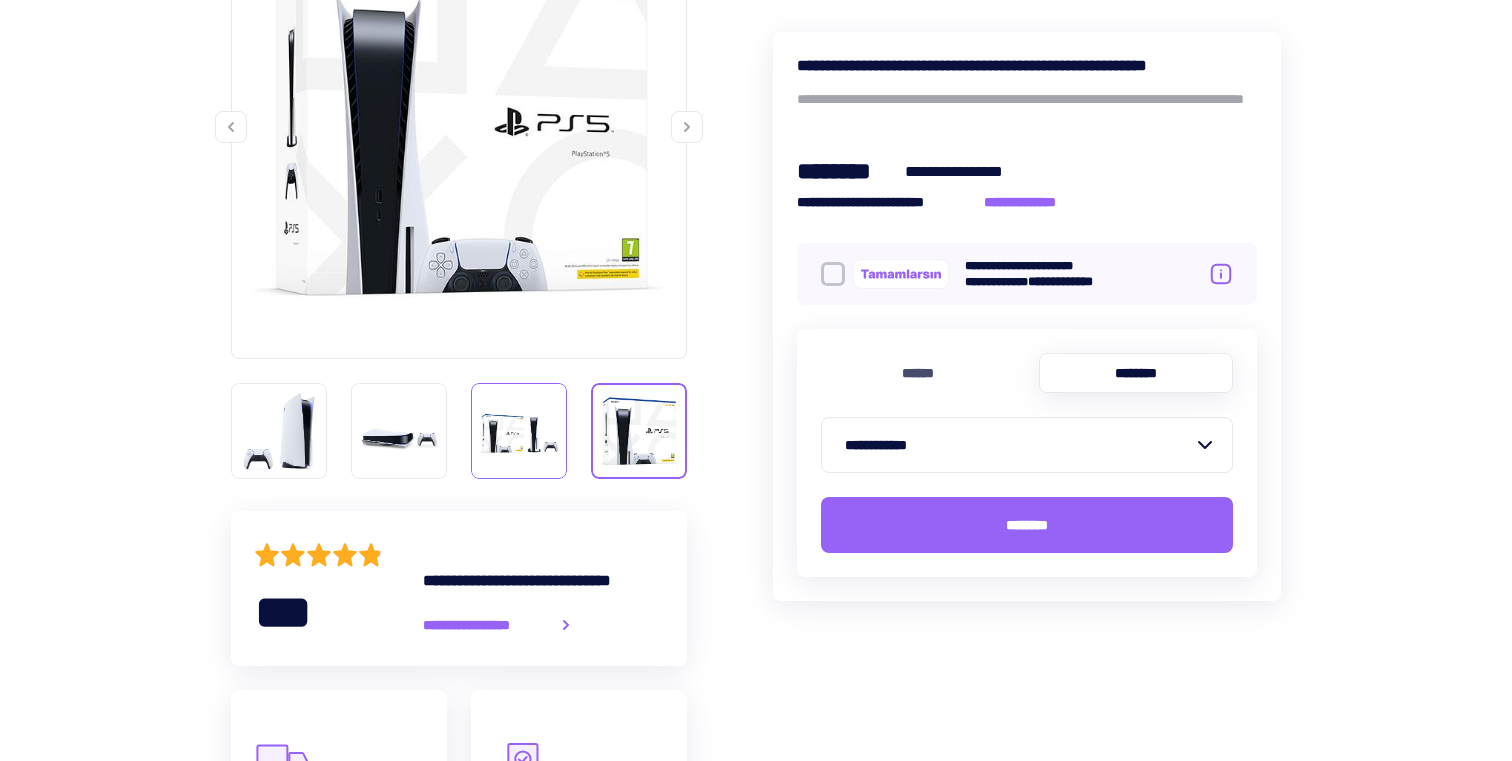 click at bounding box center (519, 431) 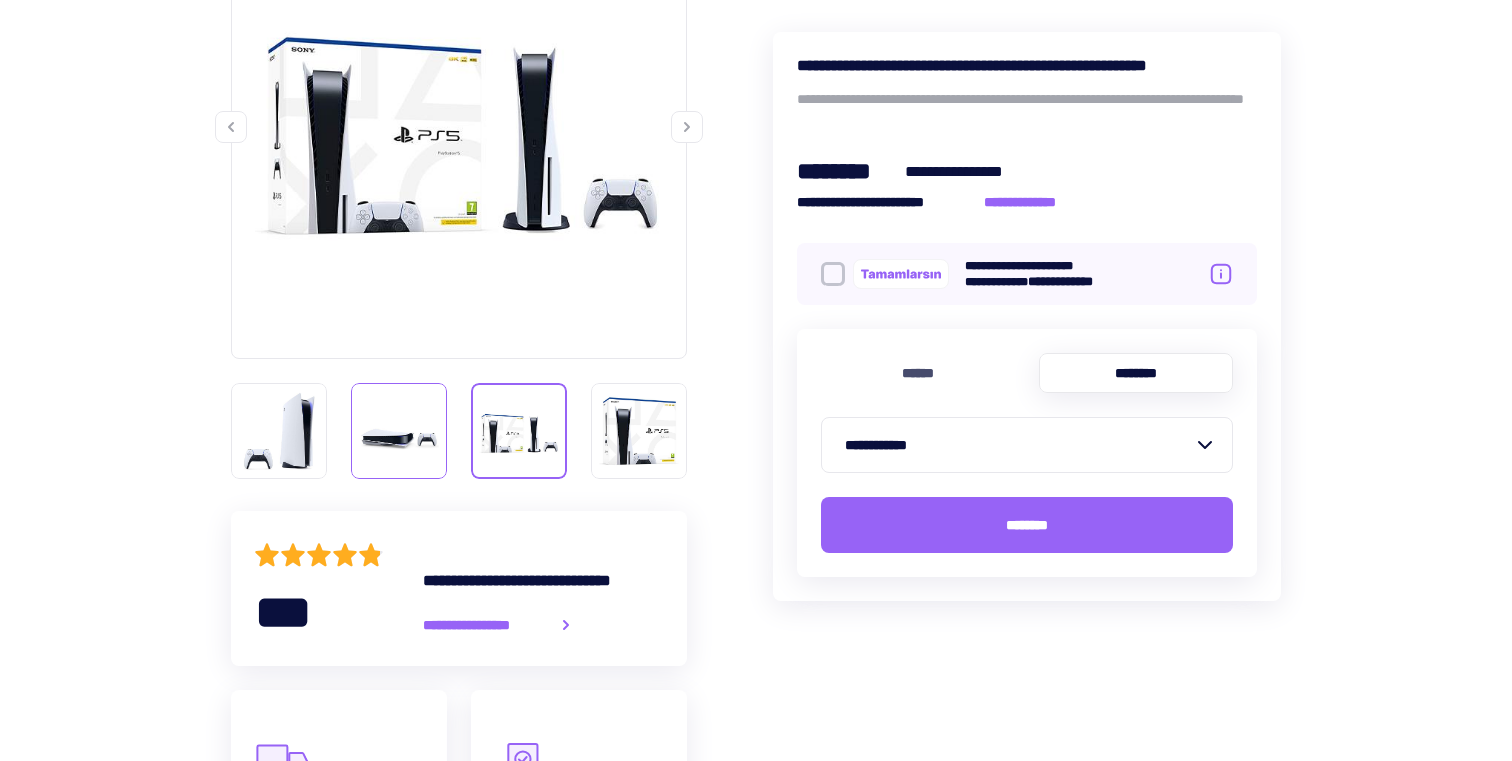 click at bounding box center (399, 431) 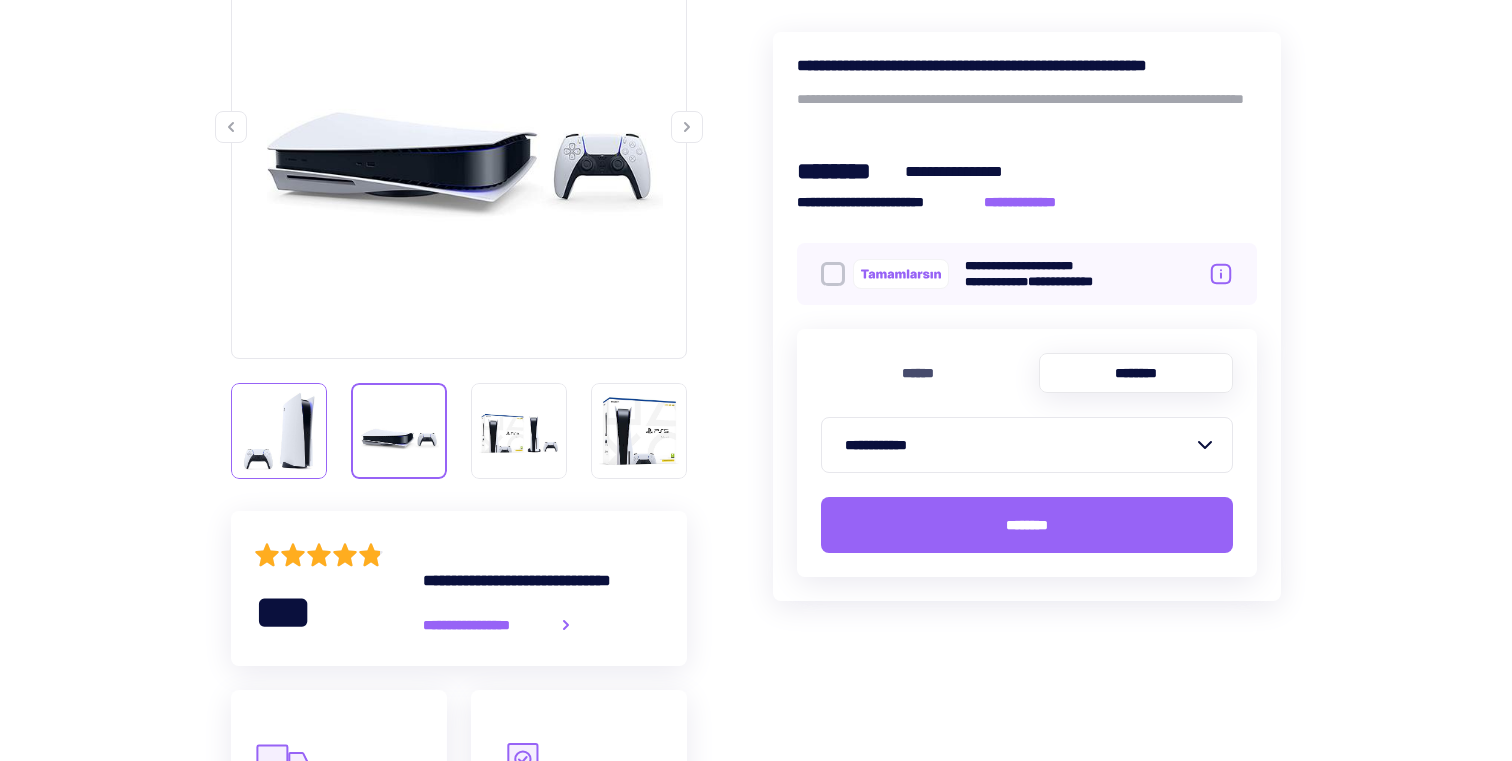 click at bounding box center (279, 431) 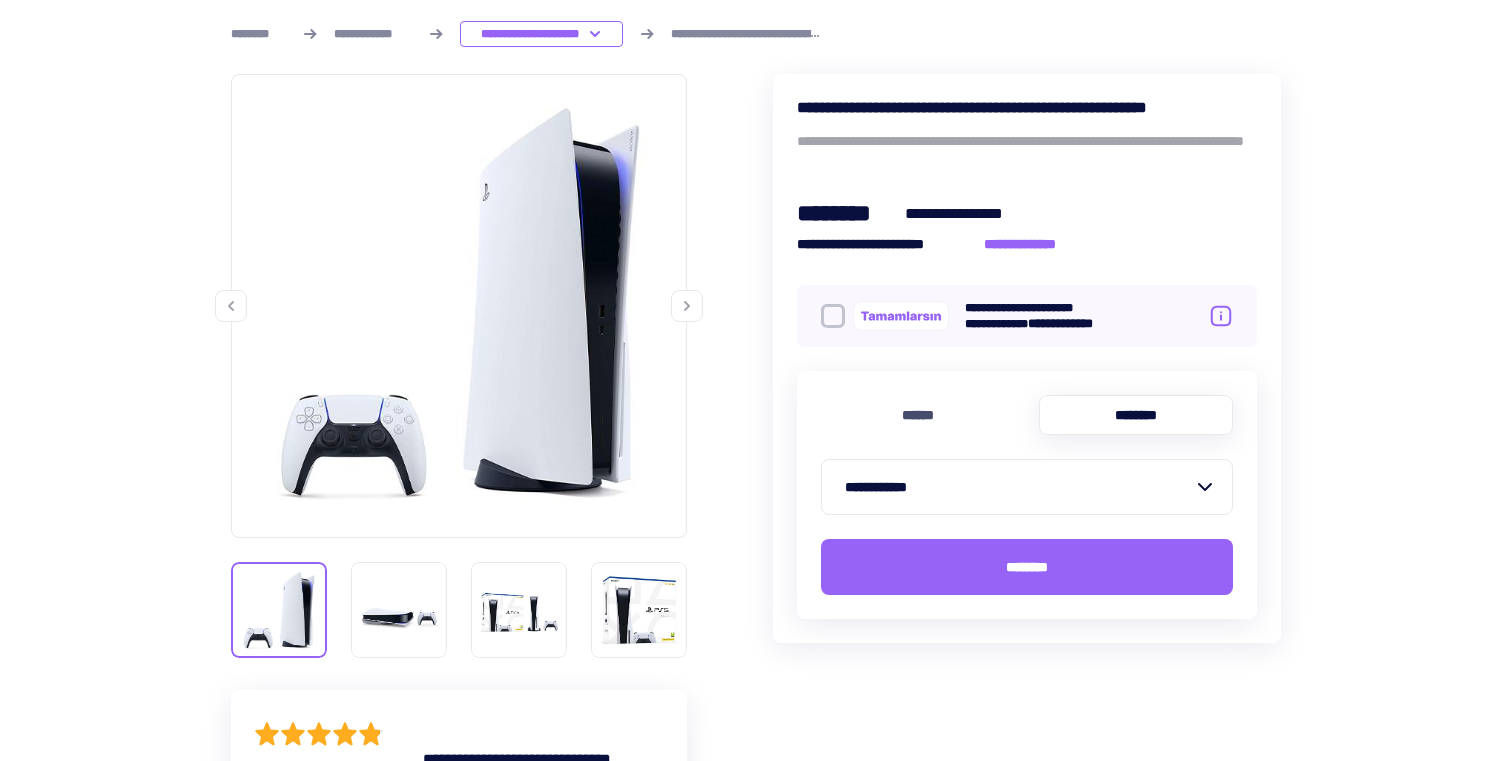 scroll, scrollTop: 213, scrollLeft: 0, axis: vertical 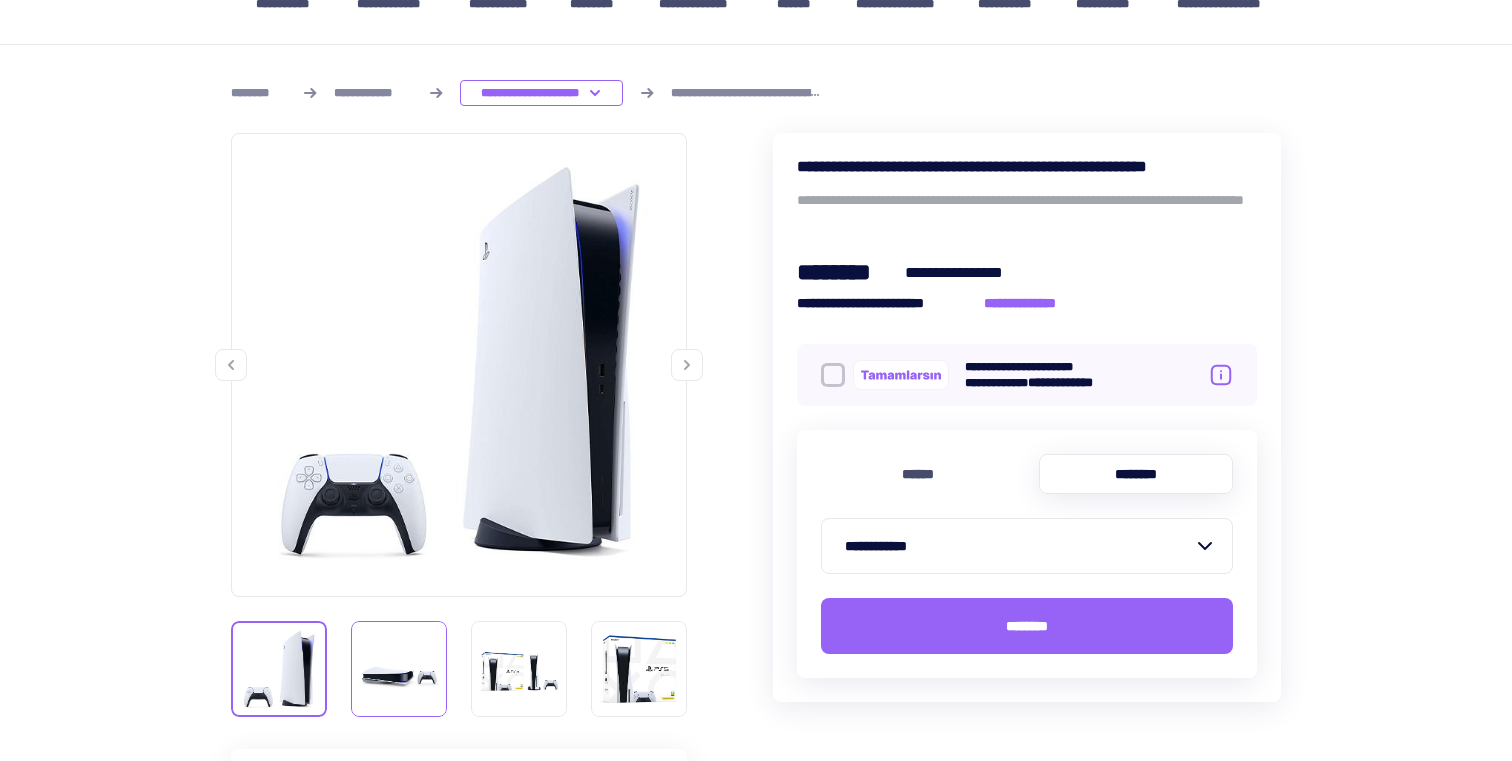 click at bounding box center (399, 669) 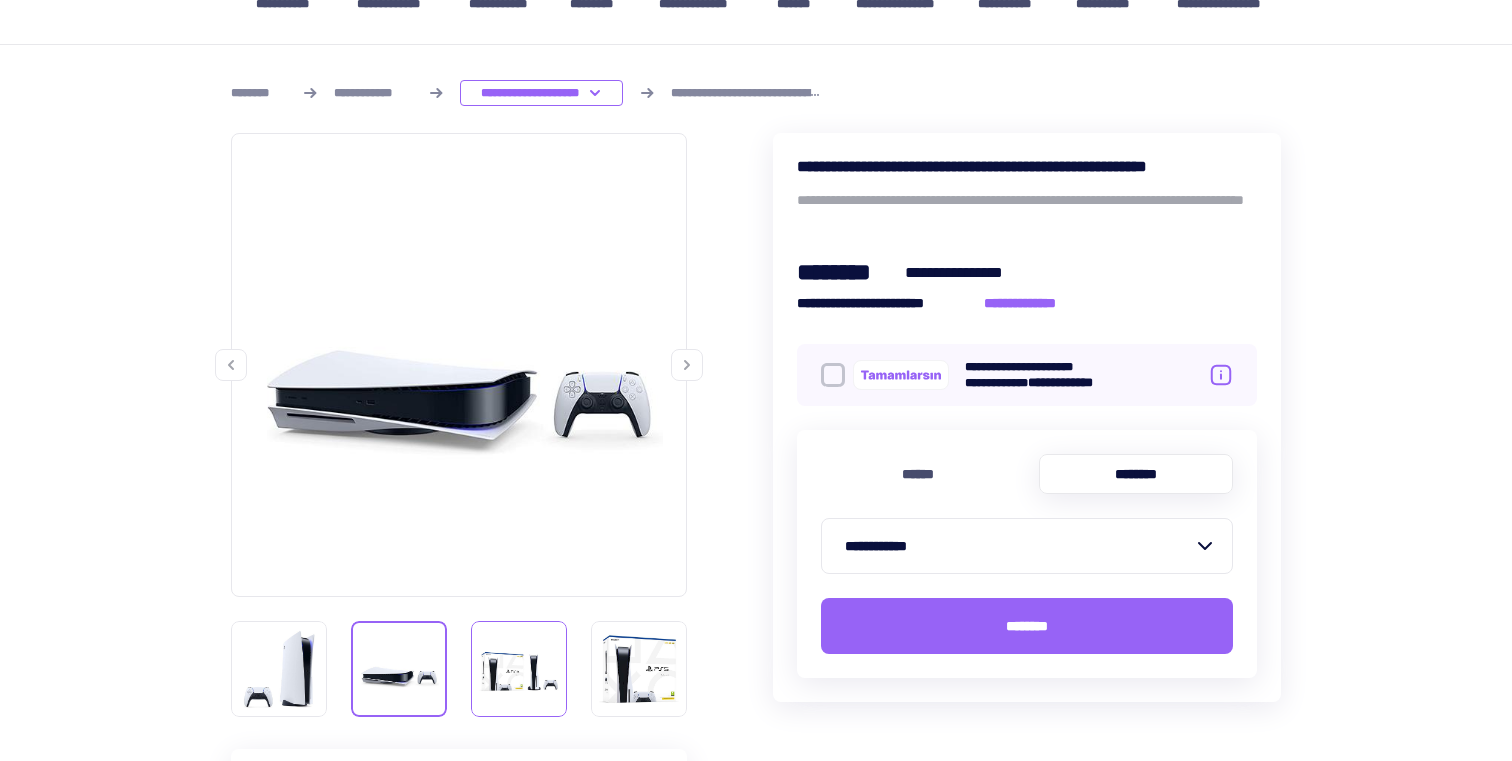 click at bounding box center [519, 669] 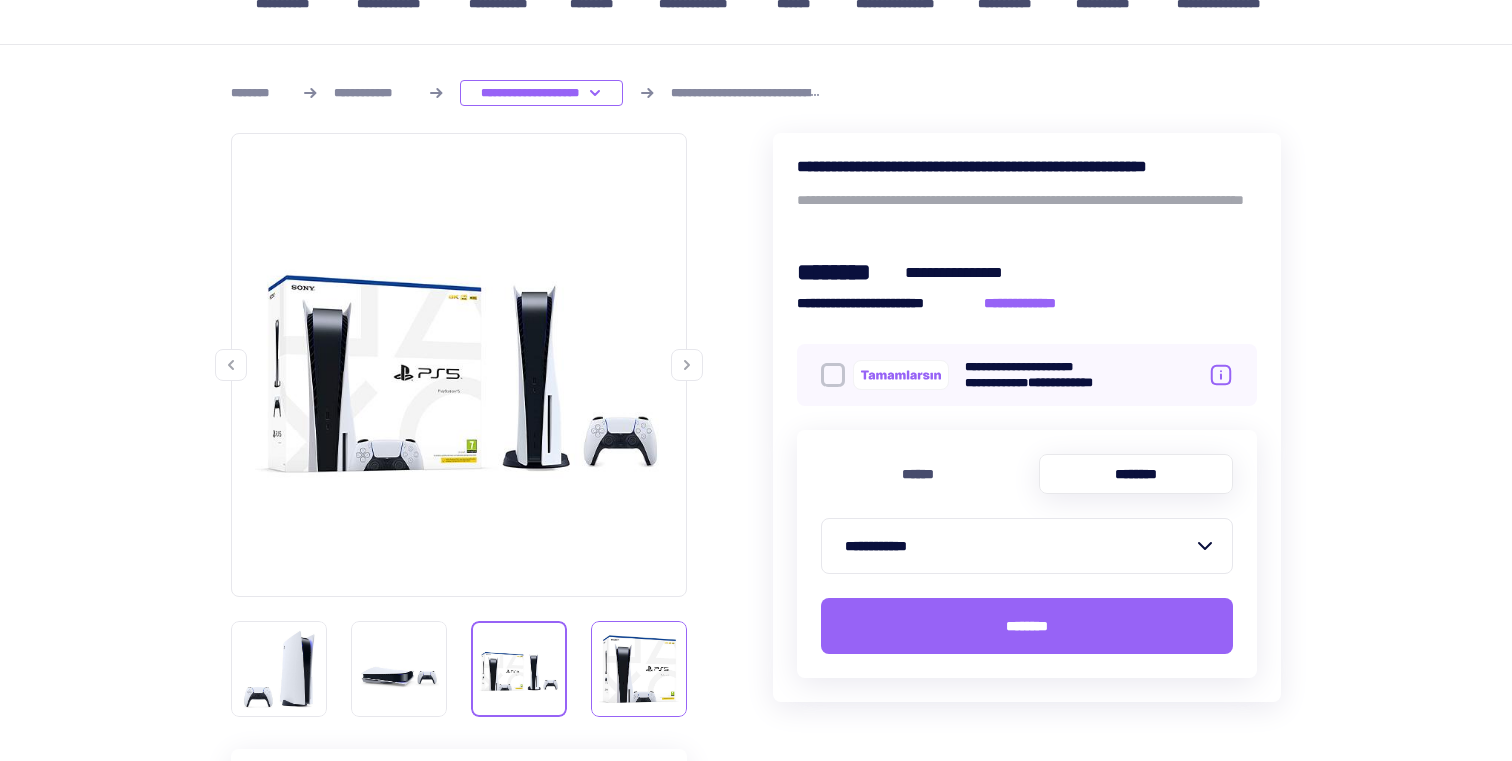 click at bounding box center [639, 669] 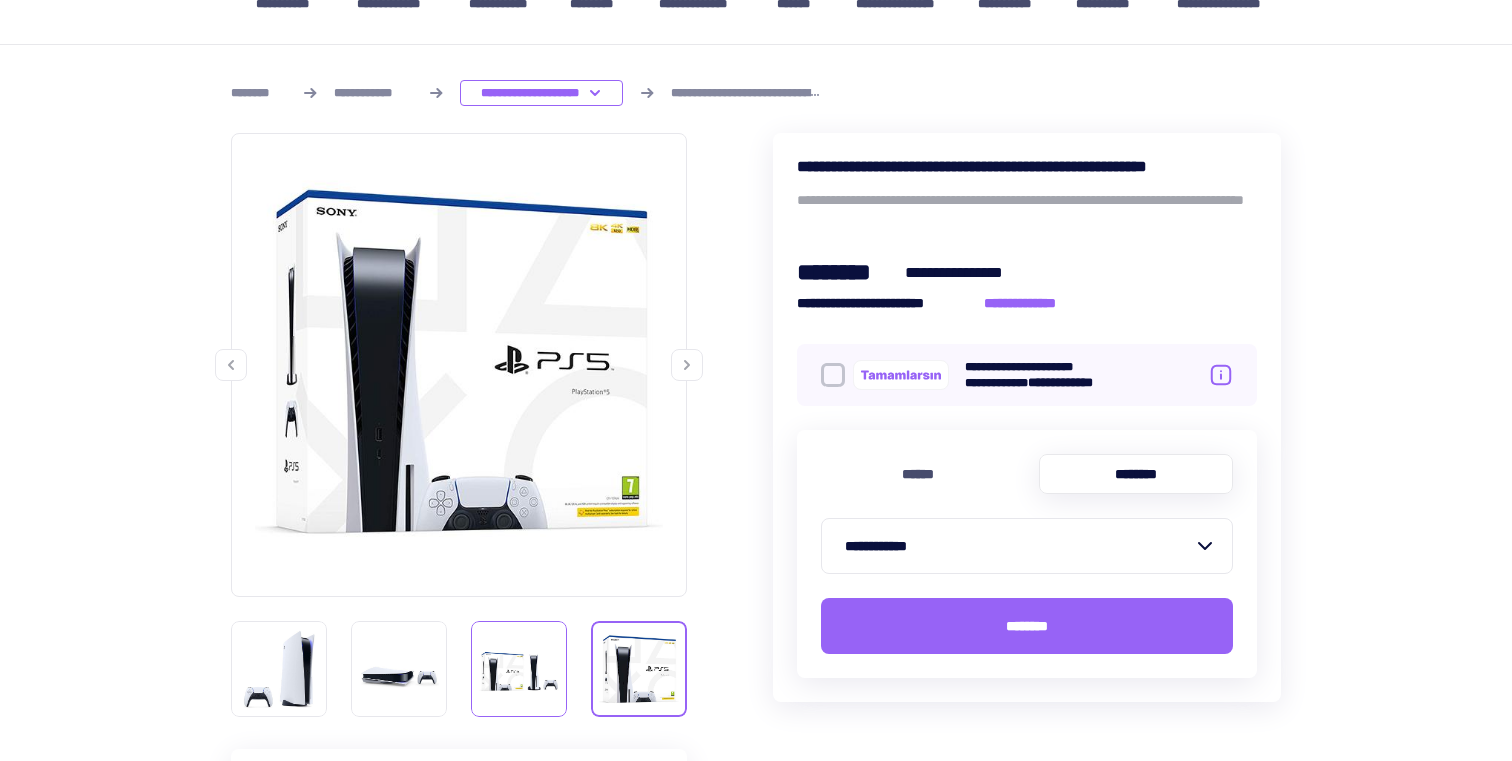 click at bounding box center [519, 669] 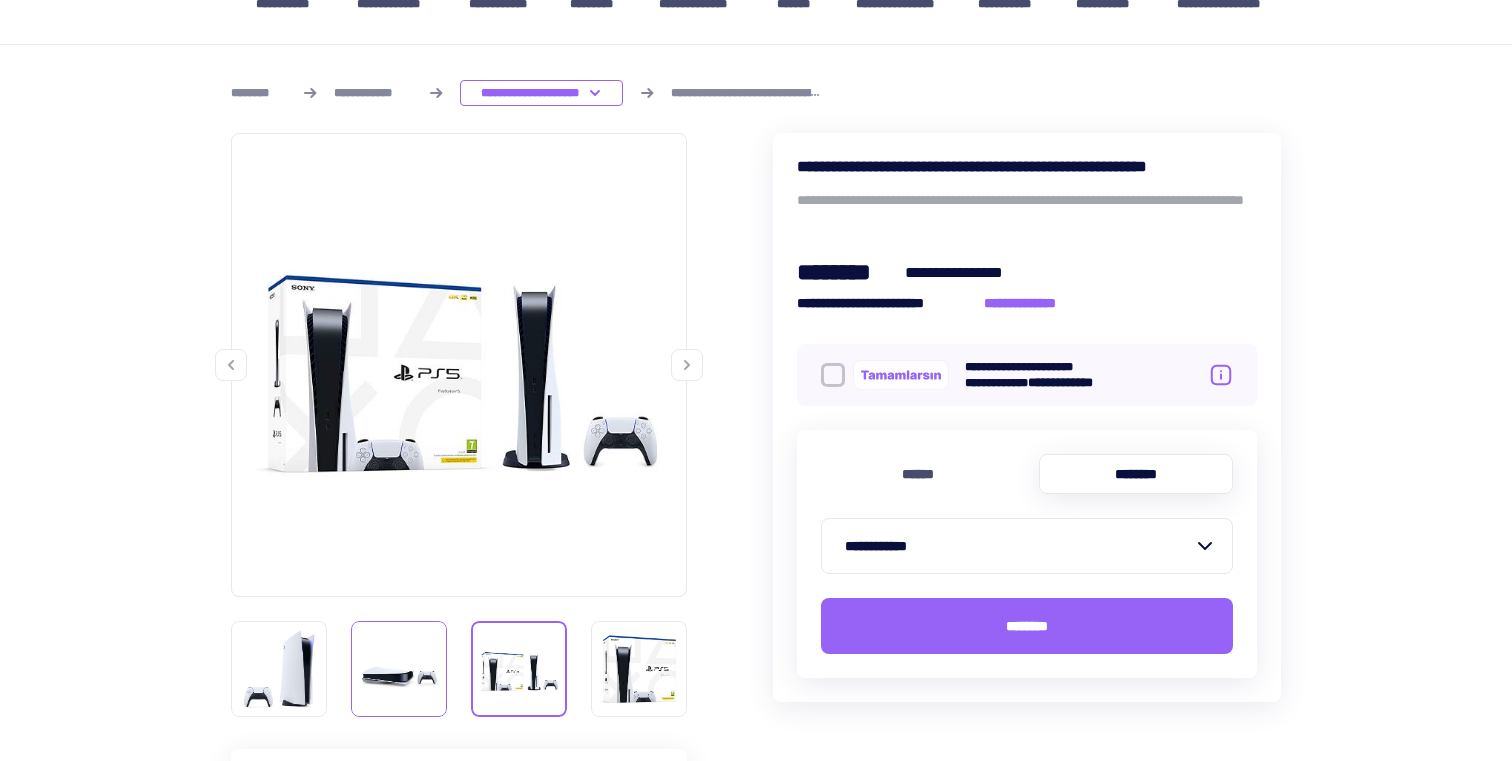 click at bounding box center (399, 669) 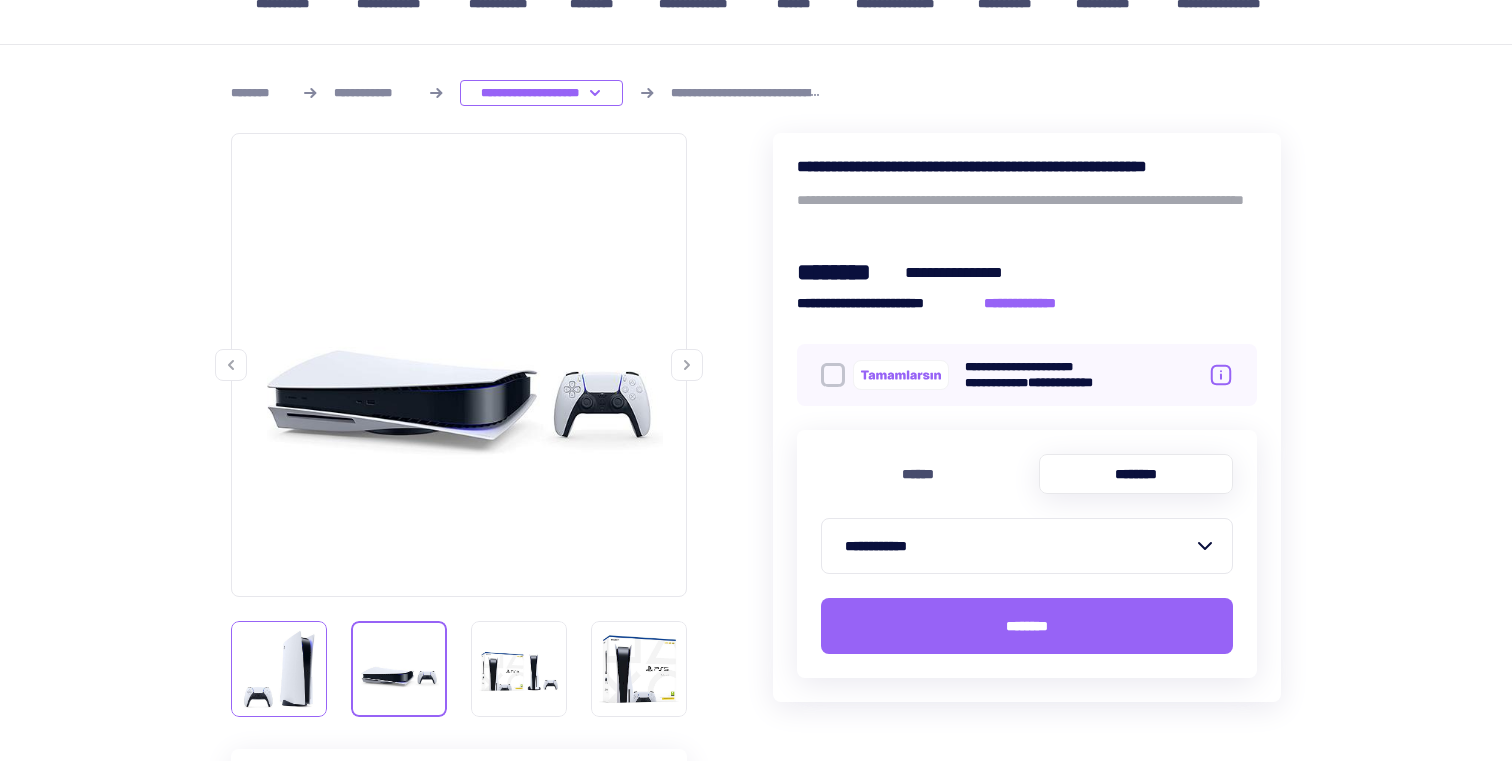 click at bounding box center [279, 669] 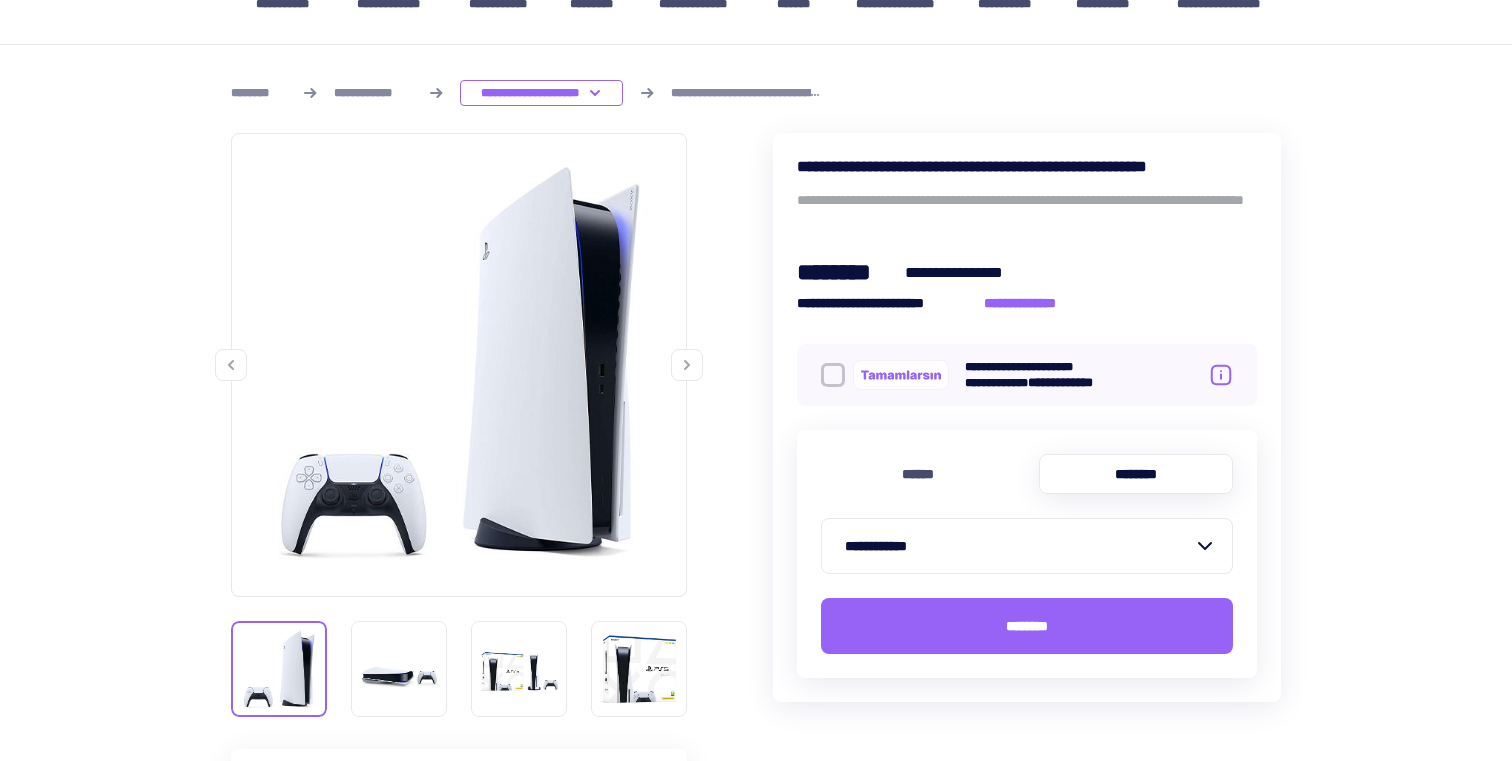 click 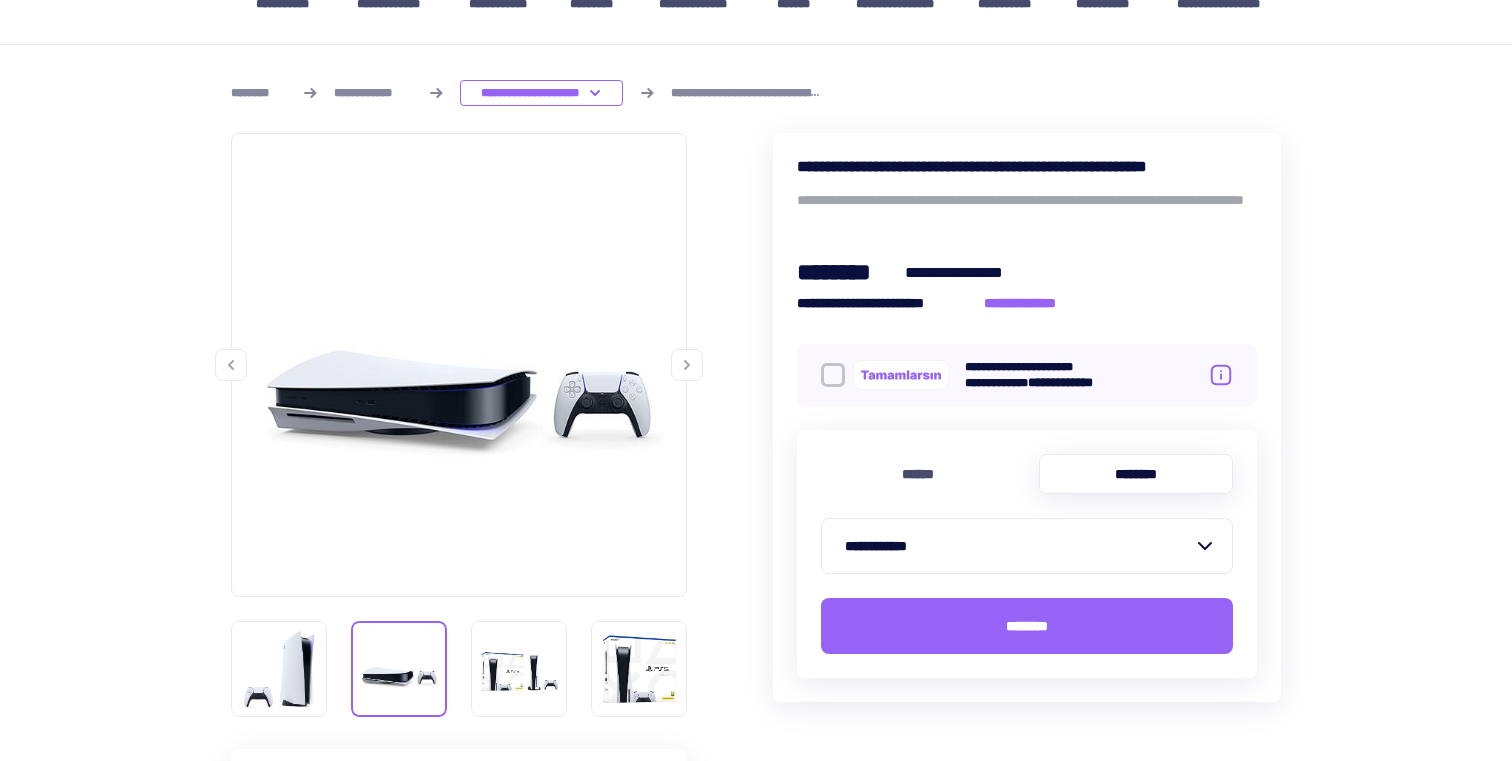 click 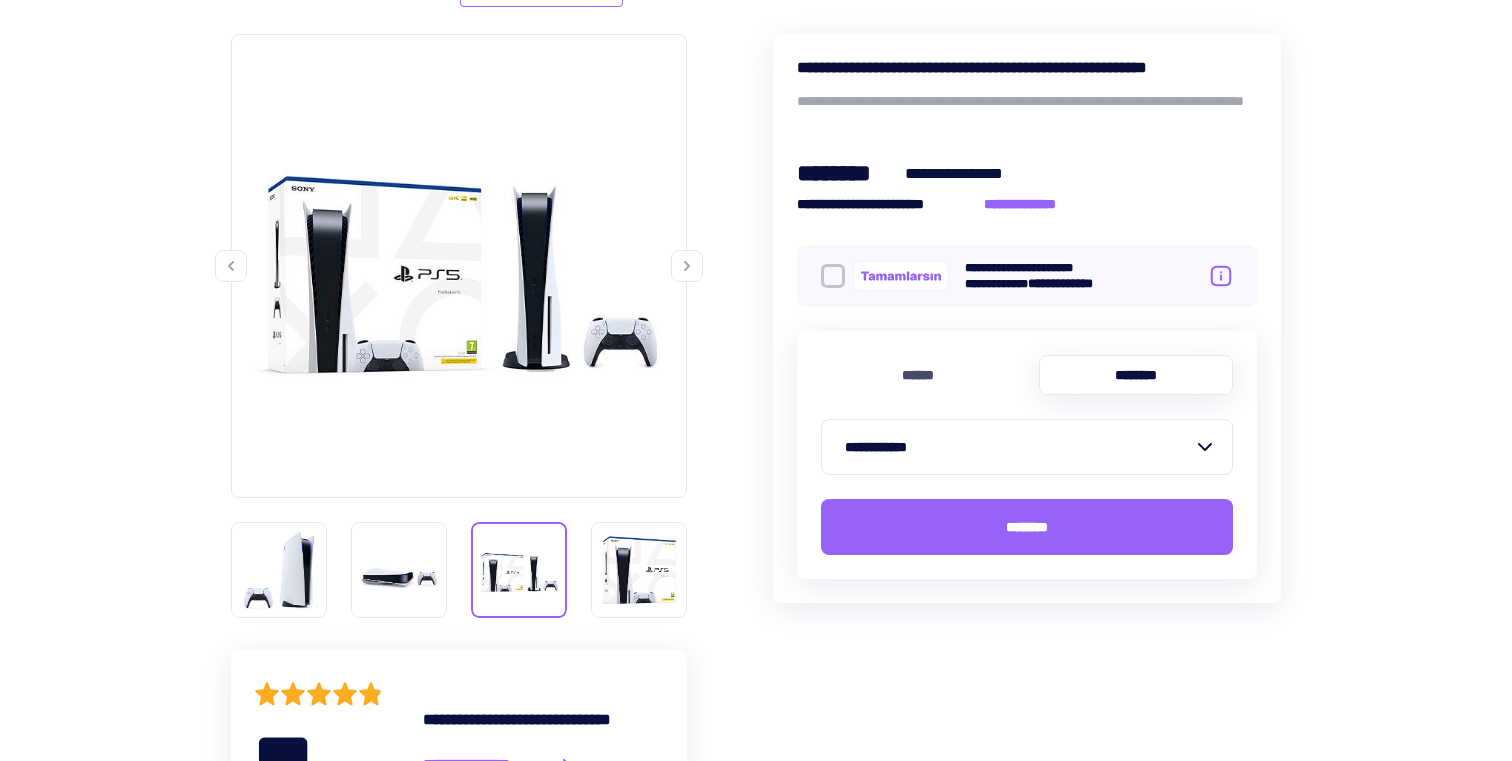 scroll, scrollTop: 154, scrollLeft: 0, axis: vertical 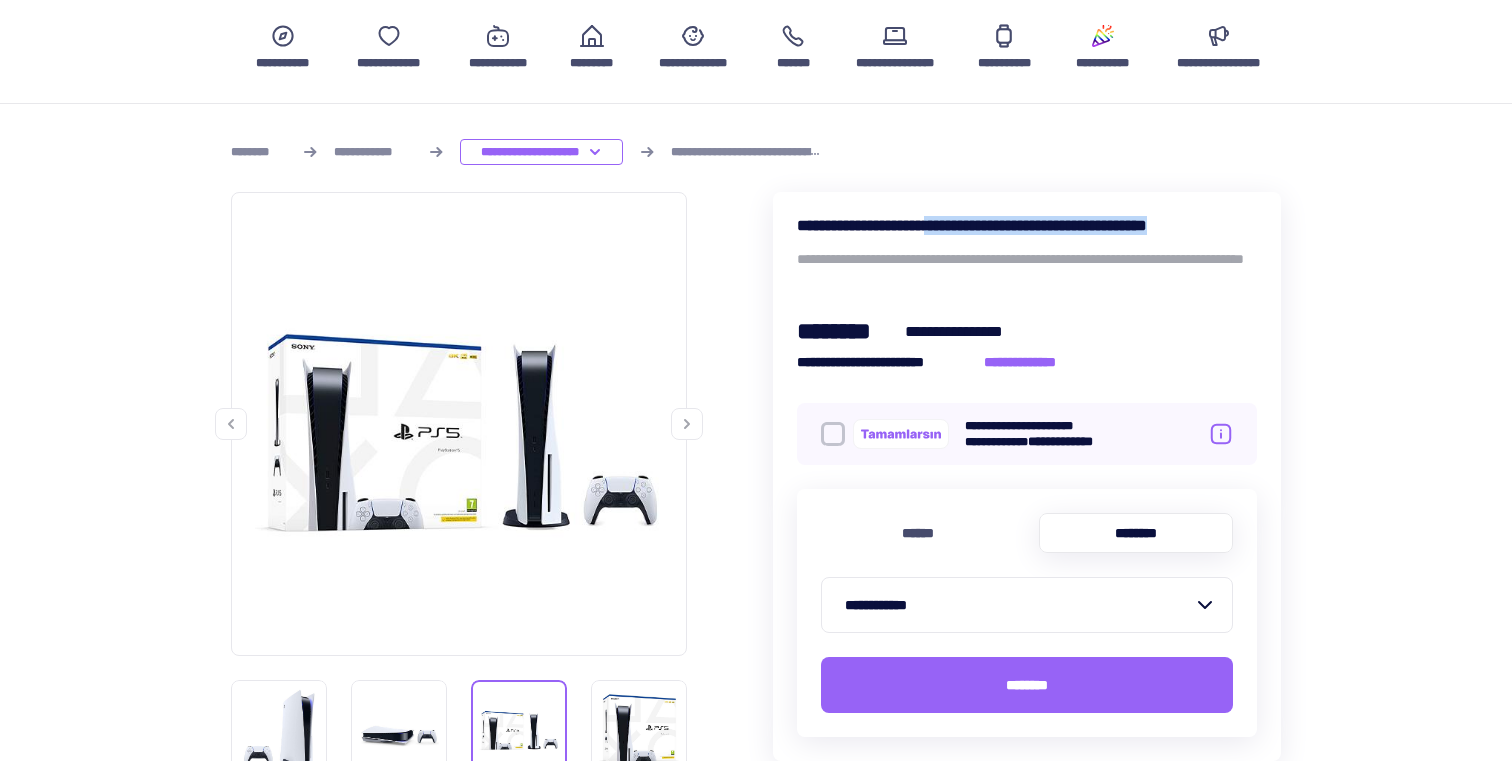 drag, startPoint x: 957, startPoint y: 221, endPoint x: 1267, endPoint y: 233, distance: 310.23218 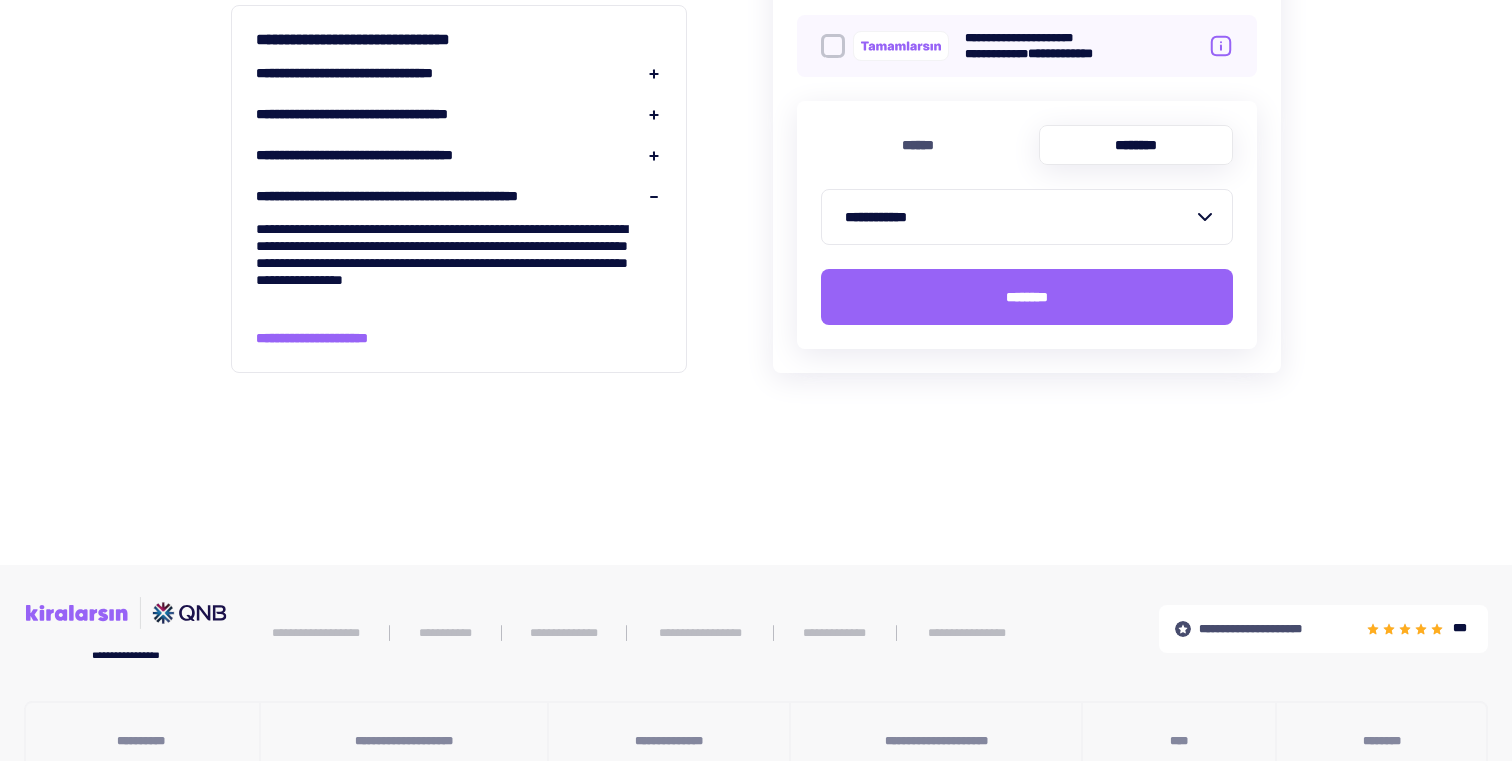 scroll, scrollTop: 2461, scrollLeft: 0, axis: vertical 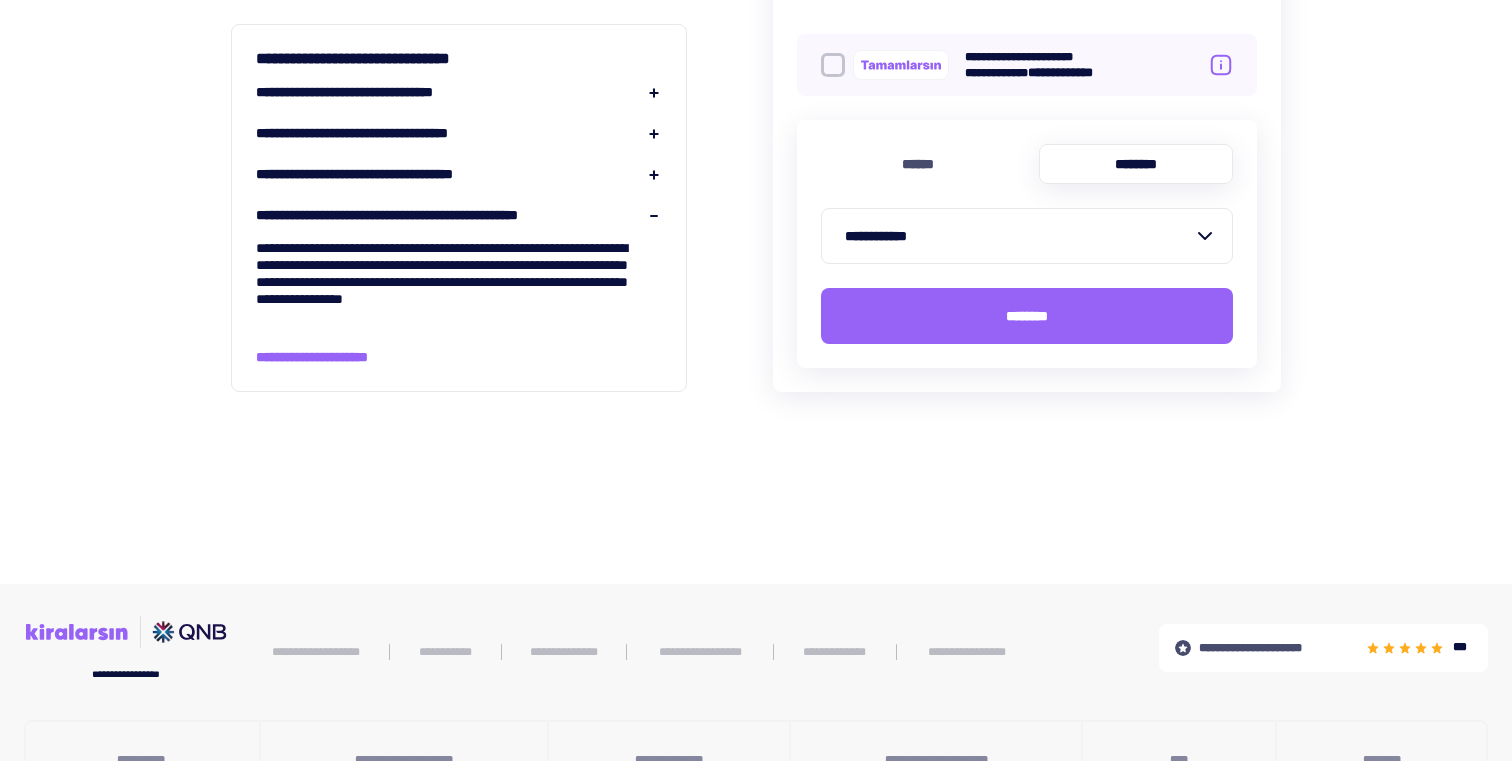 click on "**********" at bounding box center [1027, 244] 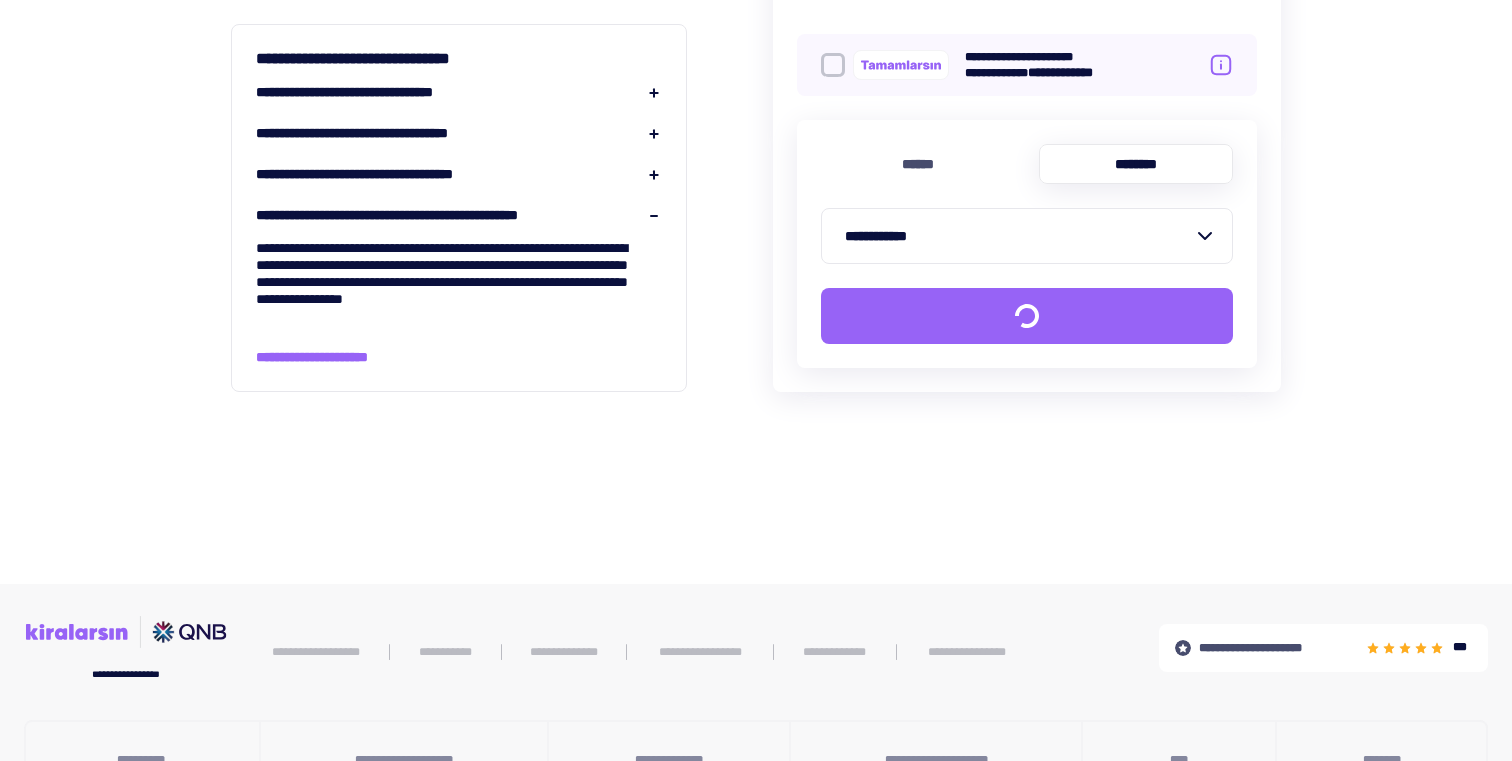 scroll, scrollTop: 1505, scrollLeft: 0, axis: vertical 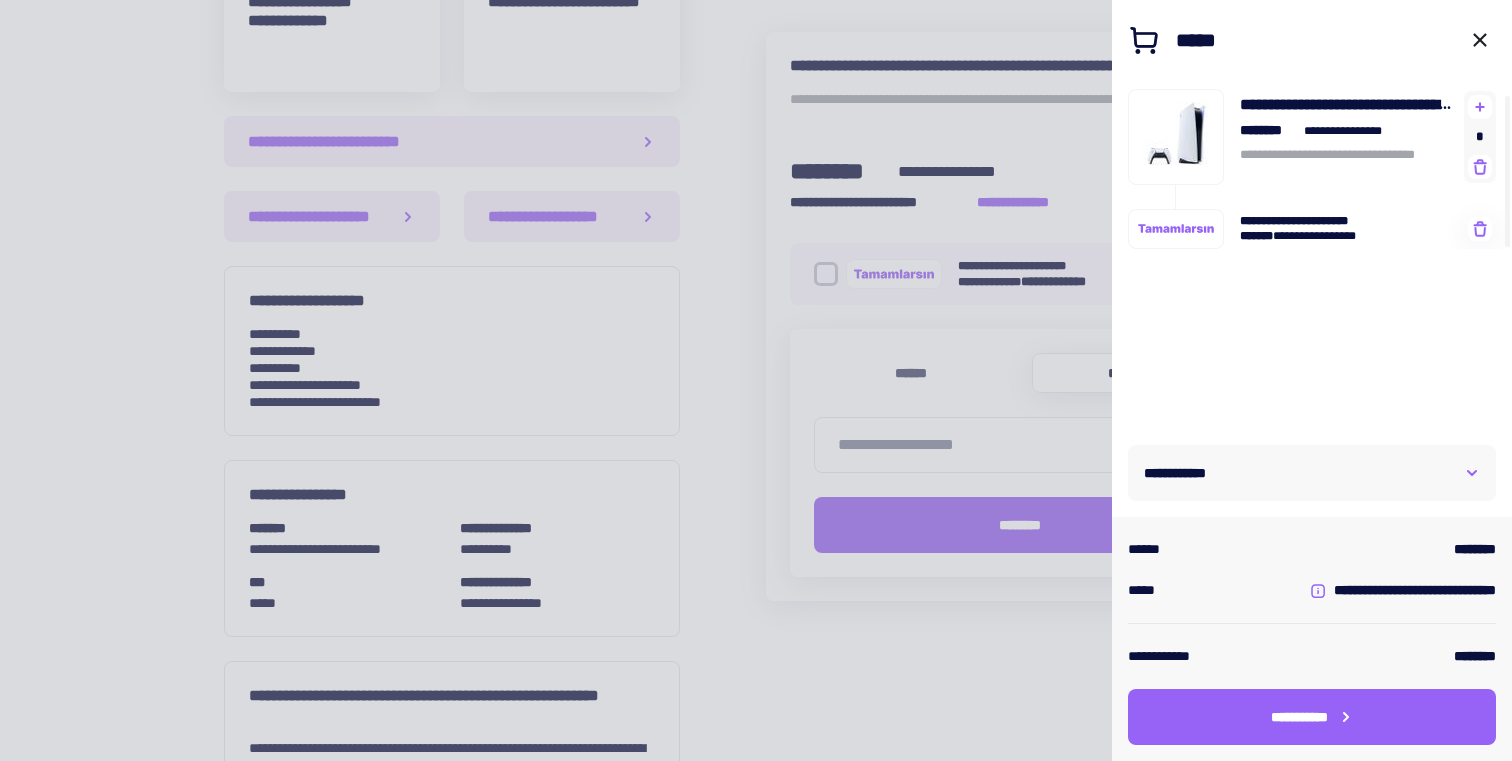 click at bounding box center (756, 380) 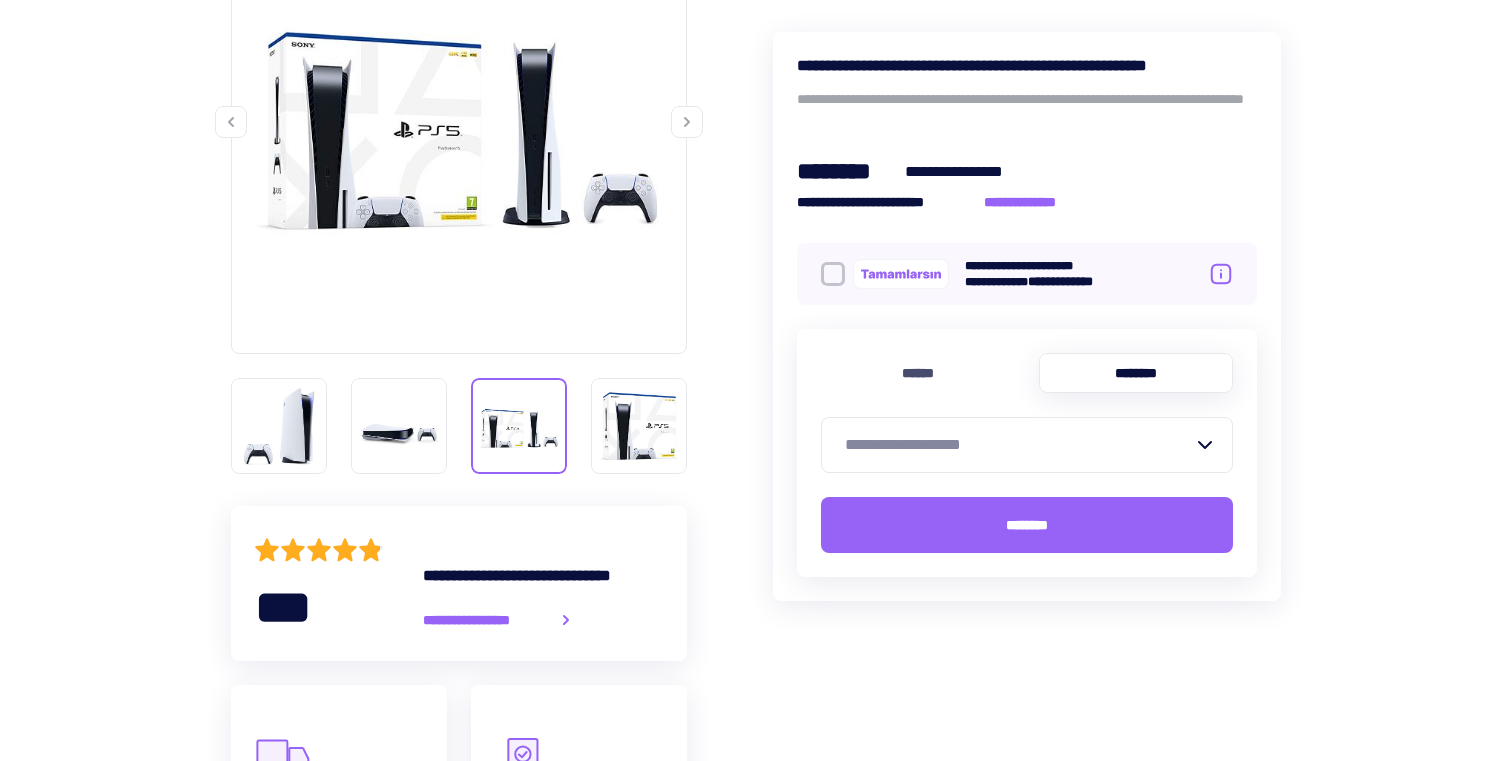scroll, scrollTop: 0, scrollLeft: 0, axis: both 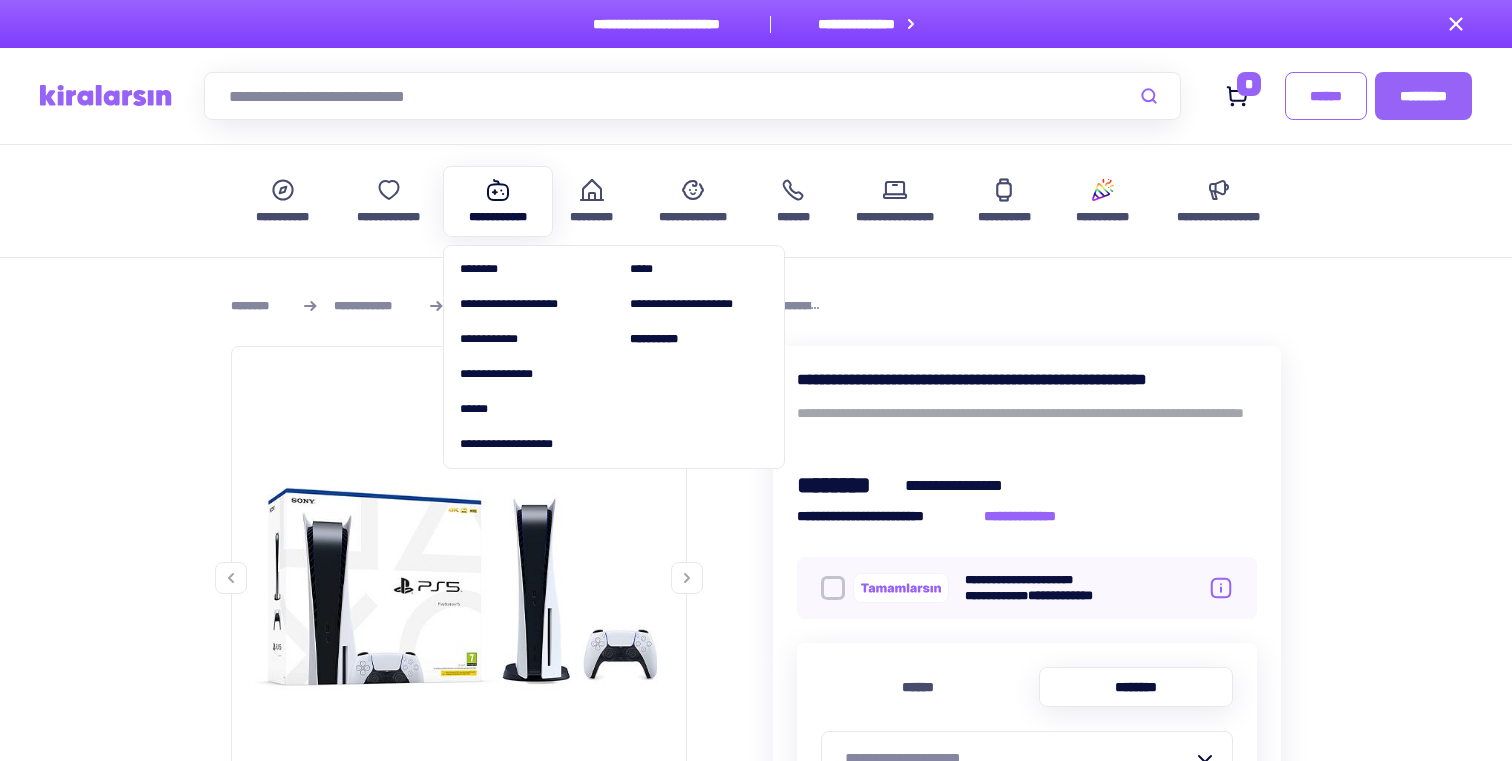 click at bounding box center [498, 190] 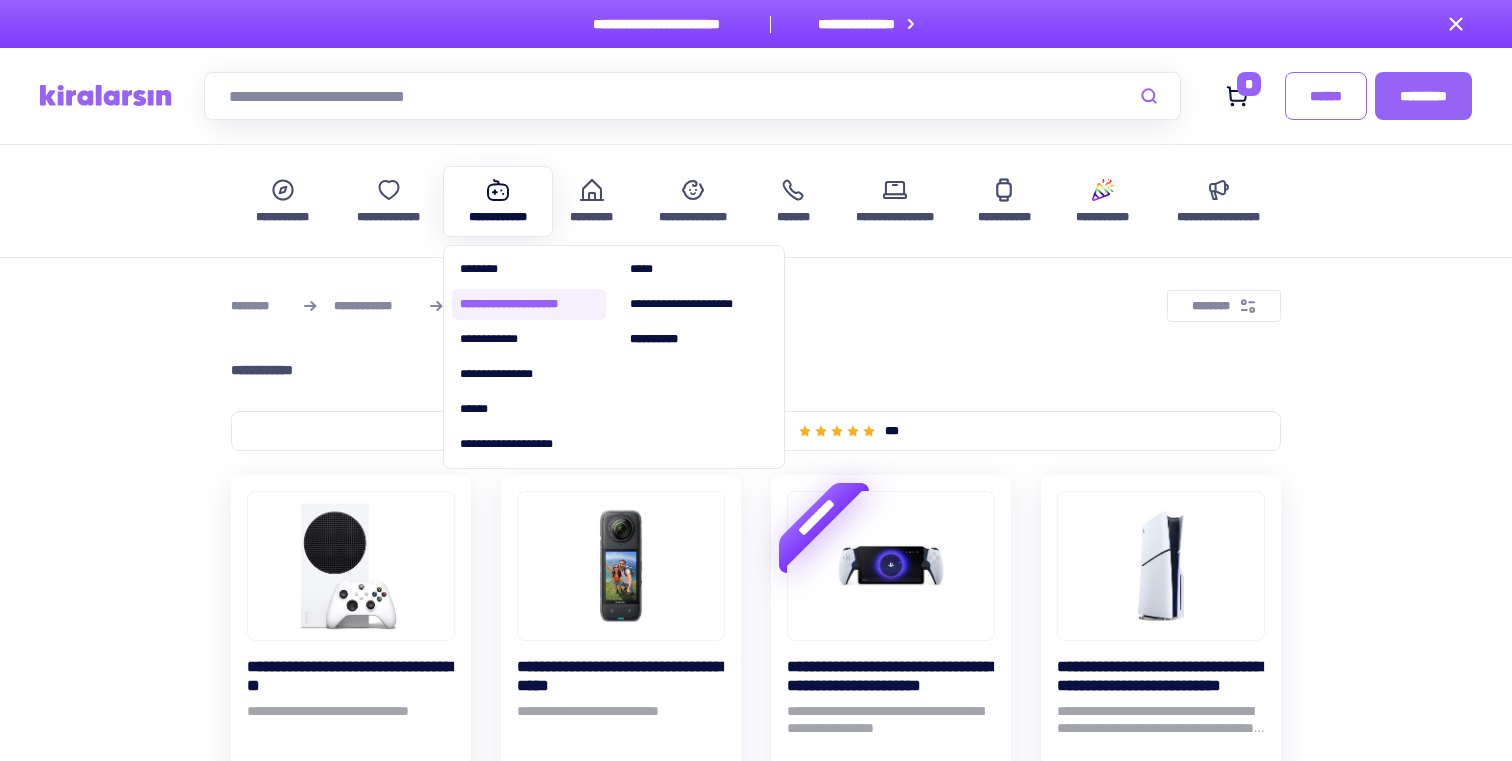 click on "**********" at bounding box center [529, 304] 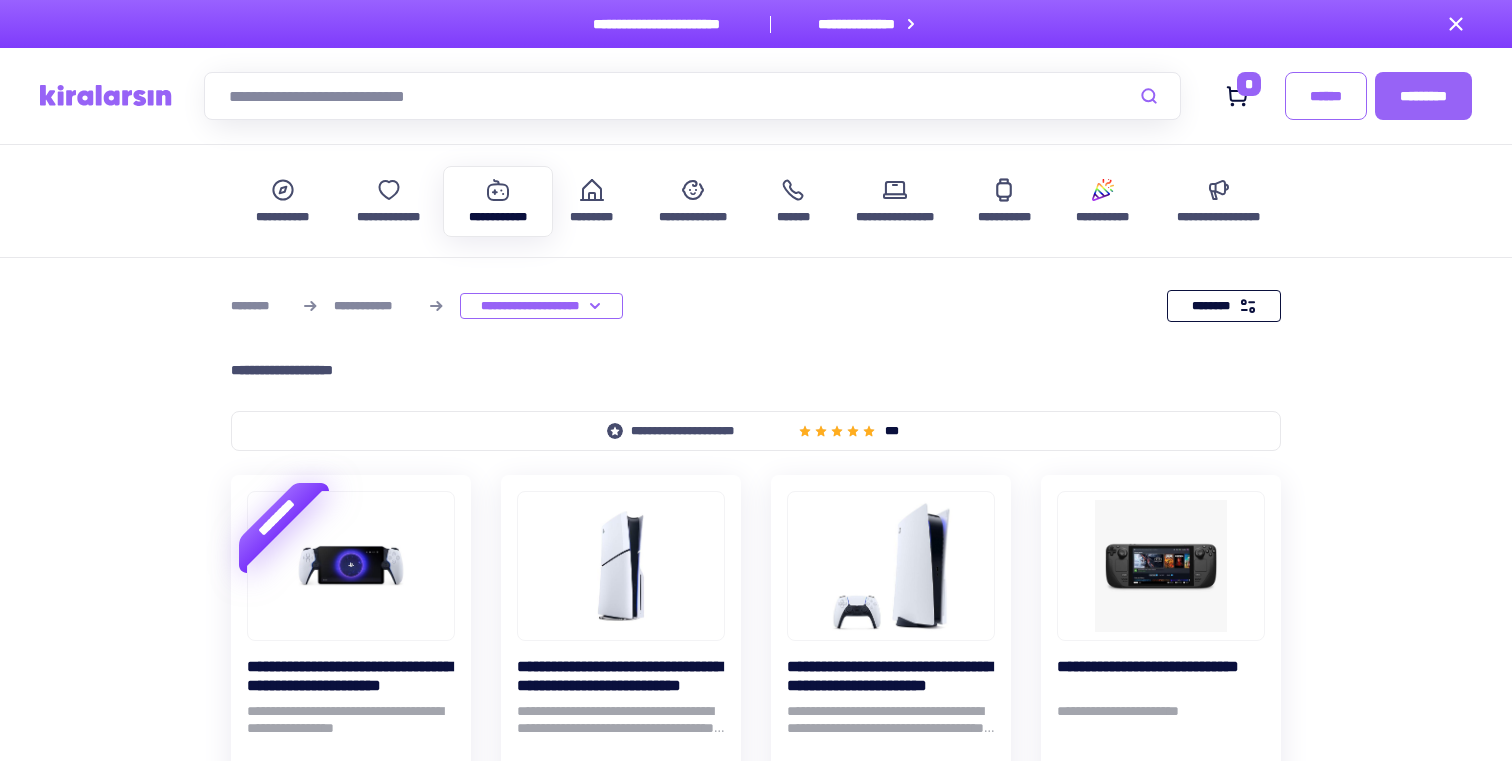 click on "********" at bounding box center [1224, 306] 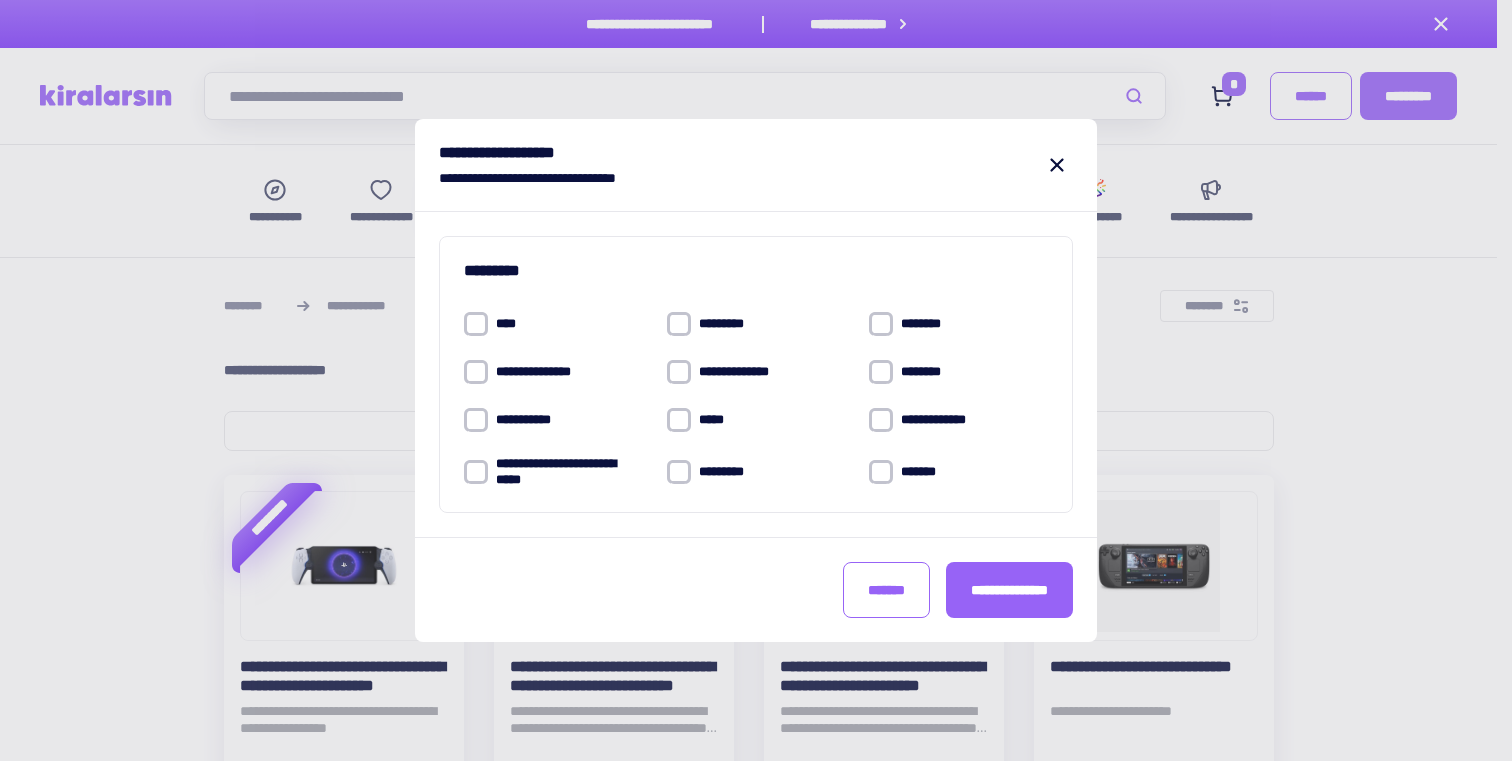 click at bounding box center (881, 472) 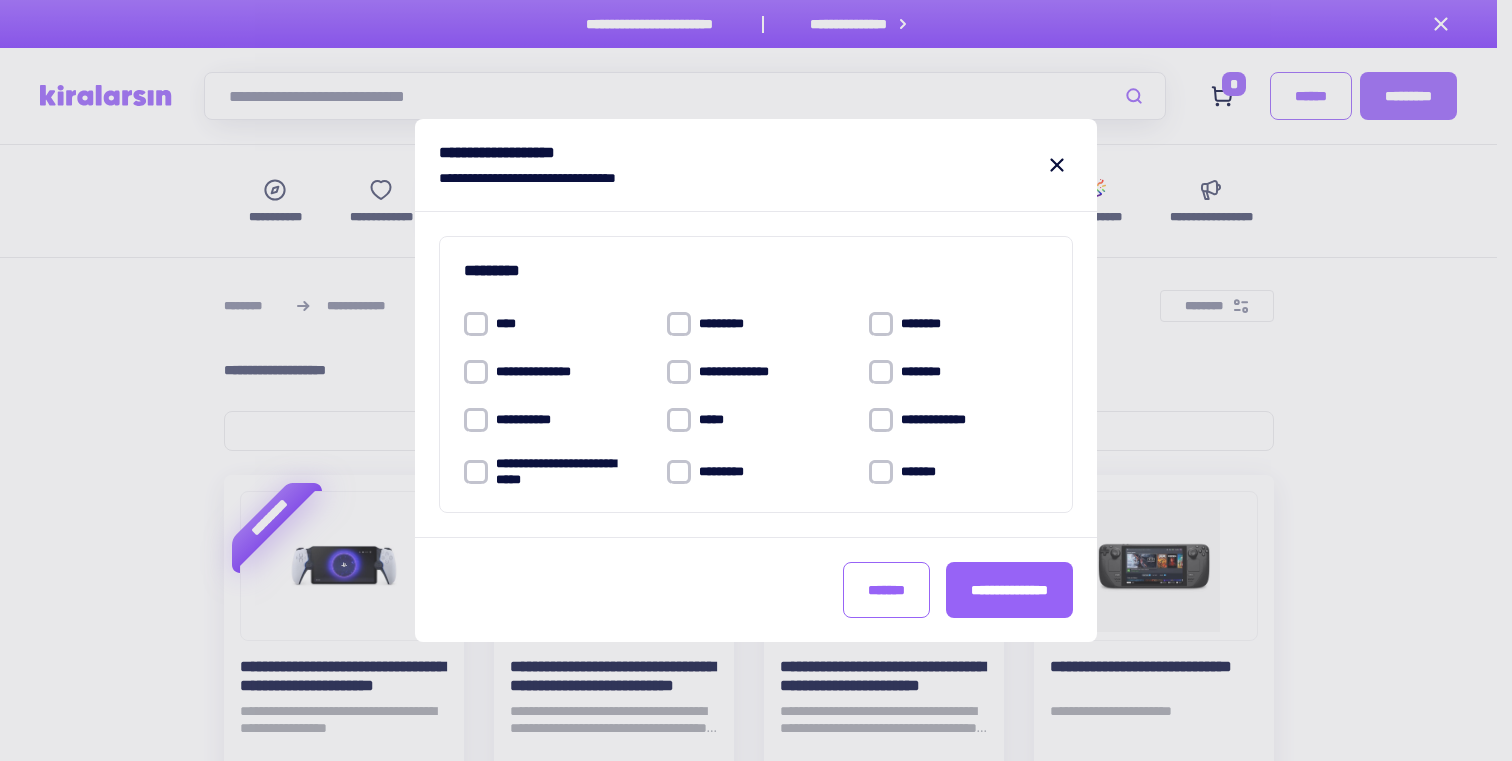 click on "**********" at bounding box center (569, 472) 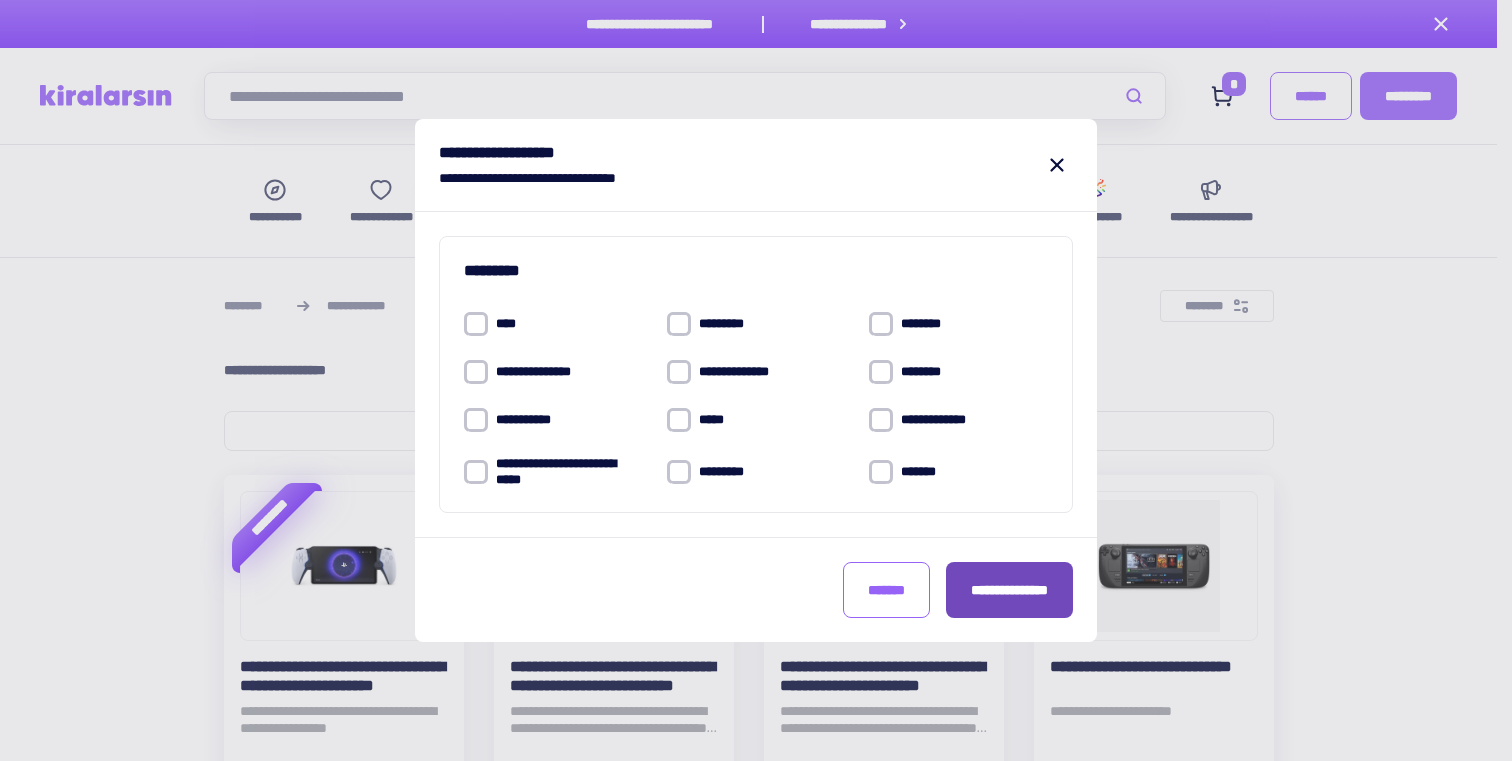 click on "**********" at bounding box center [1009, 590] 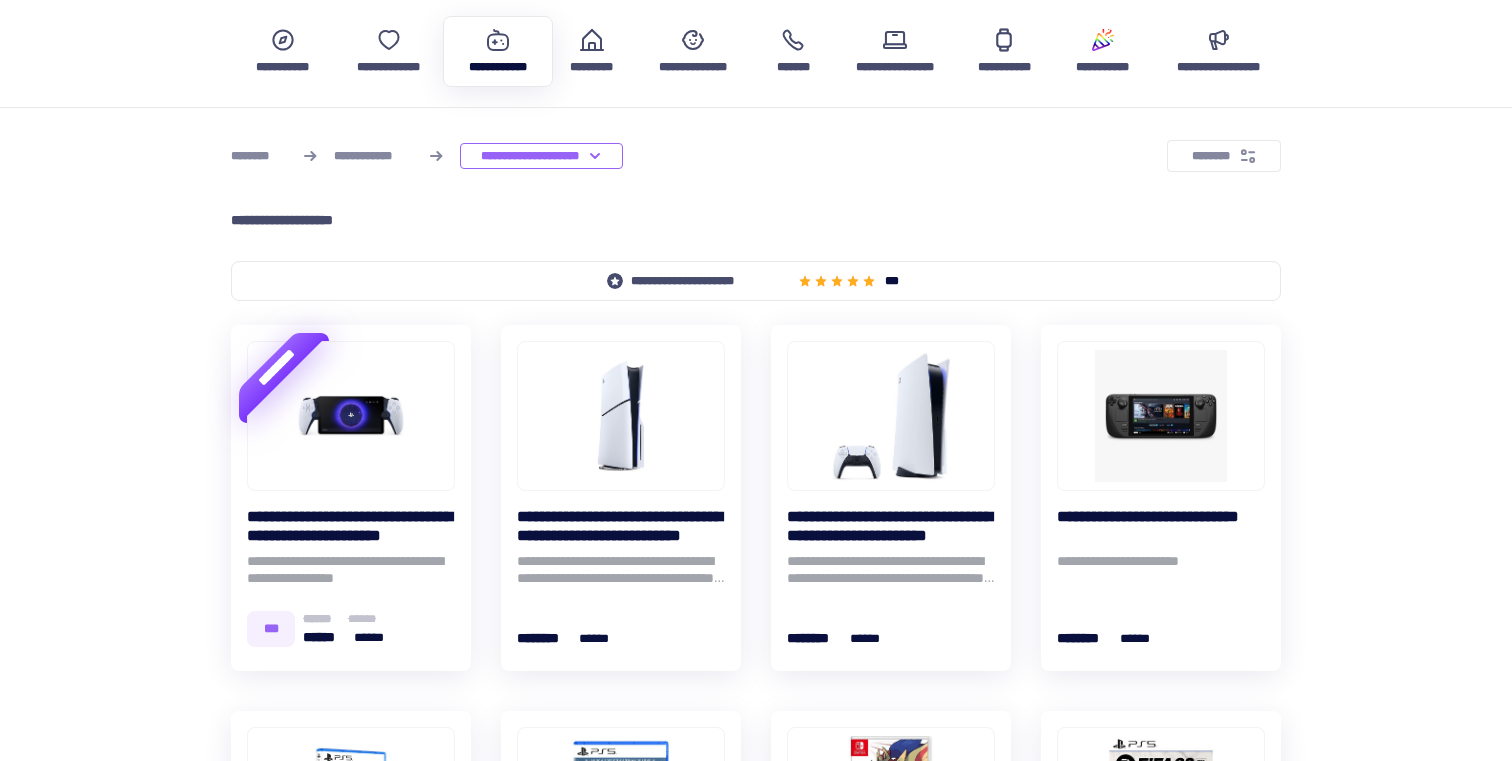 scroll, scrollTop: 565, scrollLeft: 0, axis: vertical 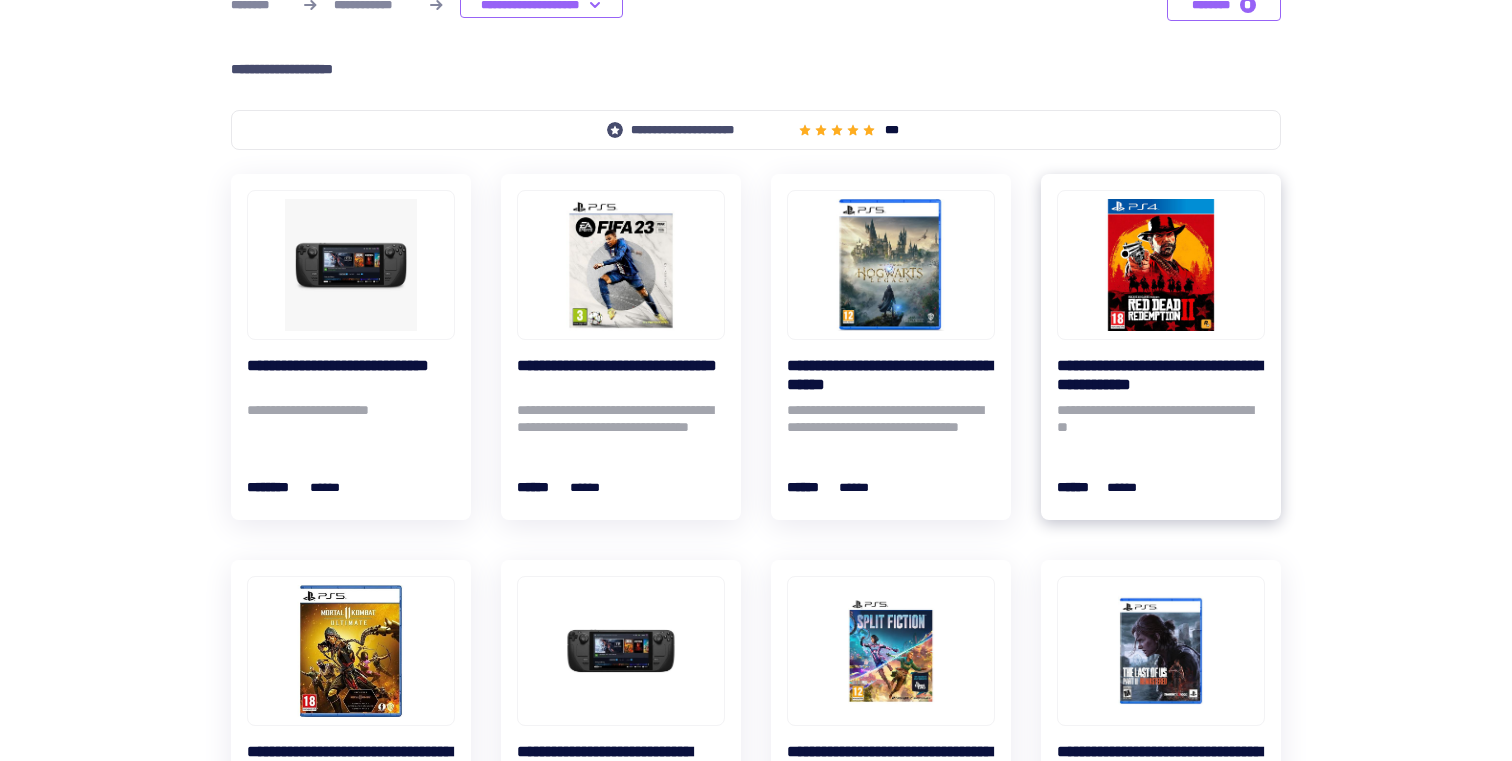 click on "**********" at bounding box center (1161, 422) 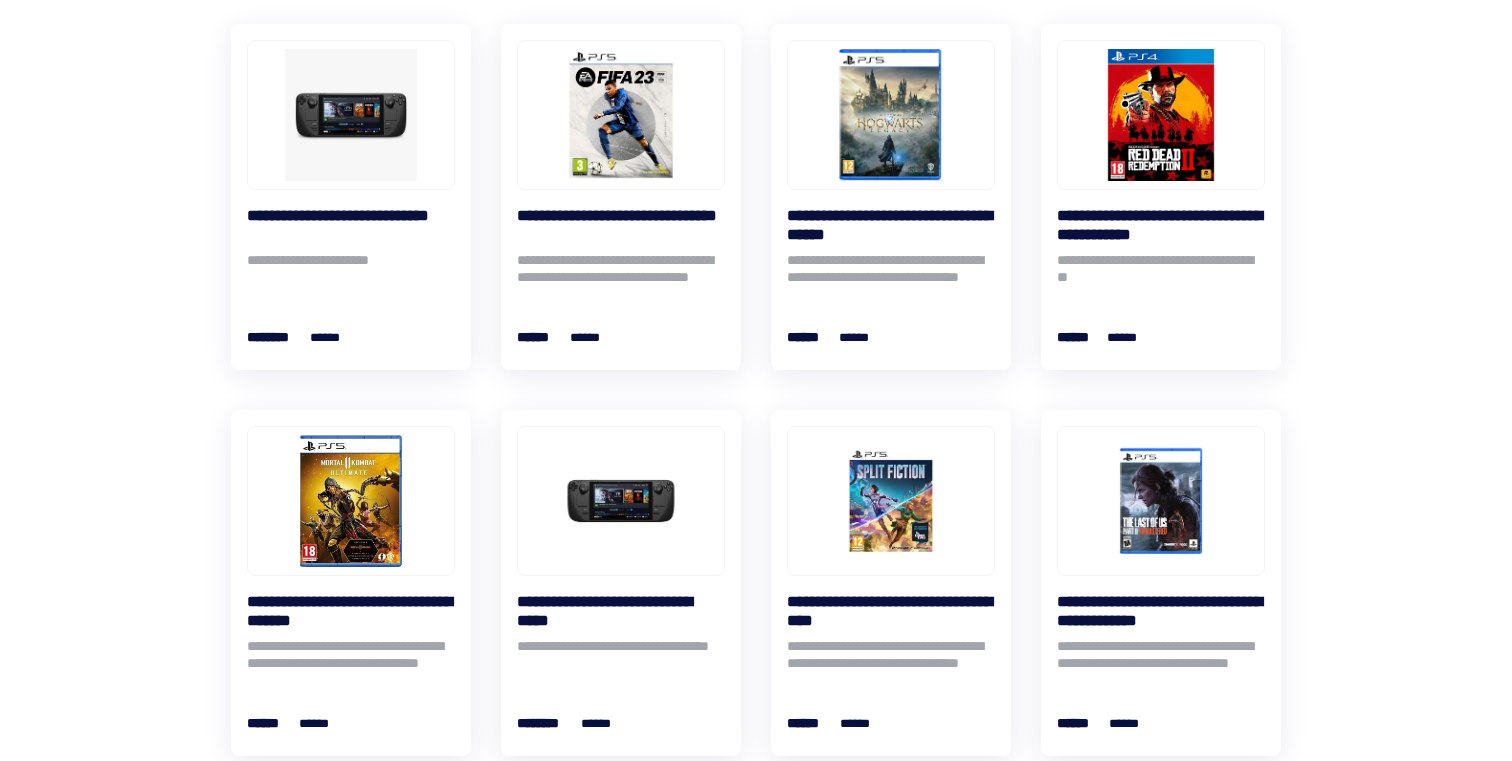 scroll, scrollTop: 603, scrollLeft: 0, axis: vertical 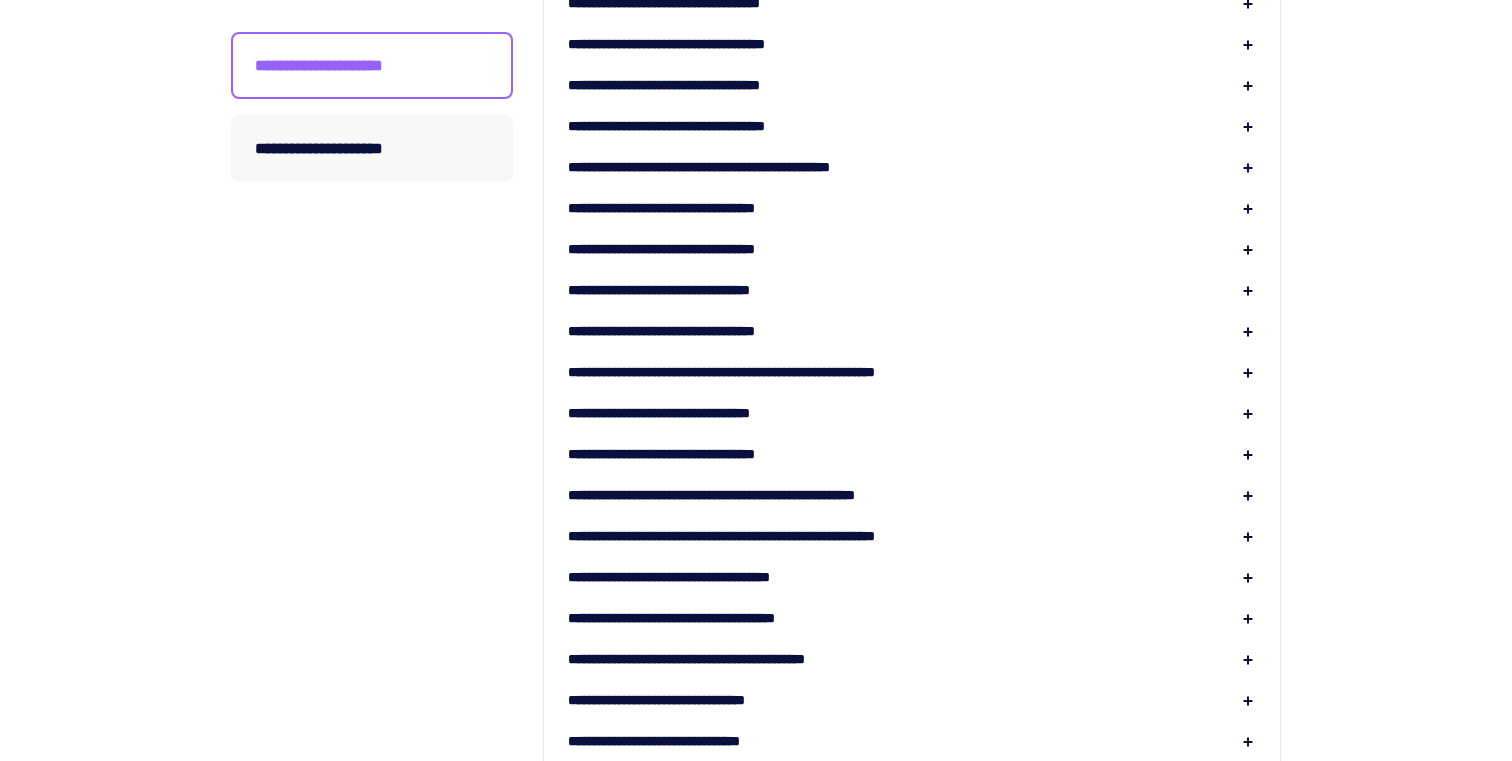 click on "**********" at bounding box center (700, 249) 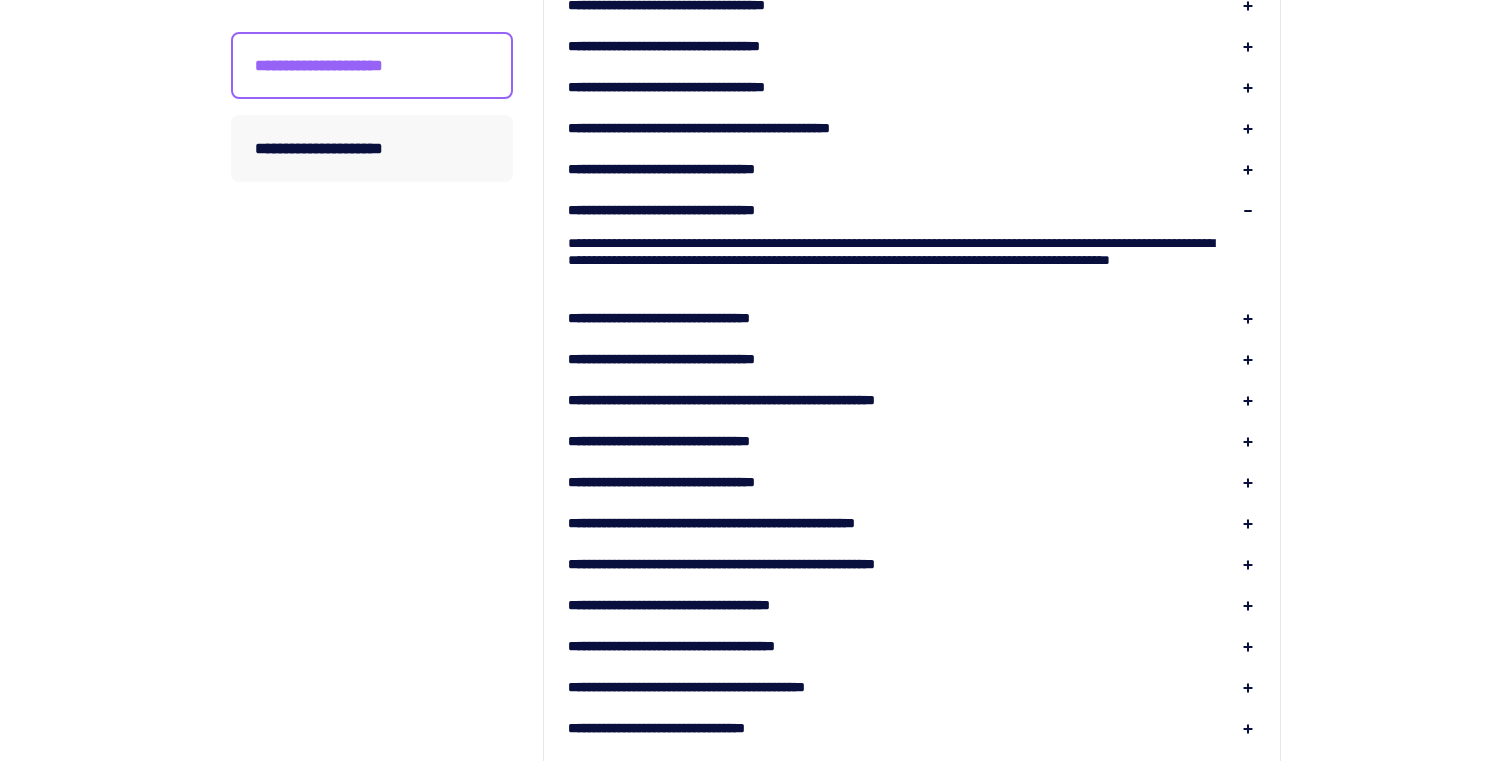 scroll, scrollTop: 543, scrollLeft: 0, axis: vertical 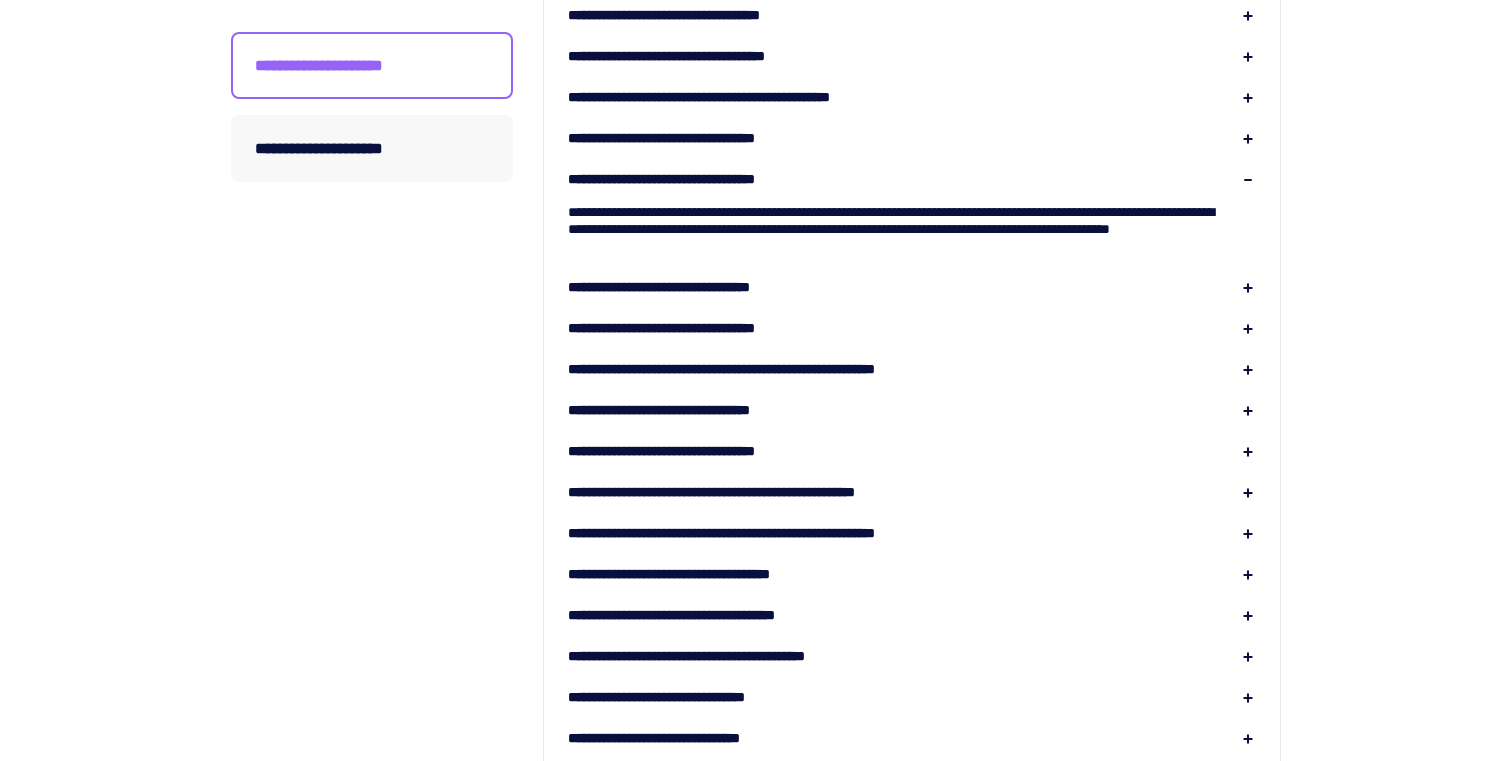 click on "**********" at bounding box center [912, 664] 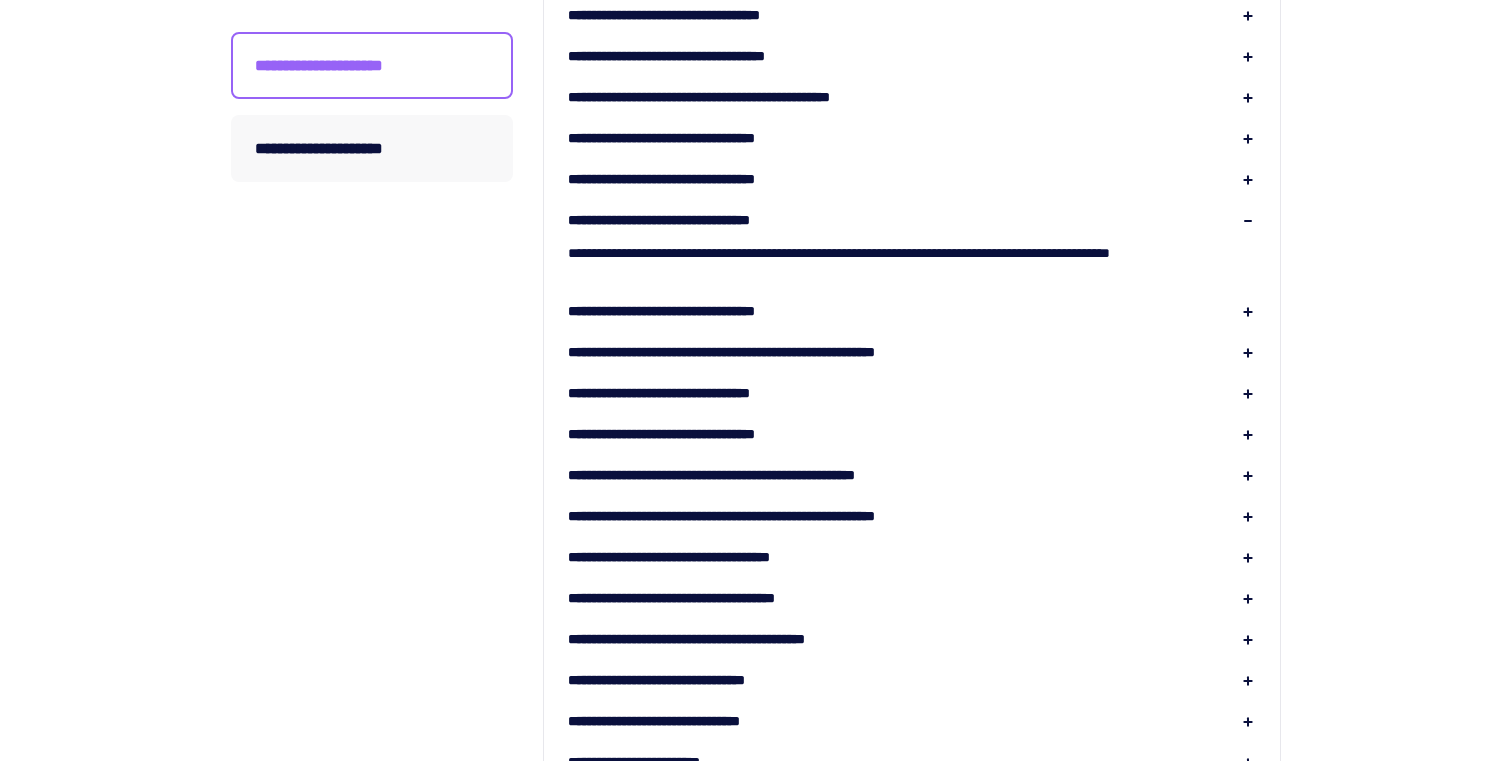 scroll, scrollTop: 577, scrollLeft: 0, axis: vertical 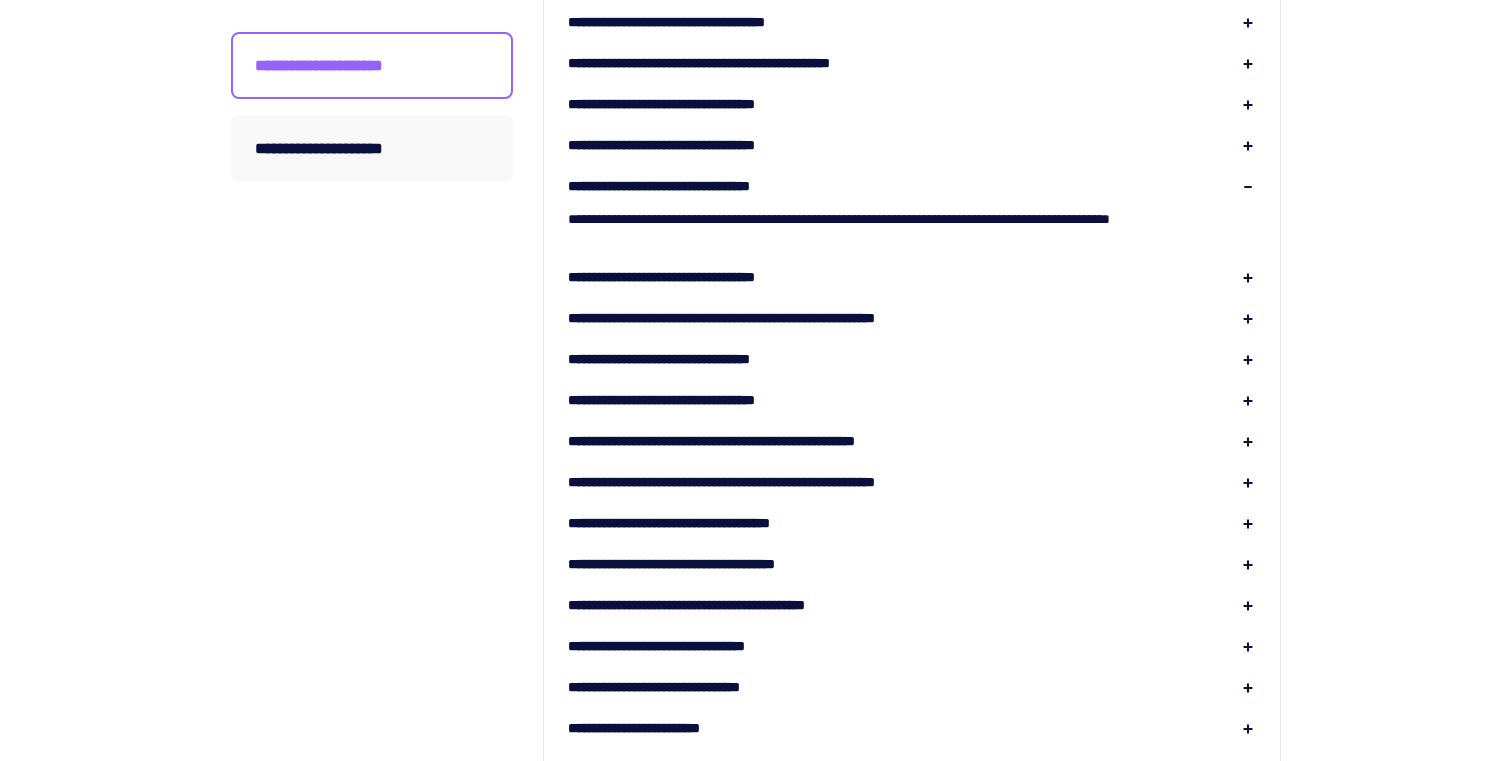 click on "**********" at bounding box center [697, 277] 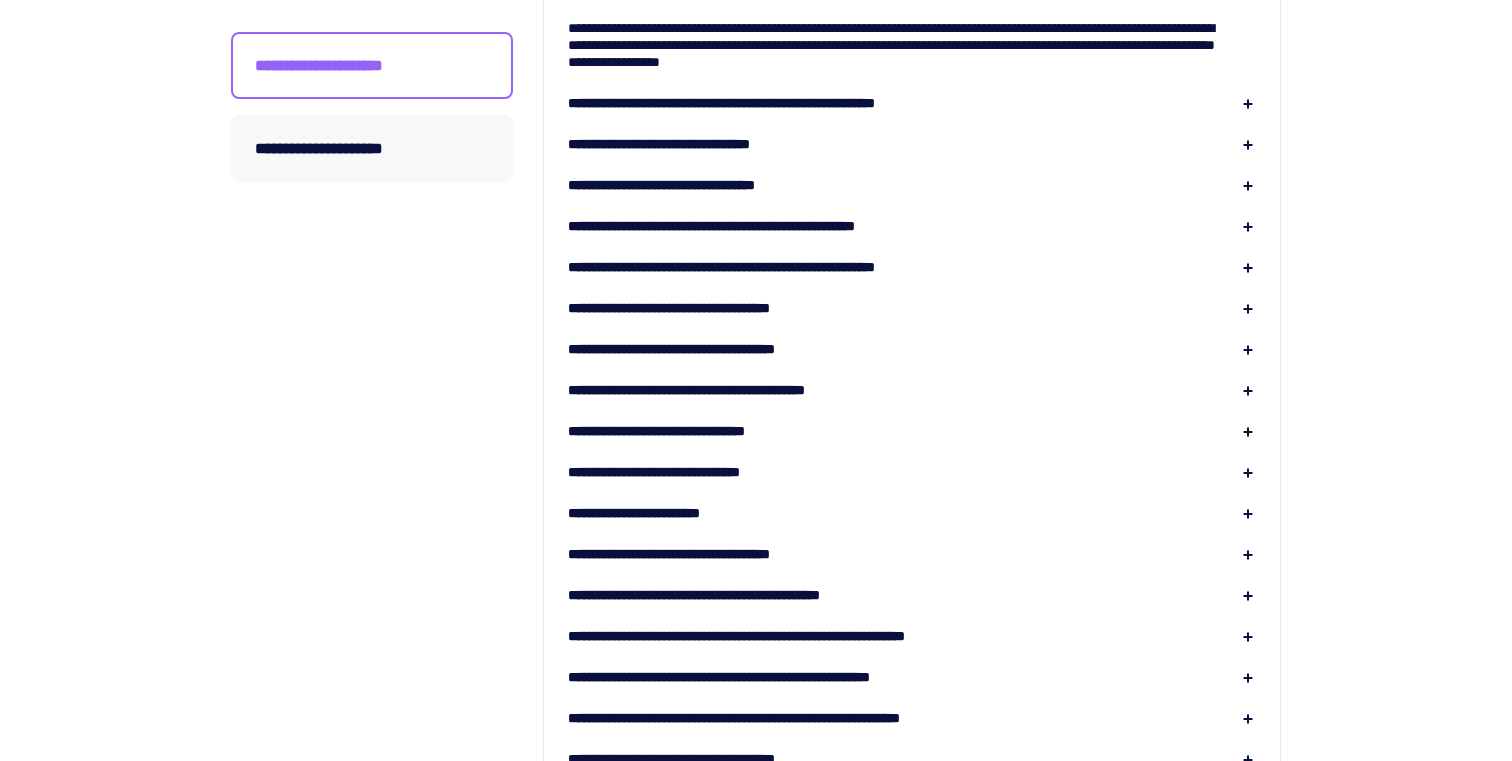 scroll, scrollTop: 810, scrollLeft: 0, axis: vertical 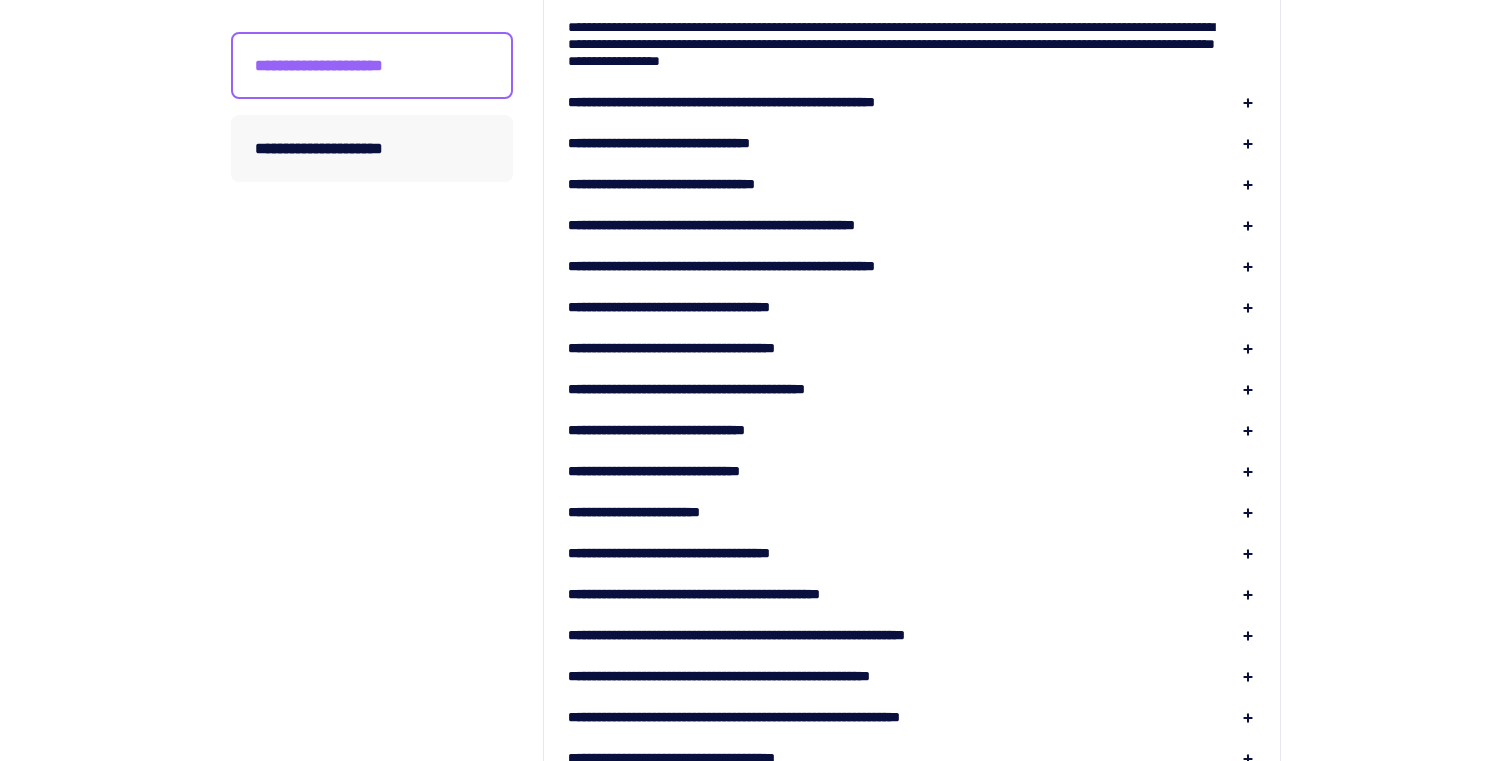 click on "**********" at bounding box center (704, 307) 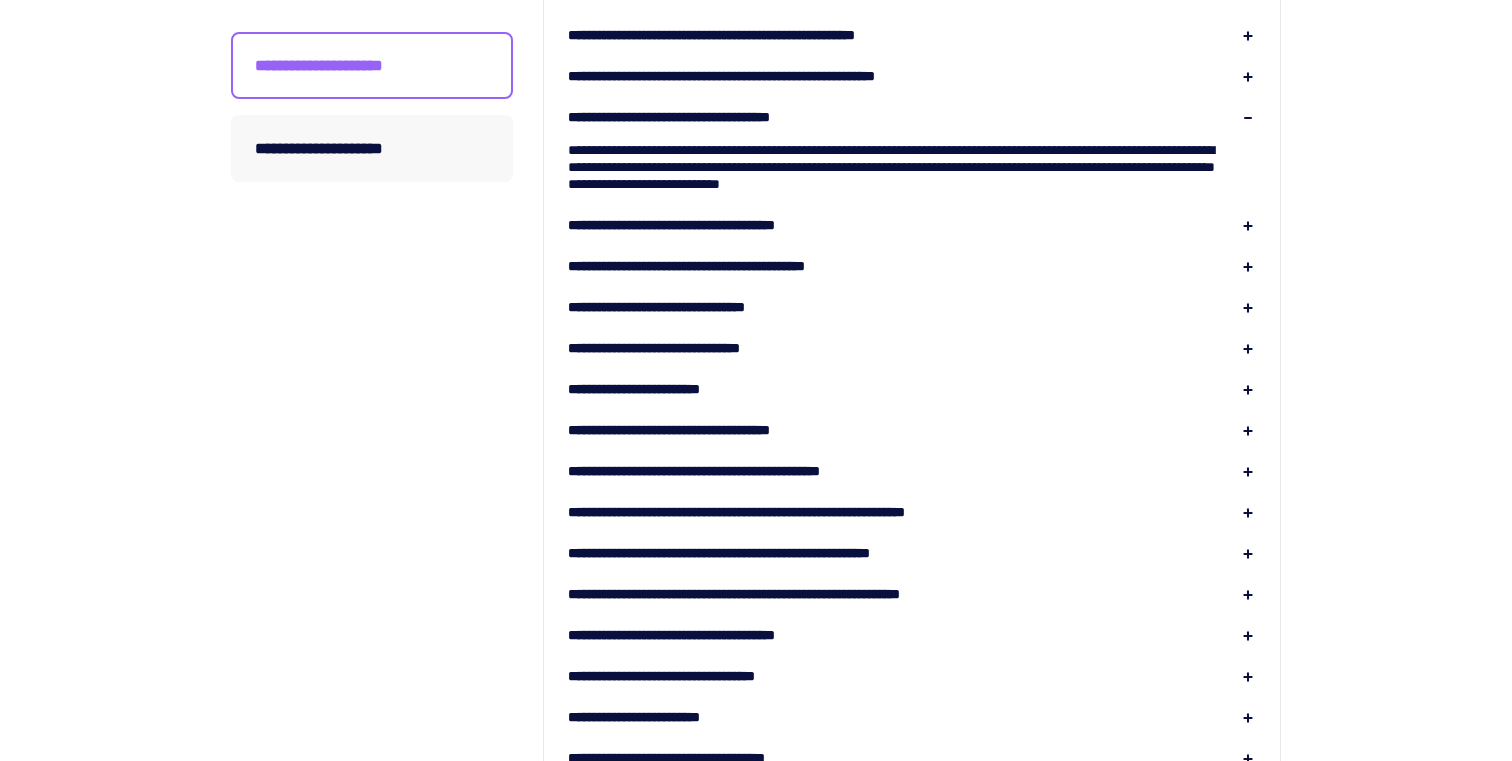 scroll, scrollTop: 939, scrollLeft: 0, axis: vertical 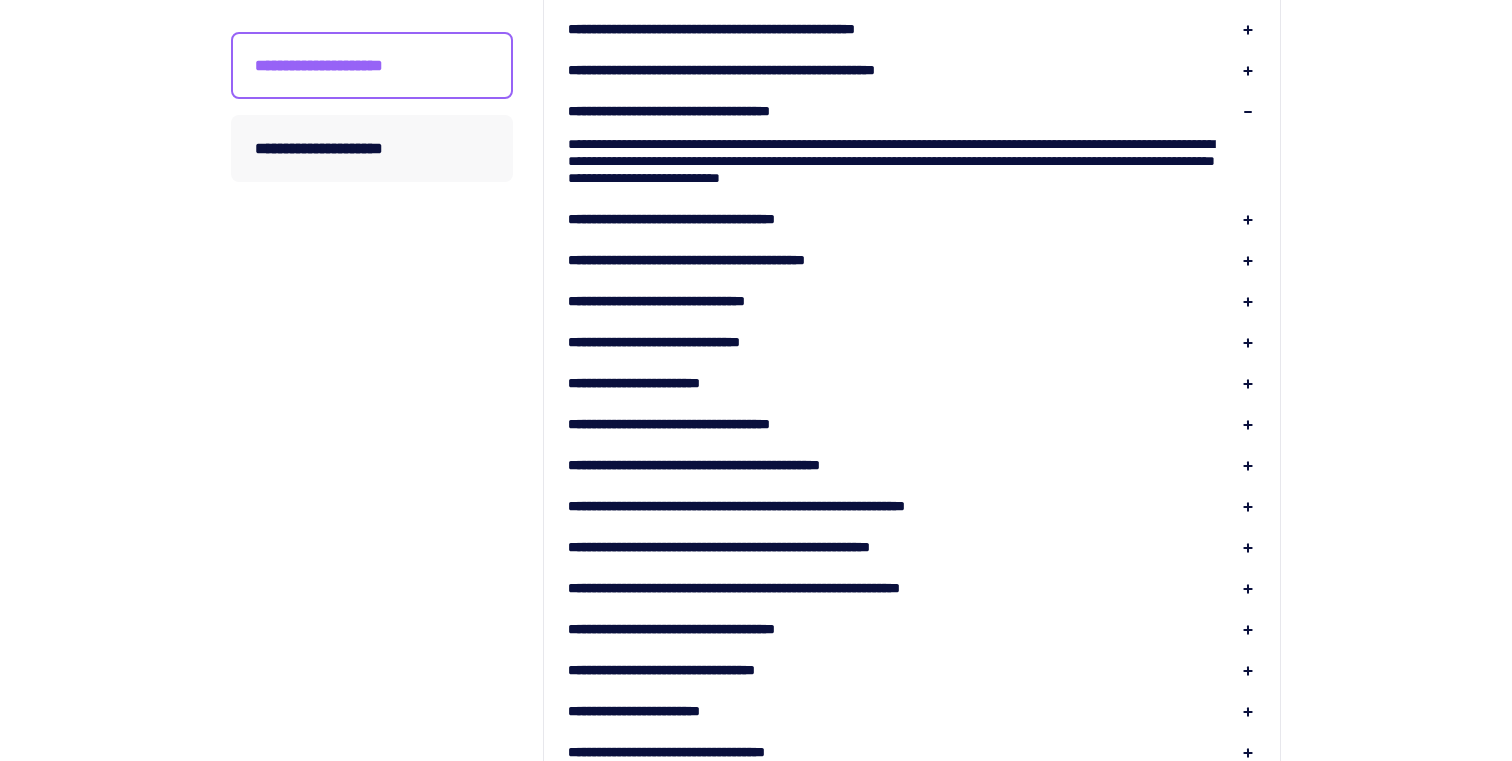 click on "**********" at bounding box center [912, 268] 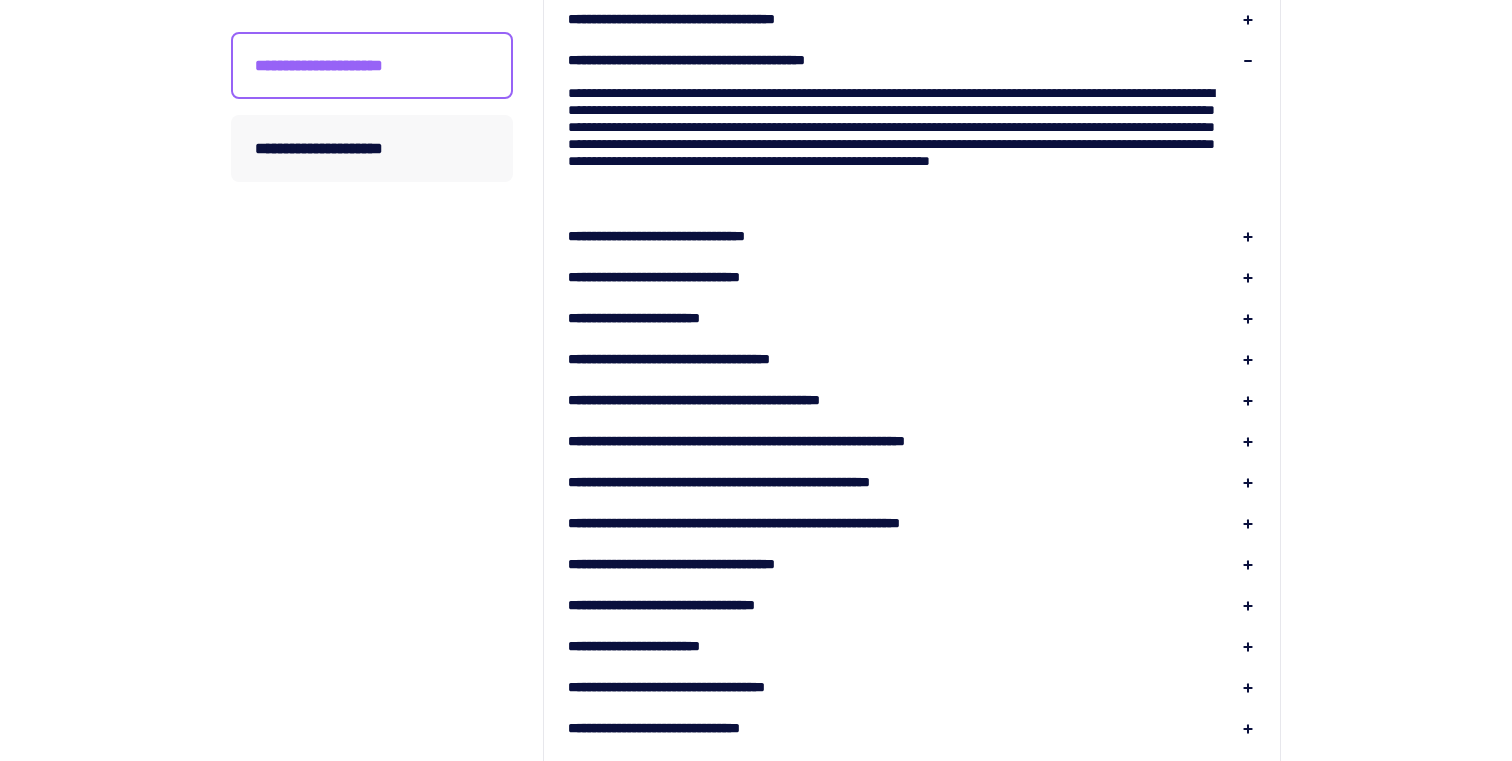 scroll, scrollTop: 1129, scrollLeft: 0, axis: vertical 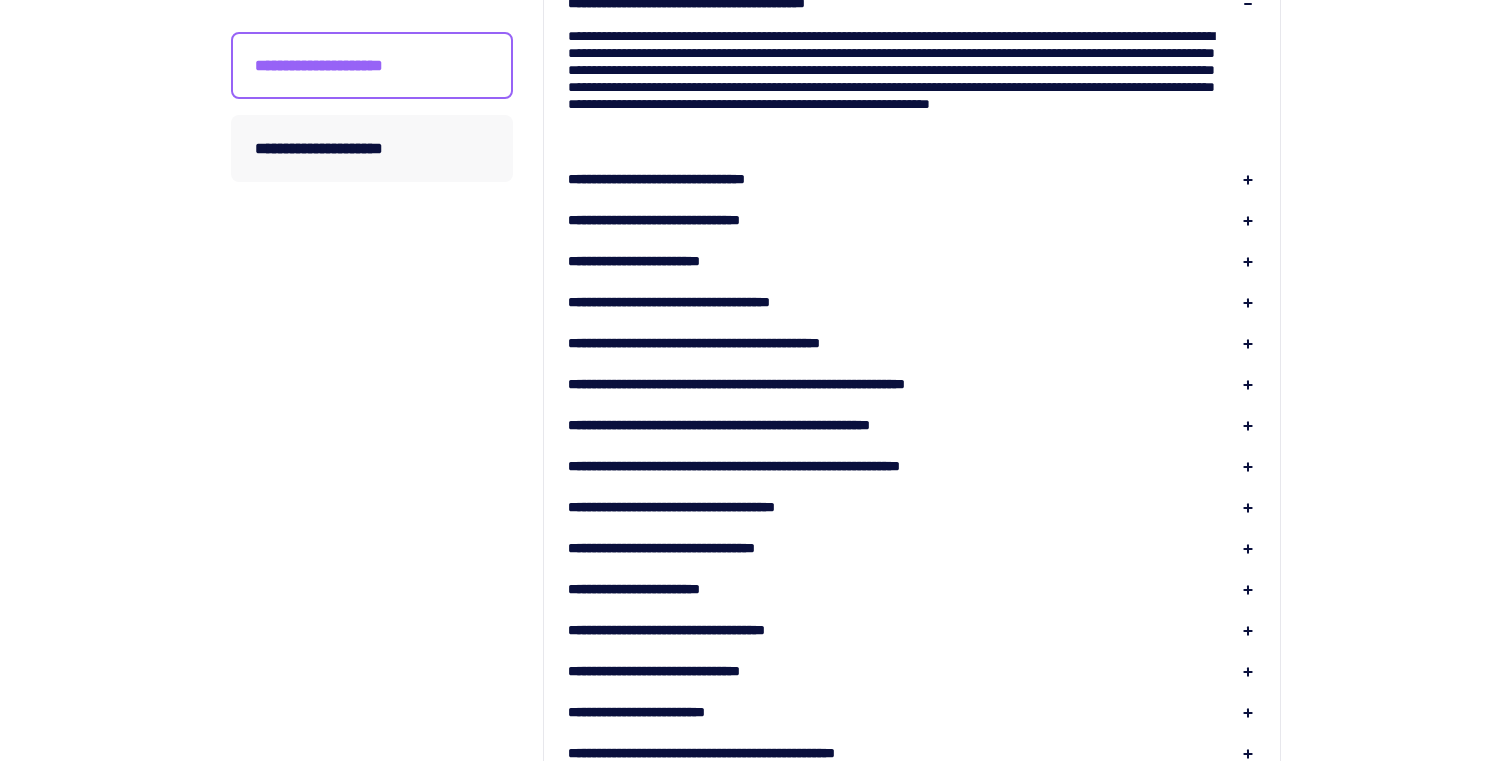 click on "**********" at bounding box center (659, 261) 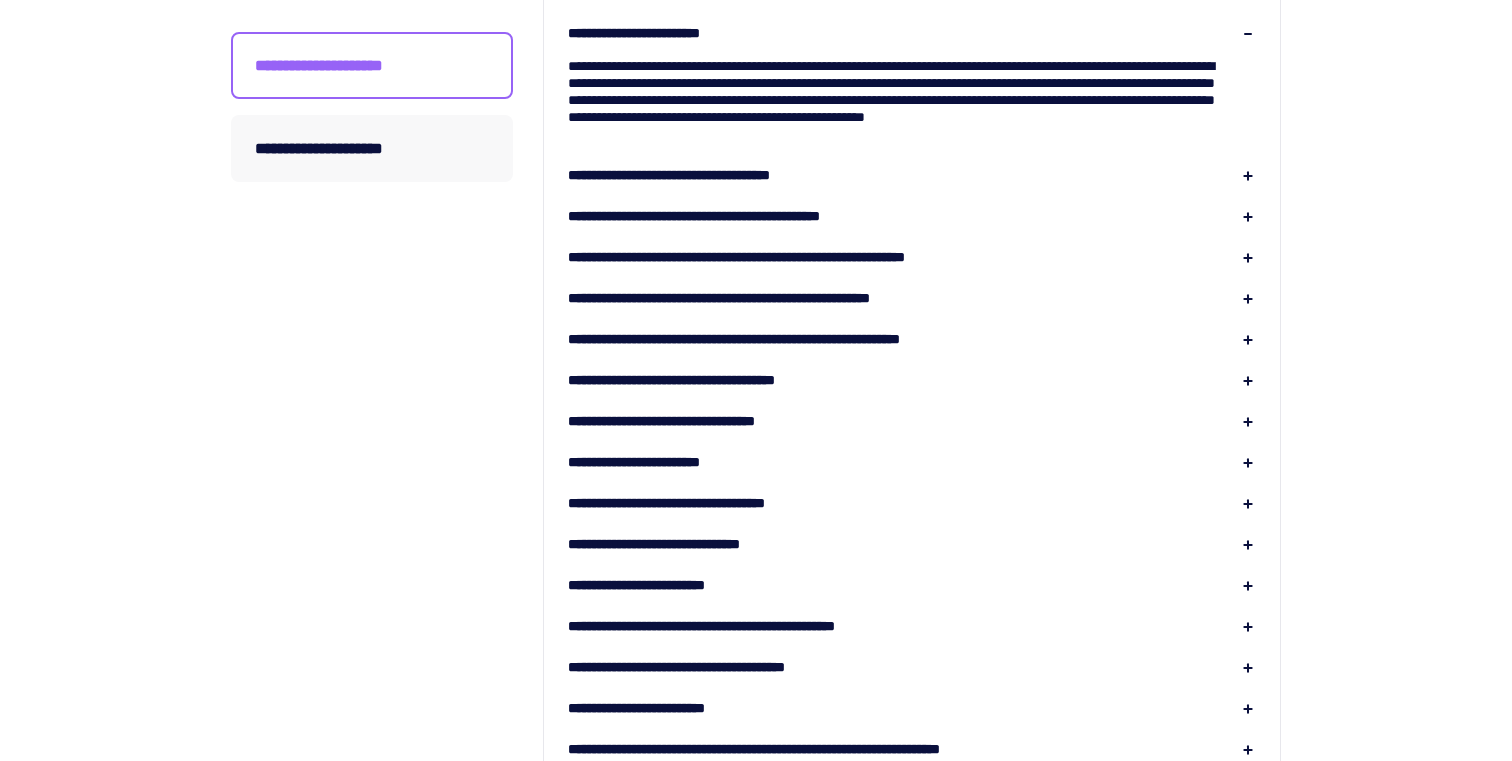 scroll, scrollTop: 1261, scrollLeft: 0, axis: vertical 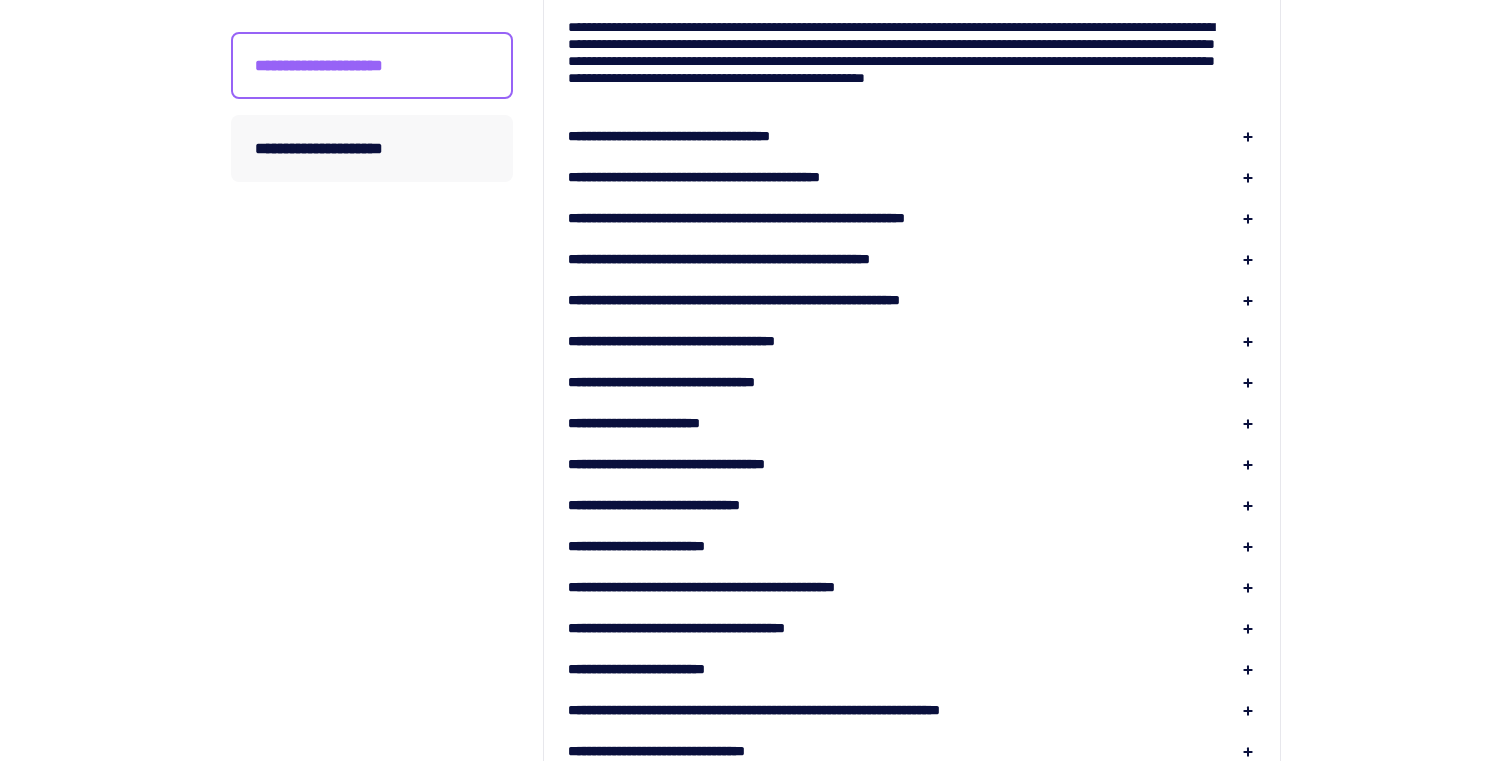 click on "**********" at bounding box center [789, 218] 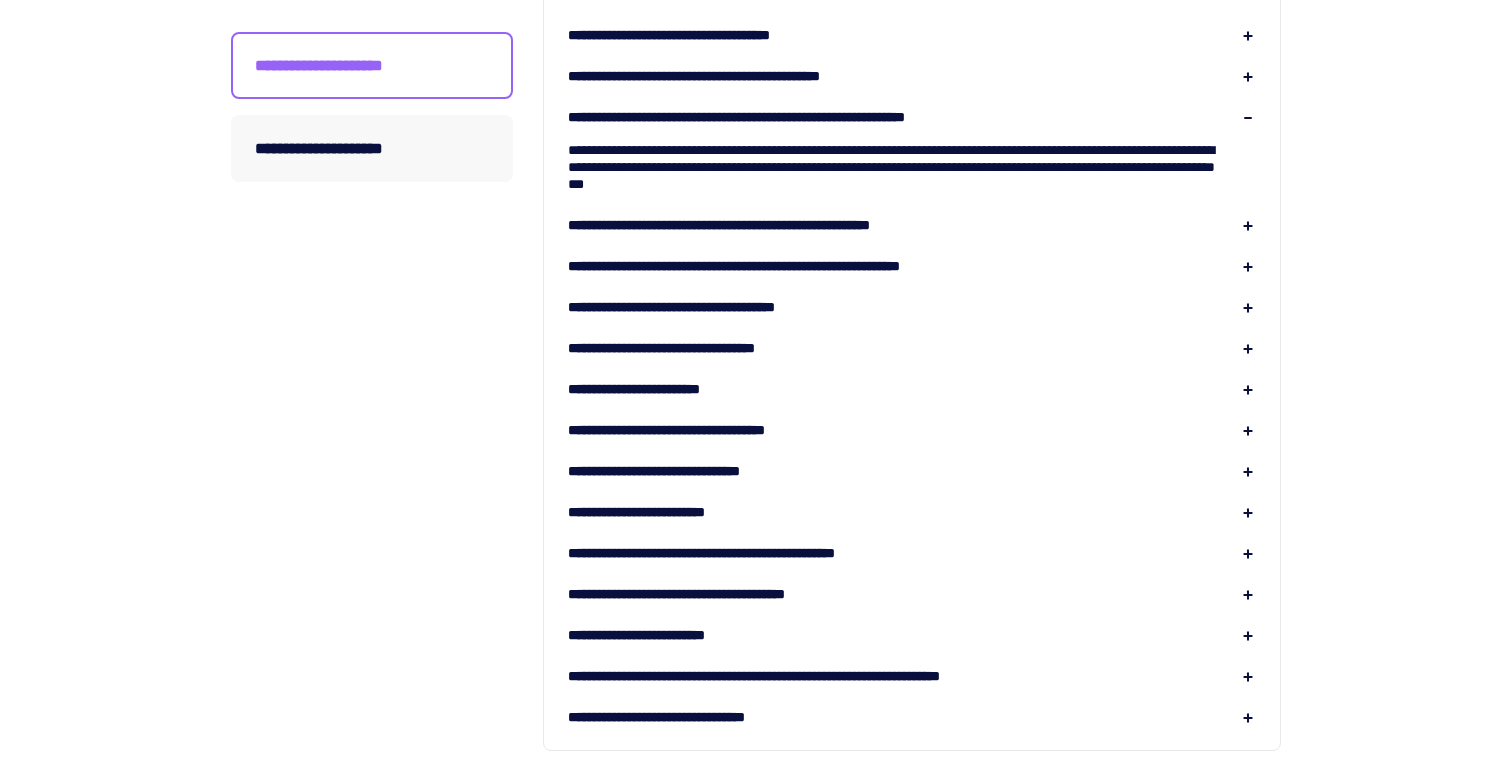 click on "**********" at bounding box center (774, 225) 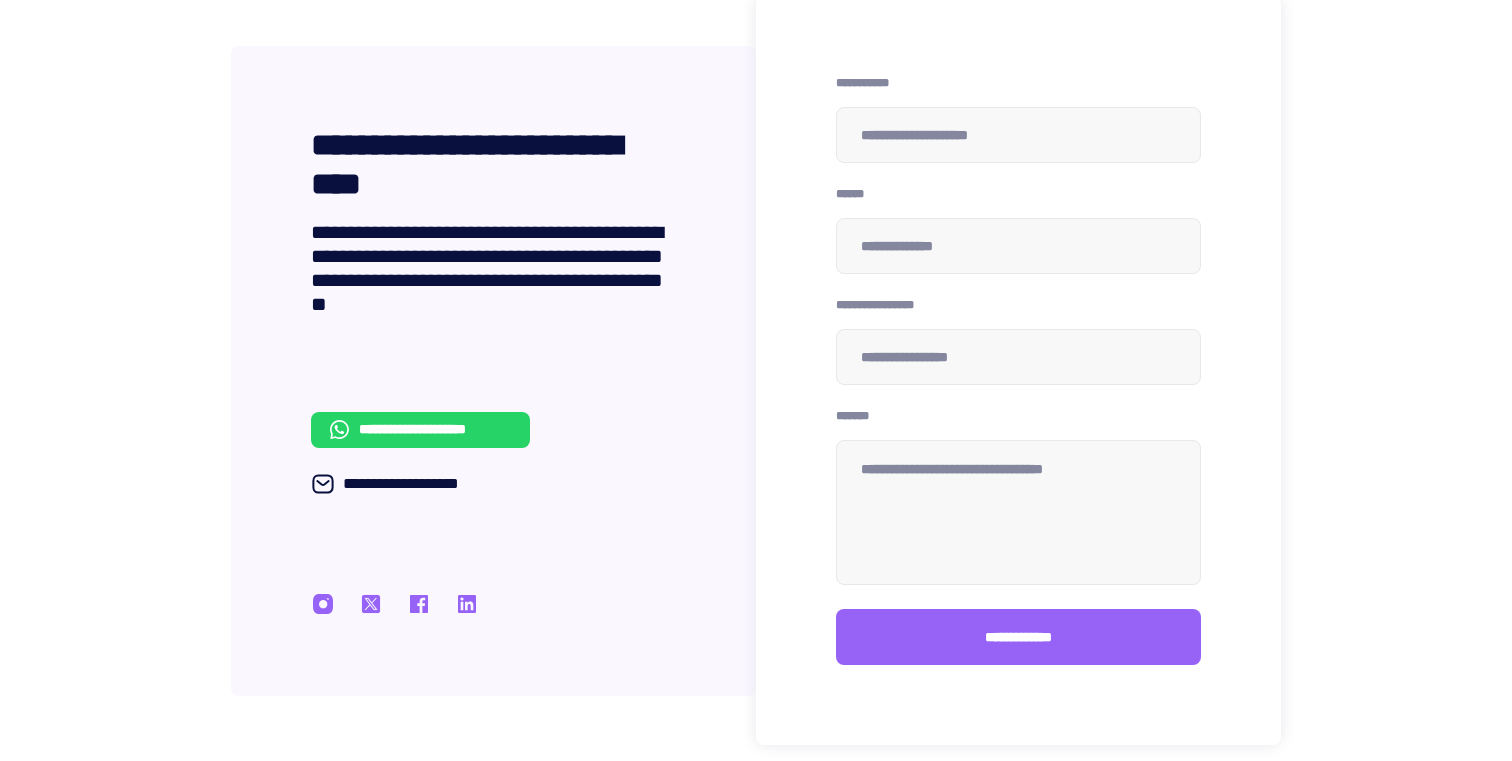 scroll, scrollTop: 1928, scrollLeft: 0, axis: vertical 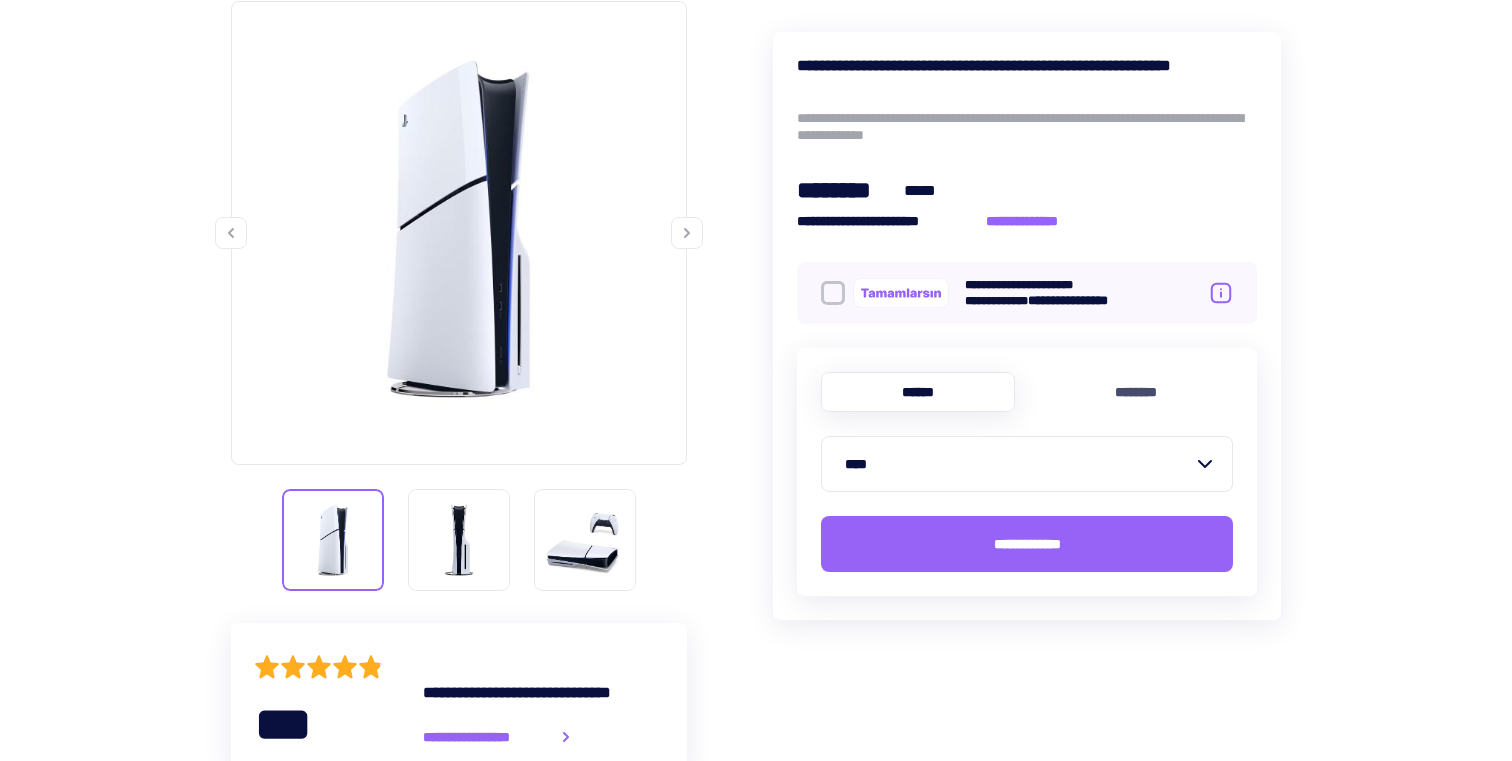 click at bounding box center [833, 293] 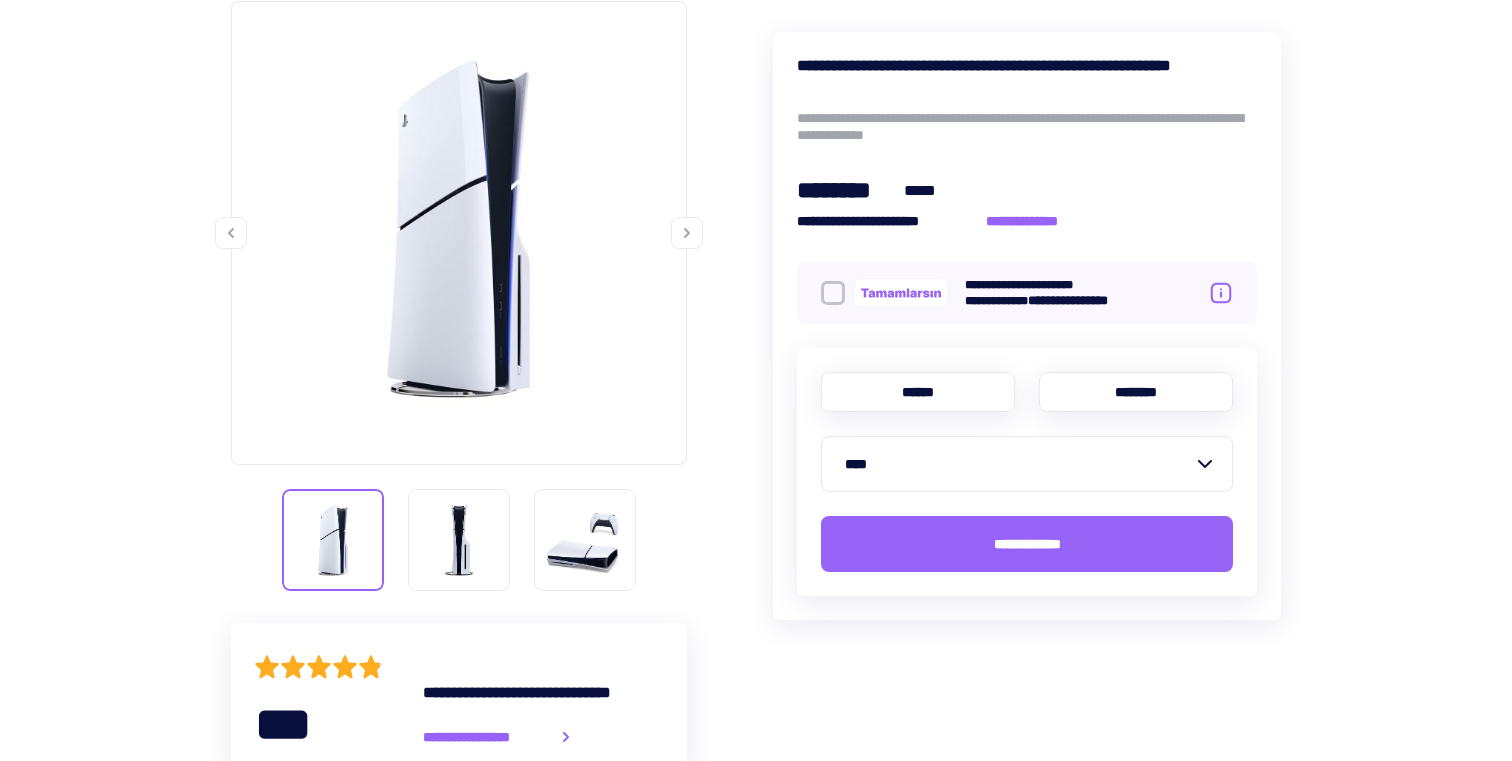 click on "********" at bounding box center [1136, 392] 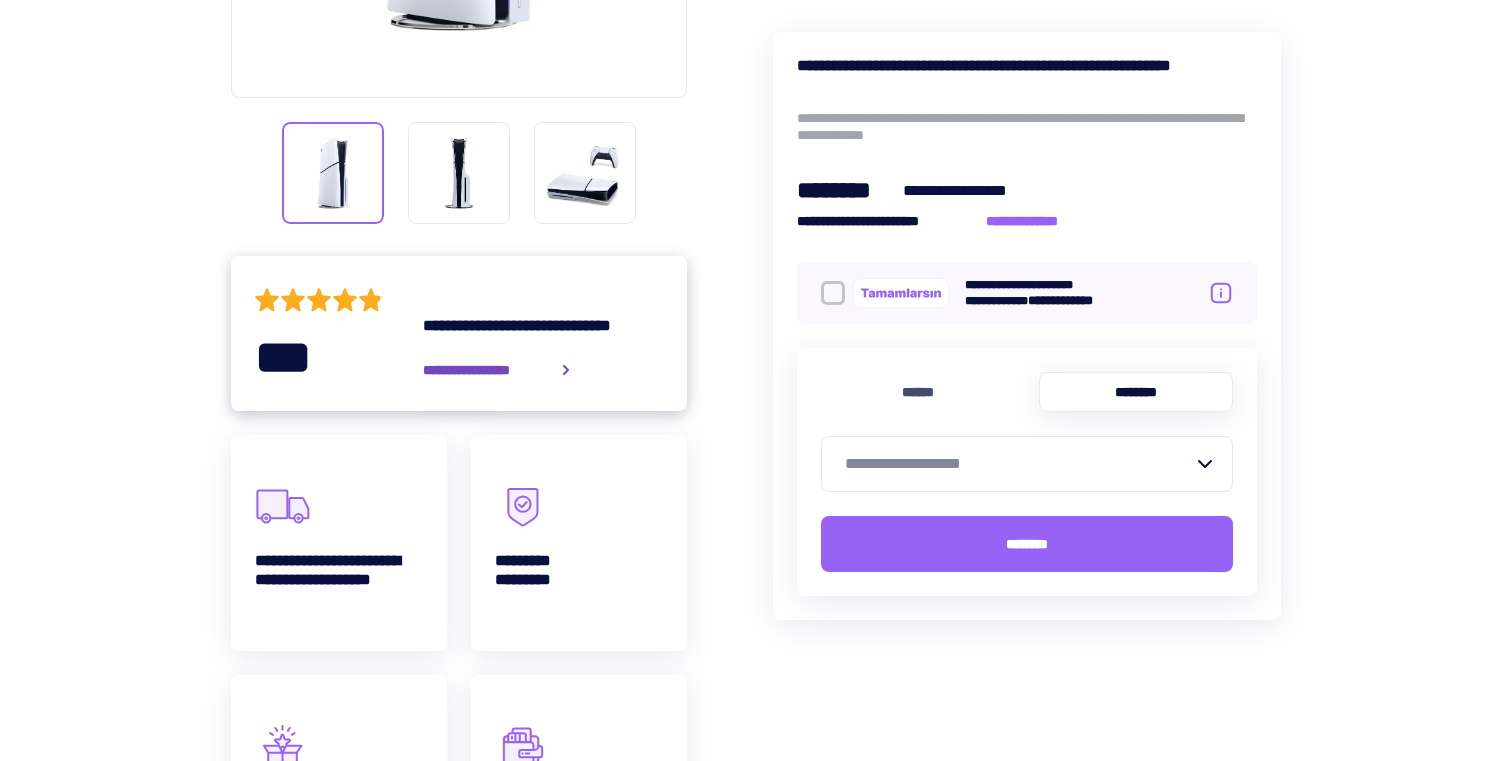 scroll, scrollTop: 873, scrollLeft: 0, axis: vertical 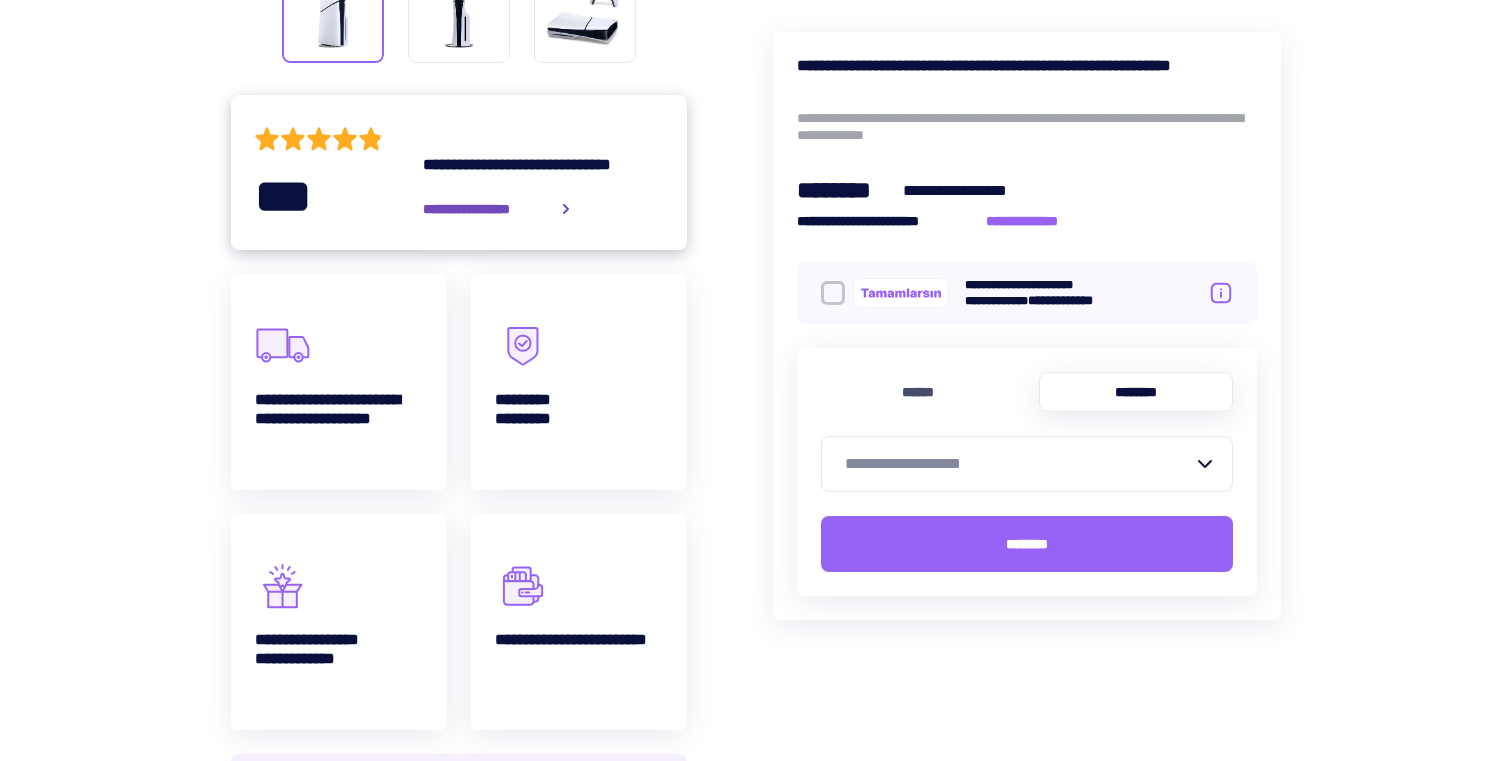 click on "**********" at bounding box center (579, 622) 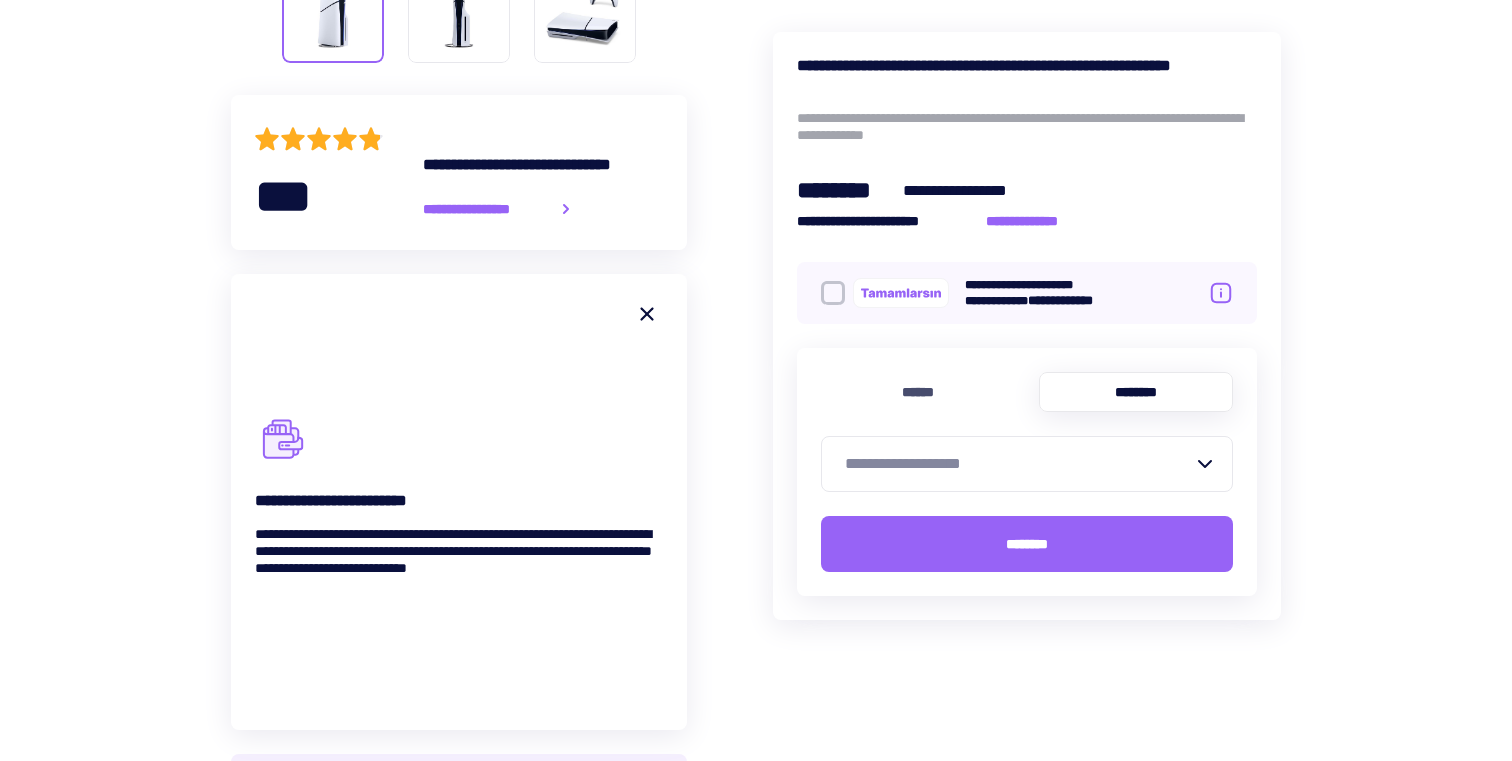 click on "**********" at bounding box center [756, 687] 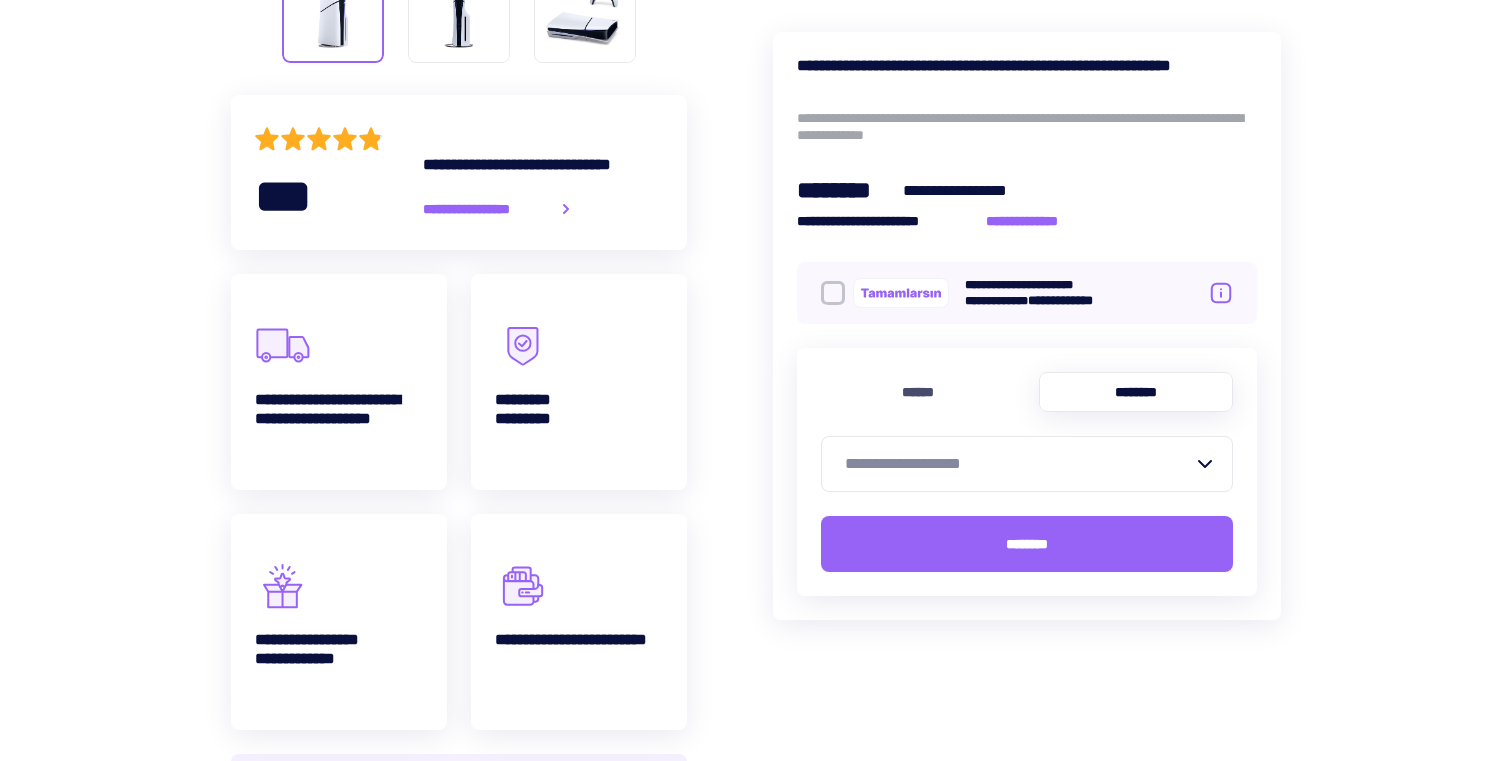 scroll, scrollTop: 1063, scrollLeft: 0, axis: vertical 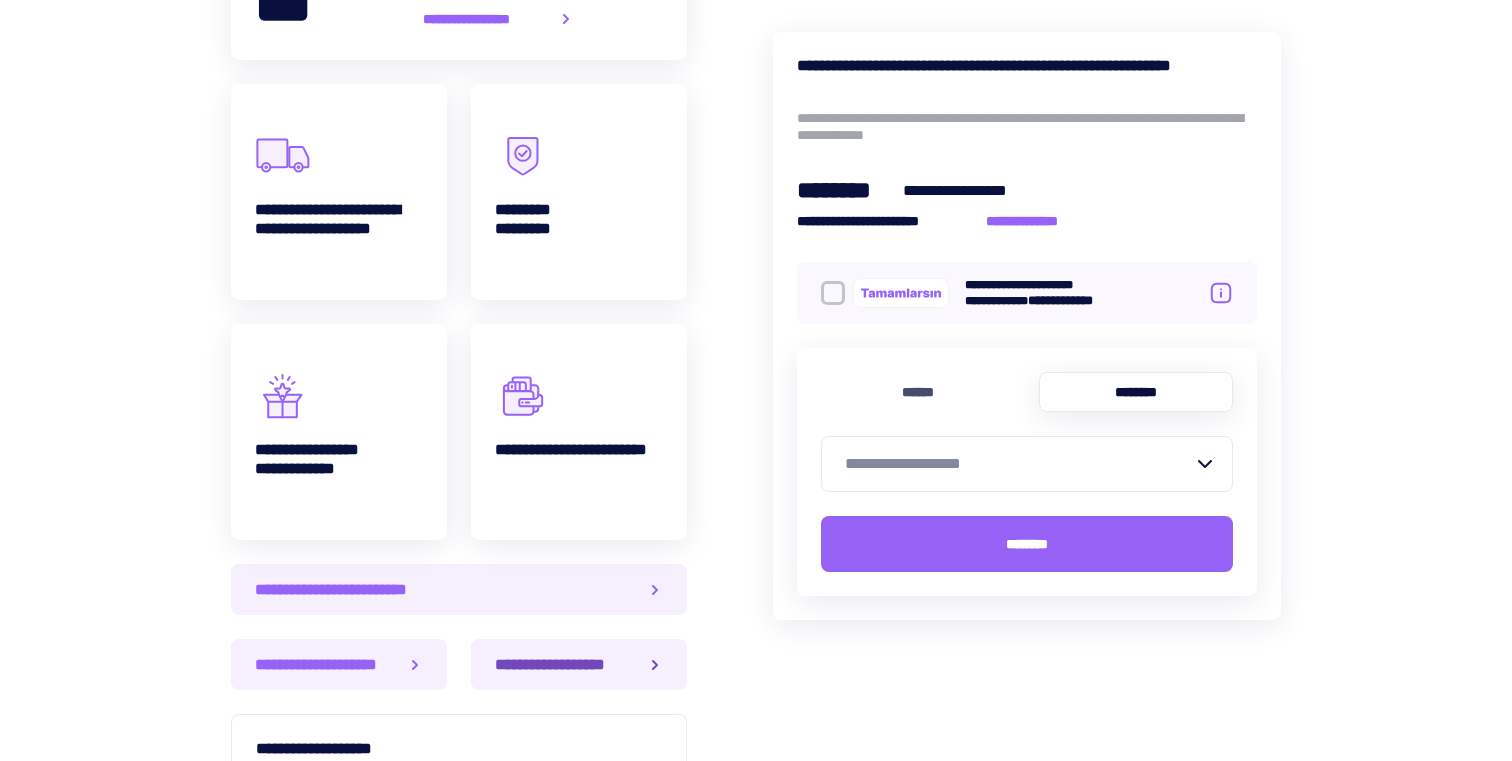 click on "**********" at bounding box center (558, 664) 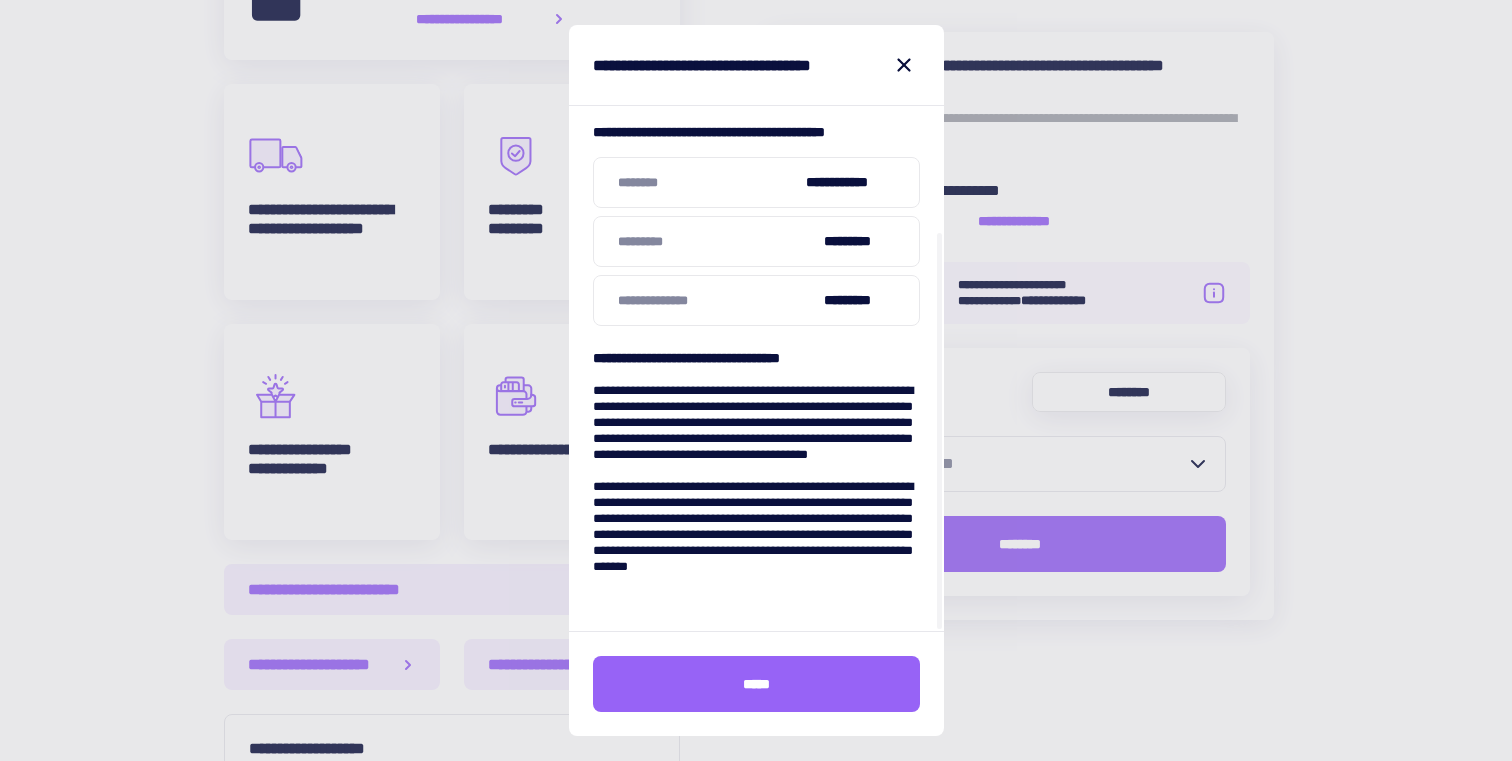 scroll, scrollTop: 0, scrollLeft: 0, axis: both 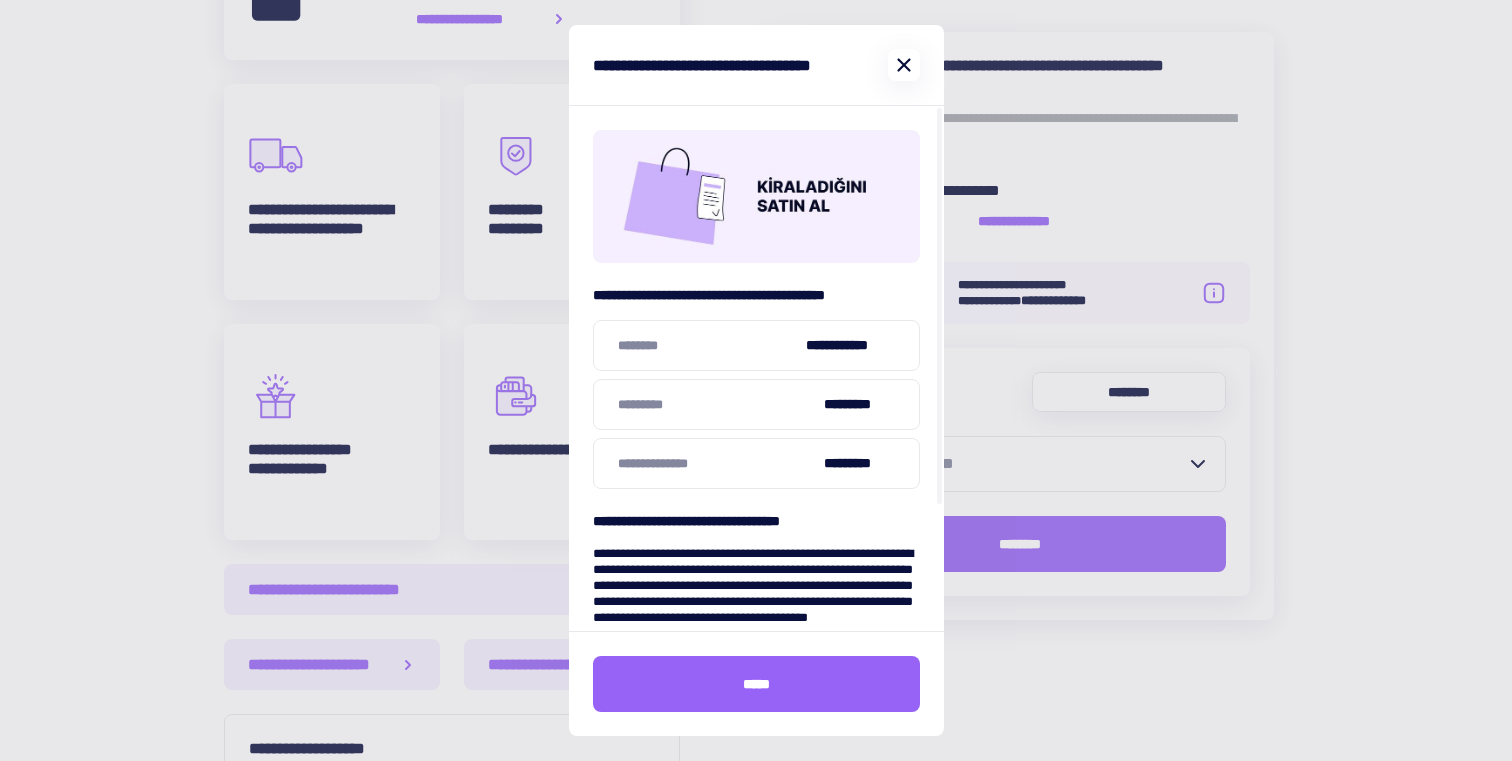 click at bounding box center [904, 65] 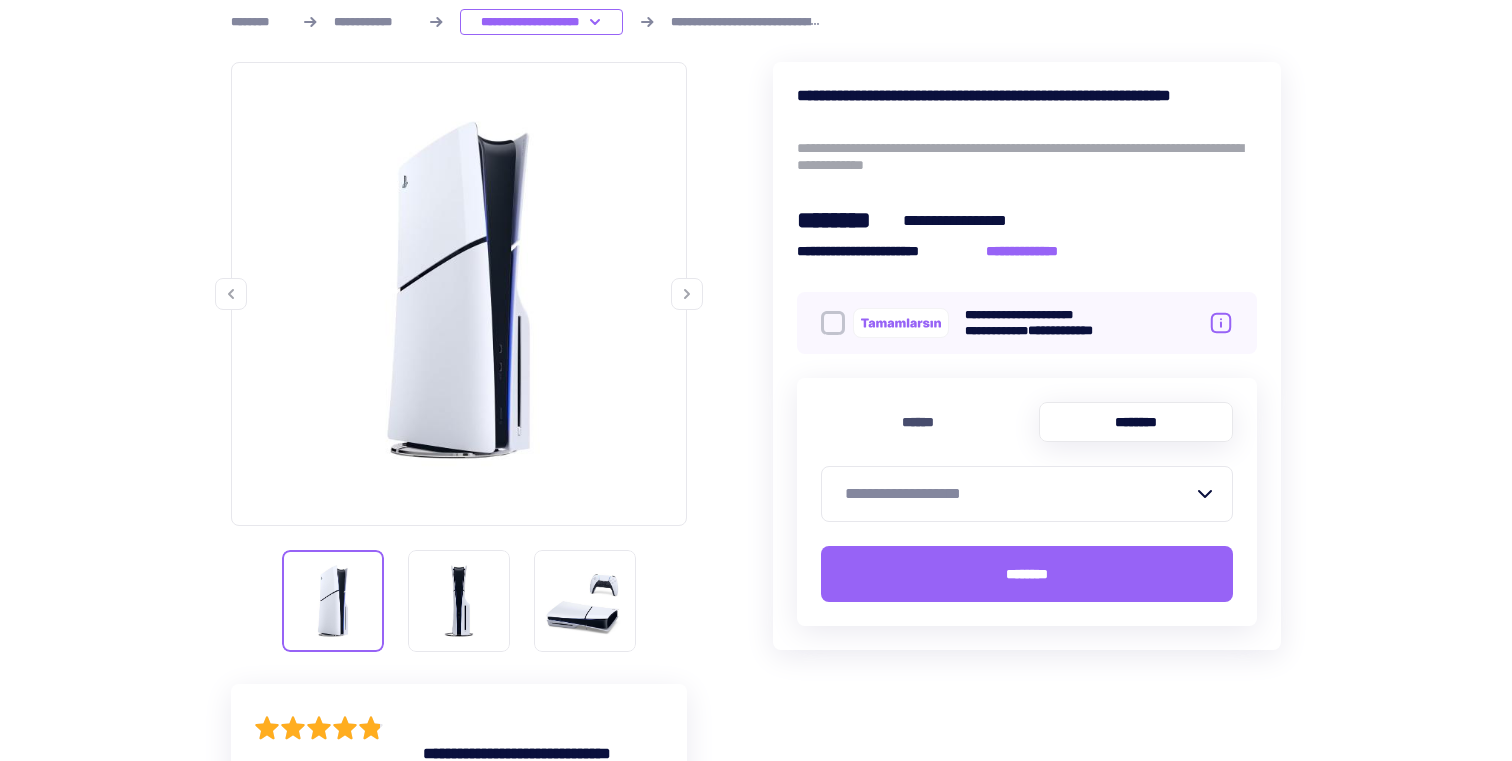 scroll, scrollTop: 216, scrollLeft: 0, axis: vertical 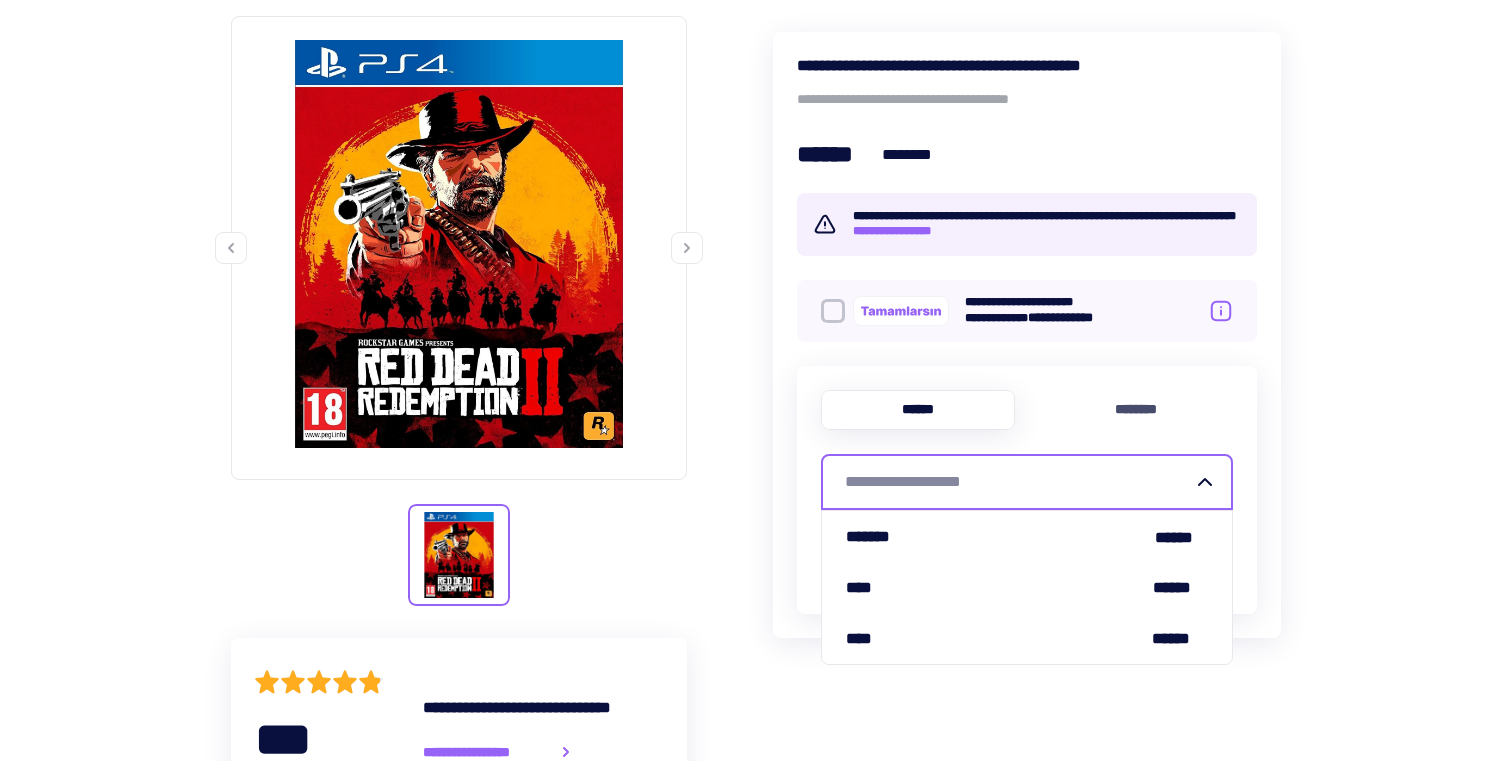 click on "**********" at bounding box center (1019, 482) 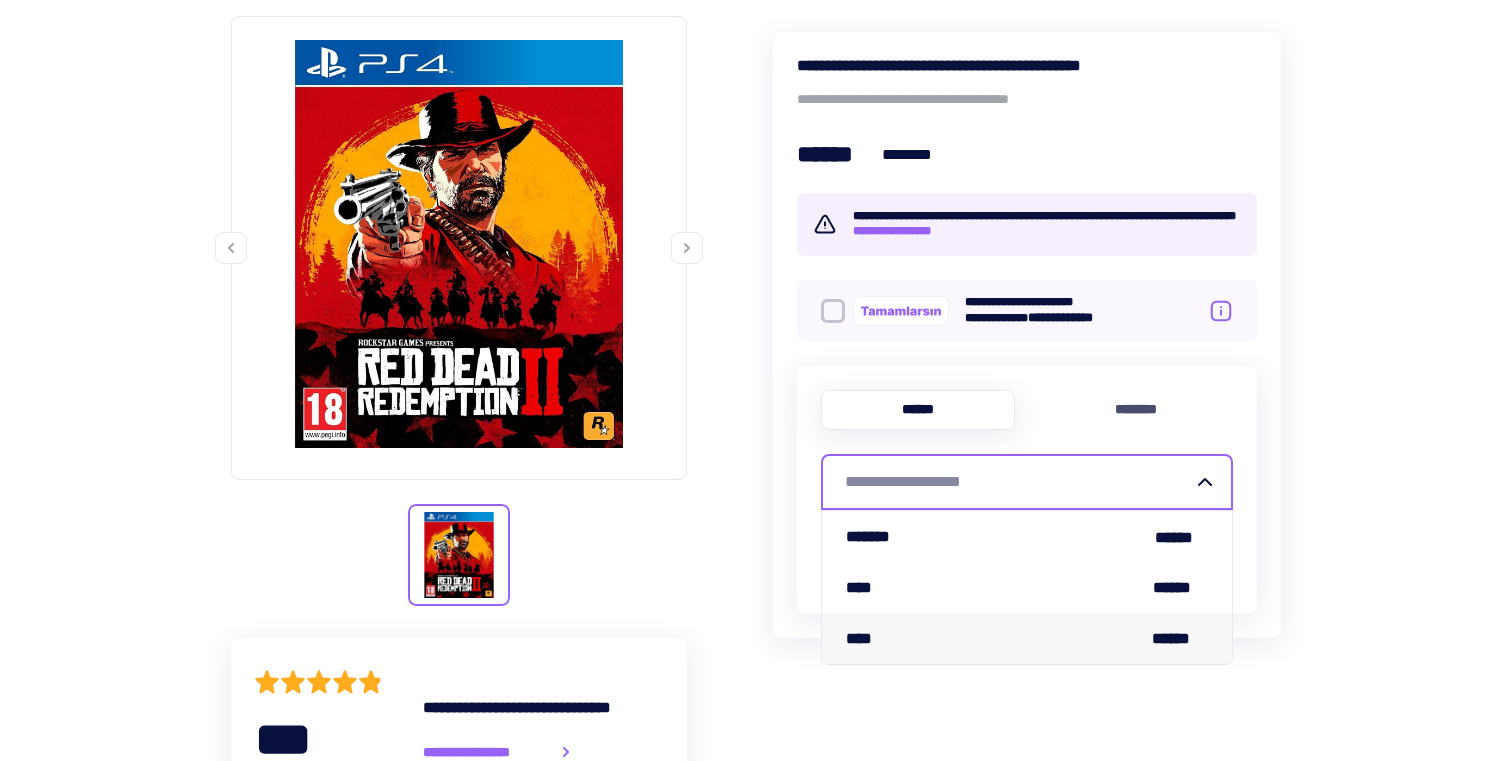 click on "**** ******" at bounding box center (1027, 638) 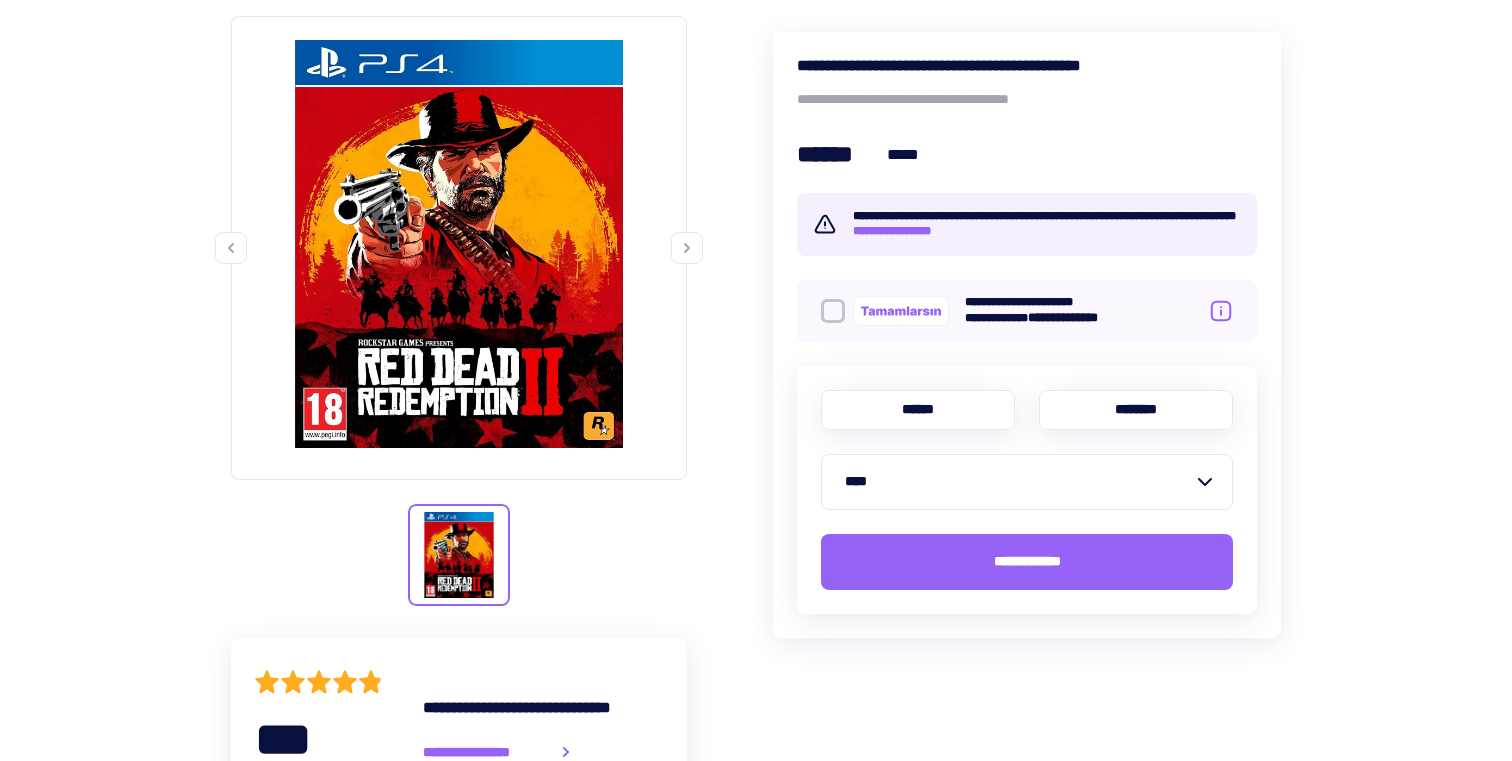 click on "********" at bounding box center (1136, 410) 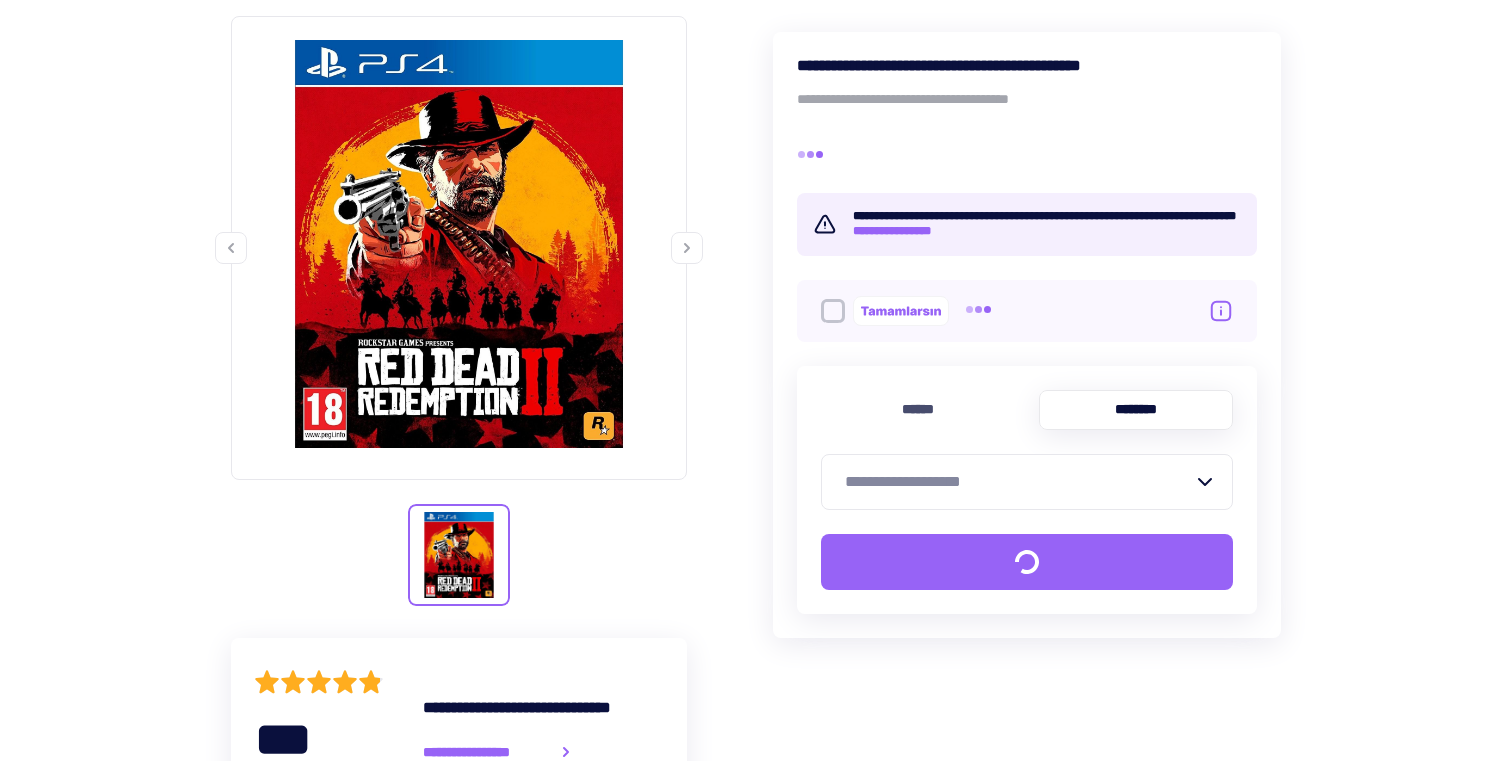 click on "**********" at bounding box center [1019, 482] 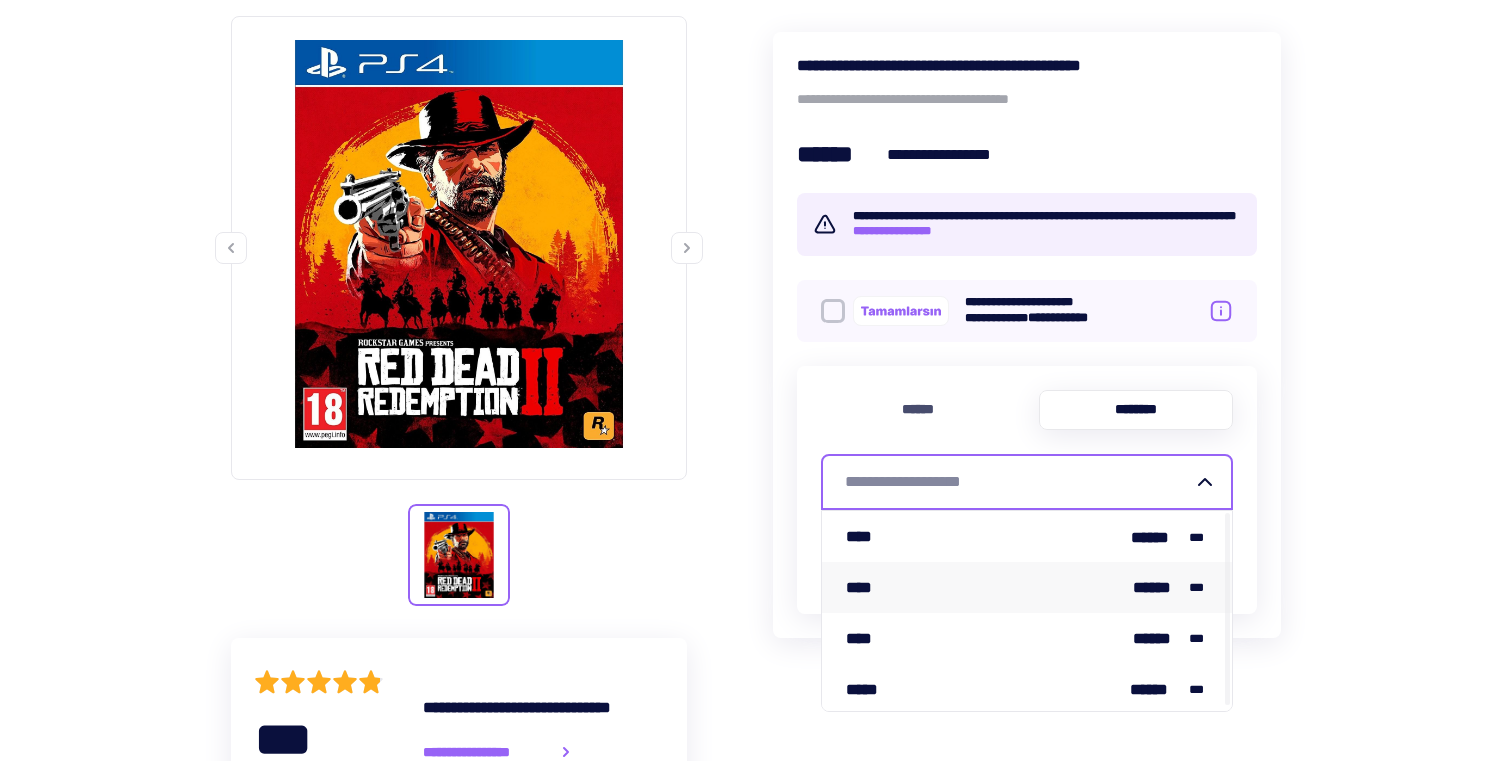 click on "**** ****** ***" at bounding box center (1027, 587) 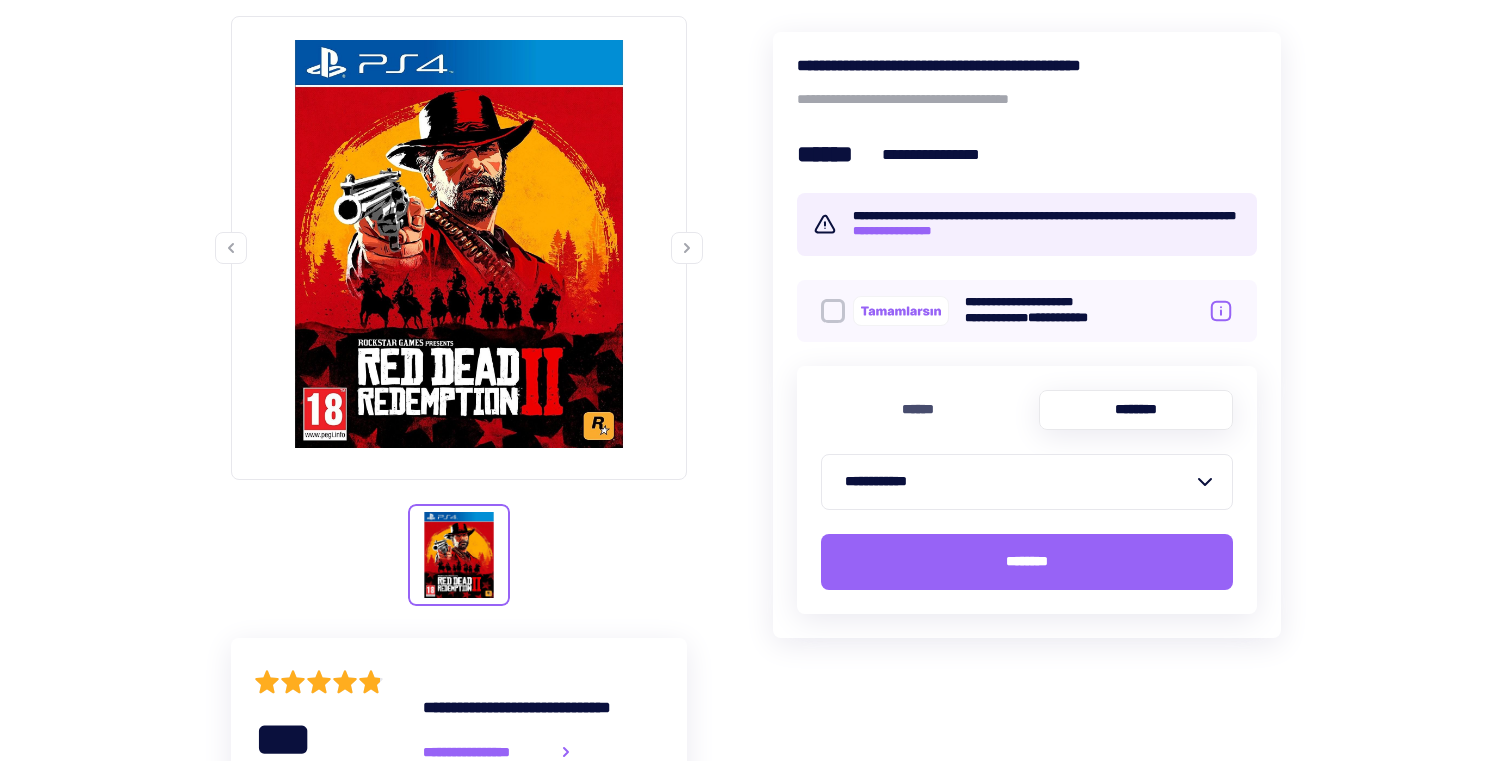 click at bounding box center (833, 311) 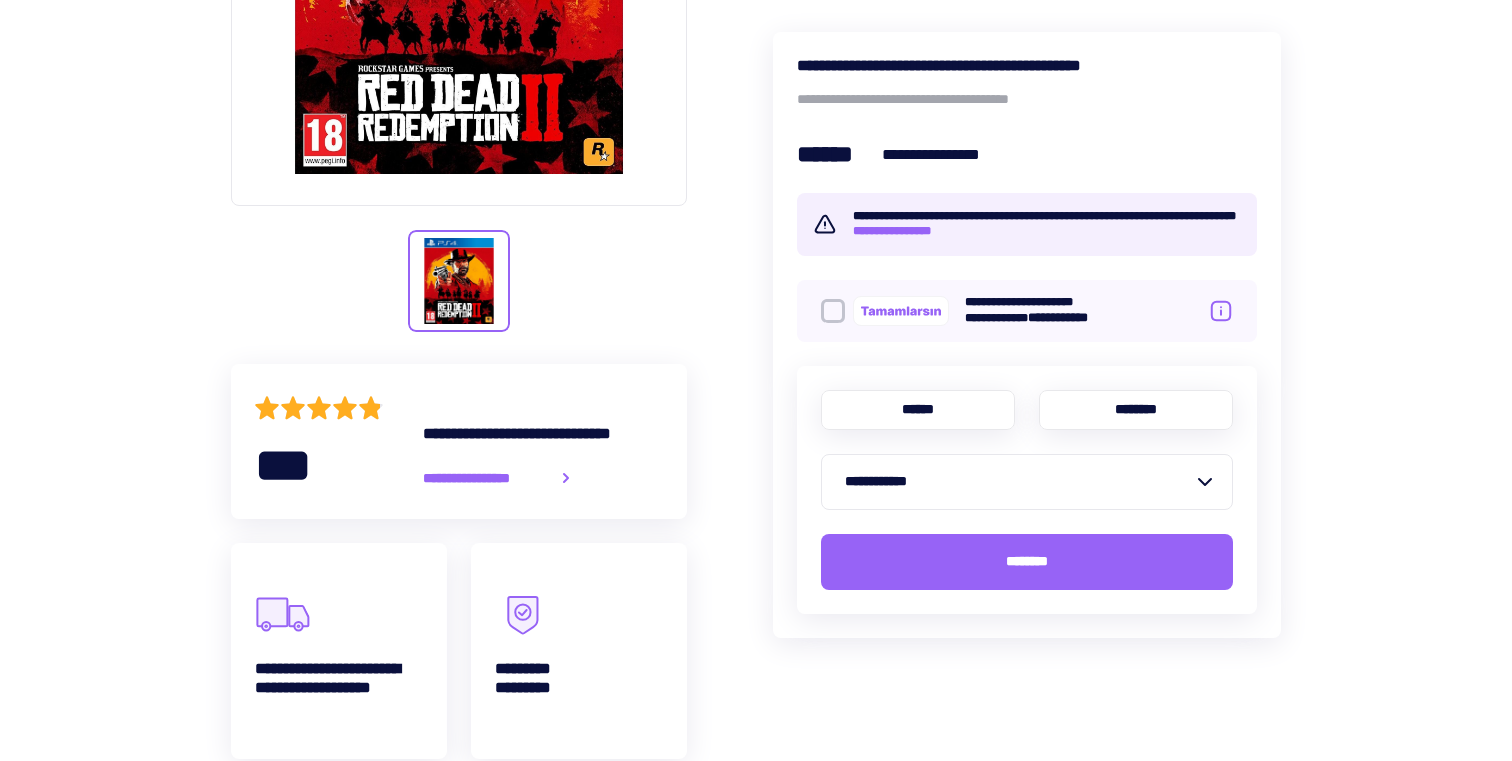 scroll, scrollTop: 206, scrollLeft: 0, axis: vertical 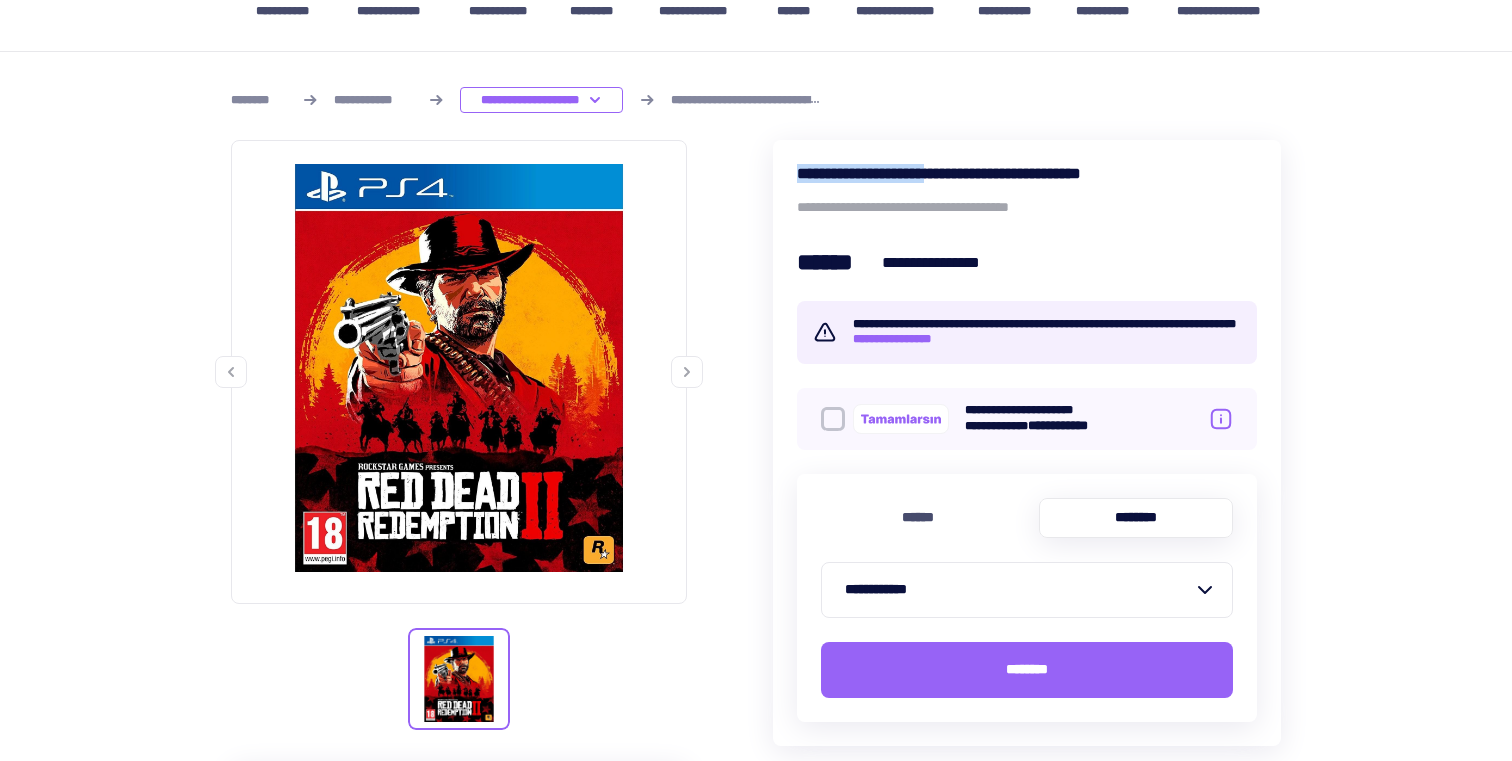 drag, startPoint x: 795, startPoint y: 170, endPoint x: 980, endPoint y: 167, distance: 185.02432 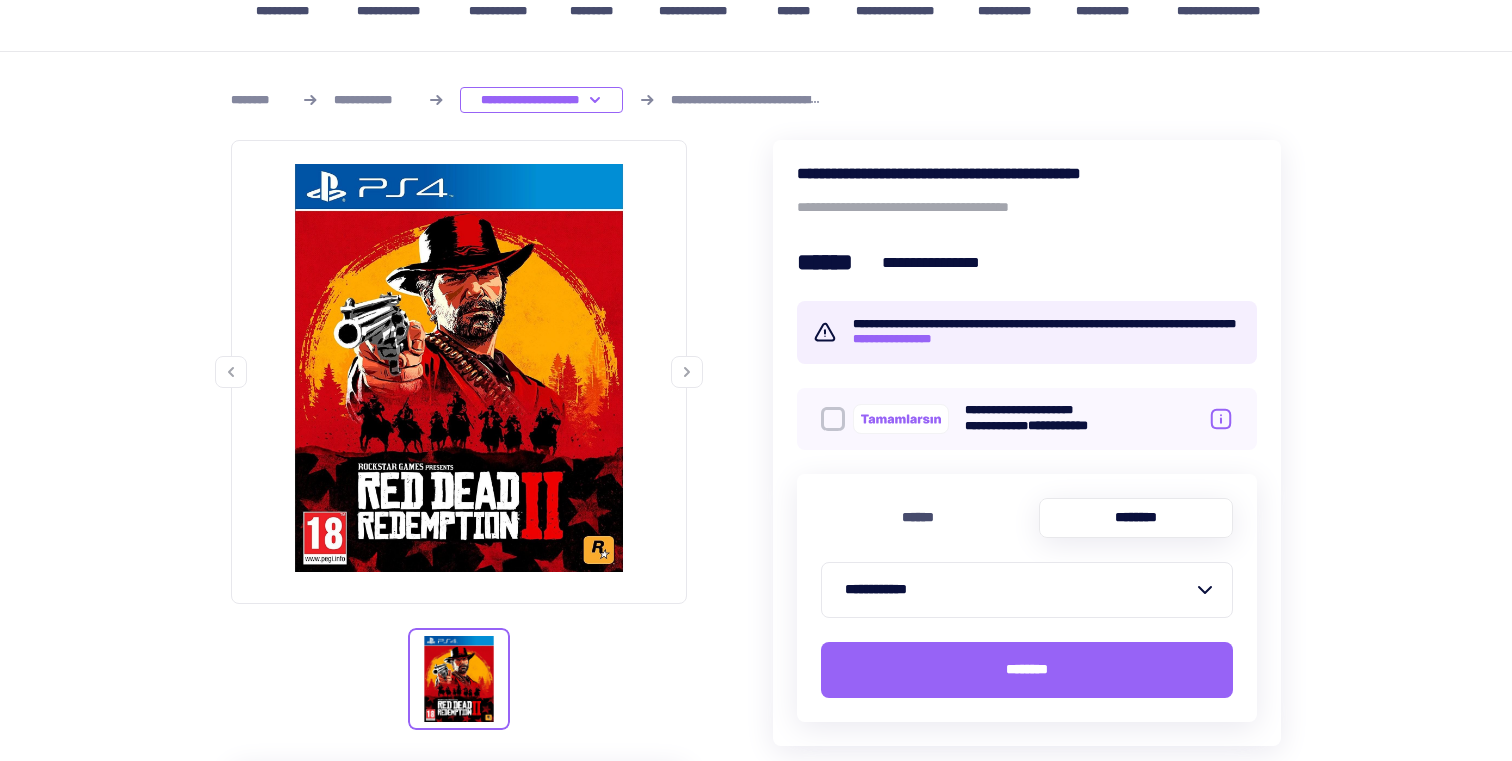 click on "**********" at bounding box center [1027, 443] 